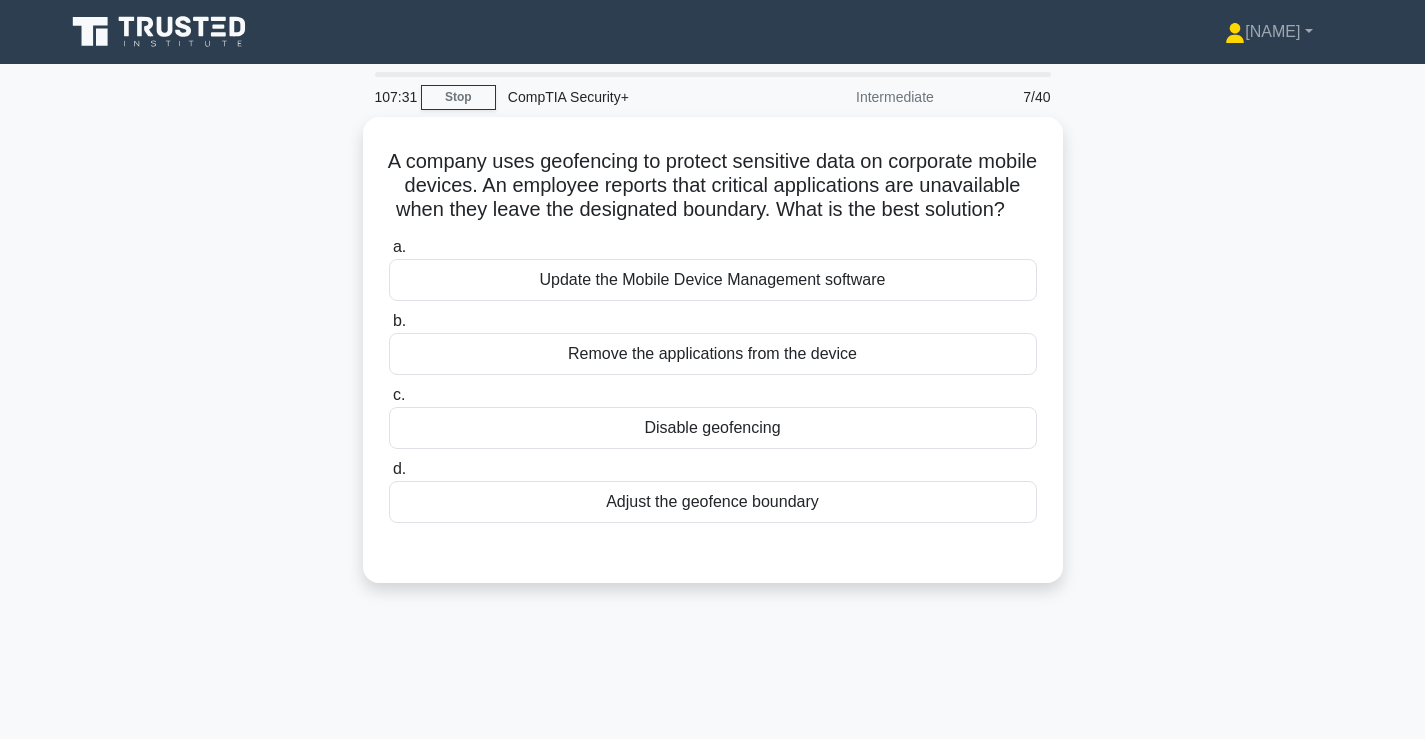 scroll, scrollTop: 0, scrollLeft: 0, axis: both 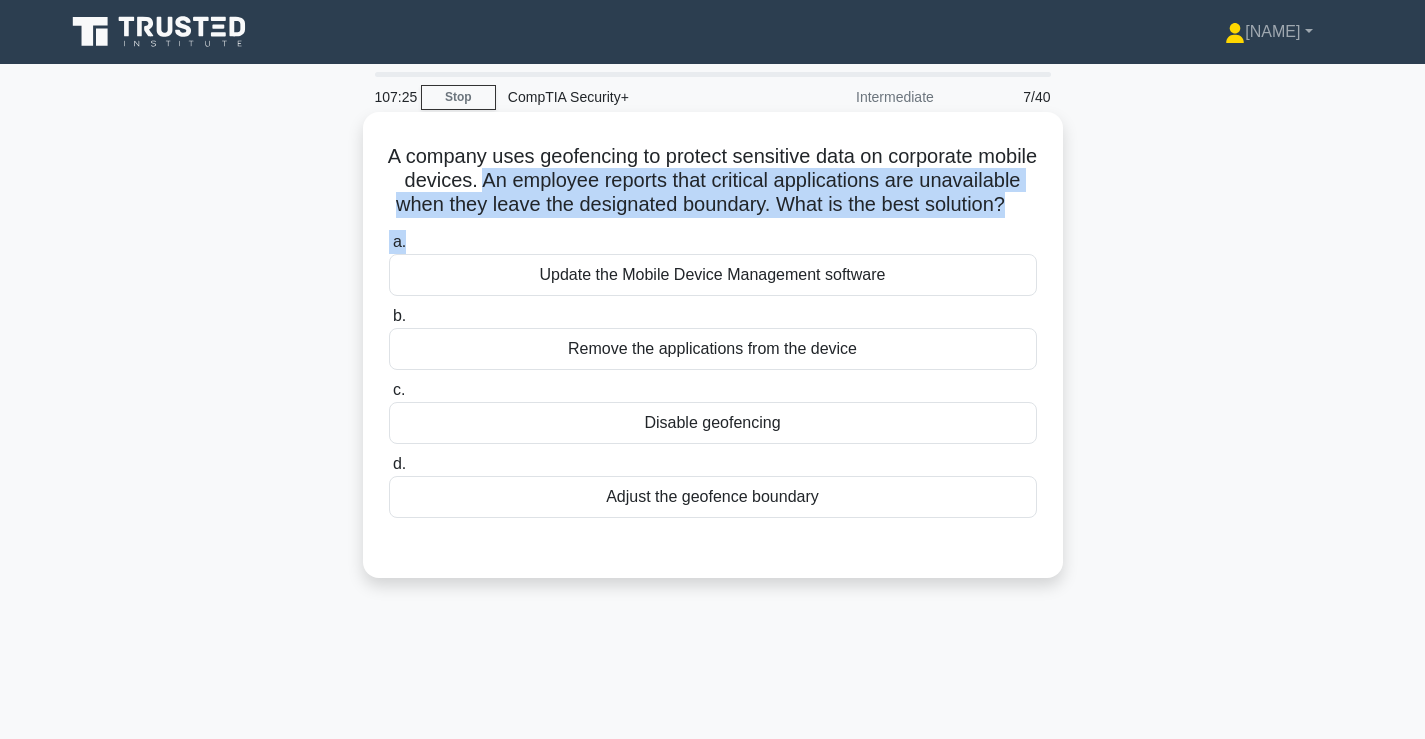 drag, startPoint x: 801, startPoint y: 252, endPoint x: 568, endPoint y: 187, distance: 241.89667 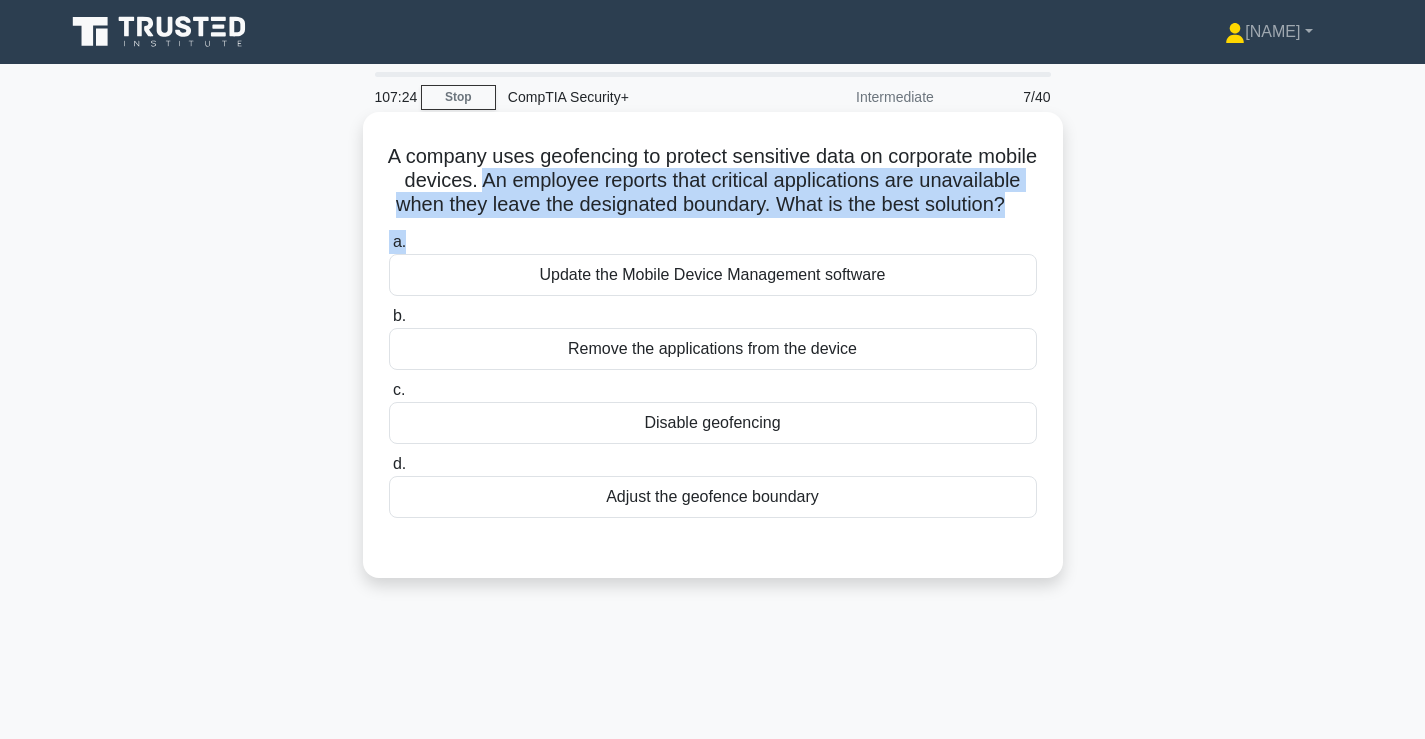 click on "A company uses geofencing to protect sensitive data on corporate mobile devices. An employee reports that critical applications are unavailable when they leave the designated boundary. What is the best solution?" at bounding box center (713, 181) 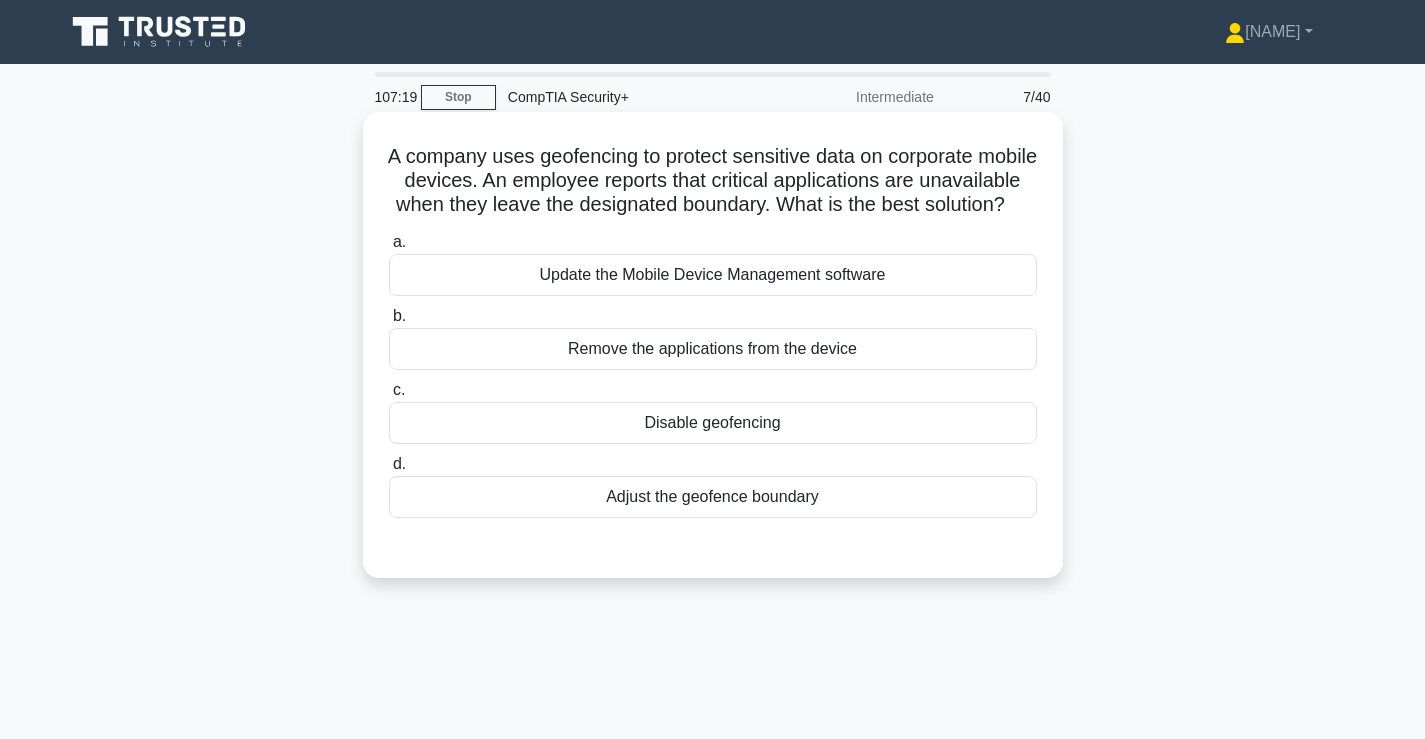 click on "Update the Mobile Device Management software" at bounding box center (713, 275) 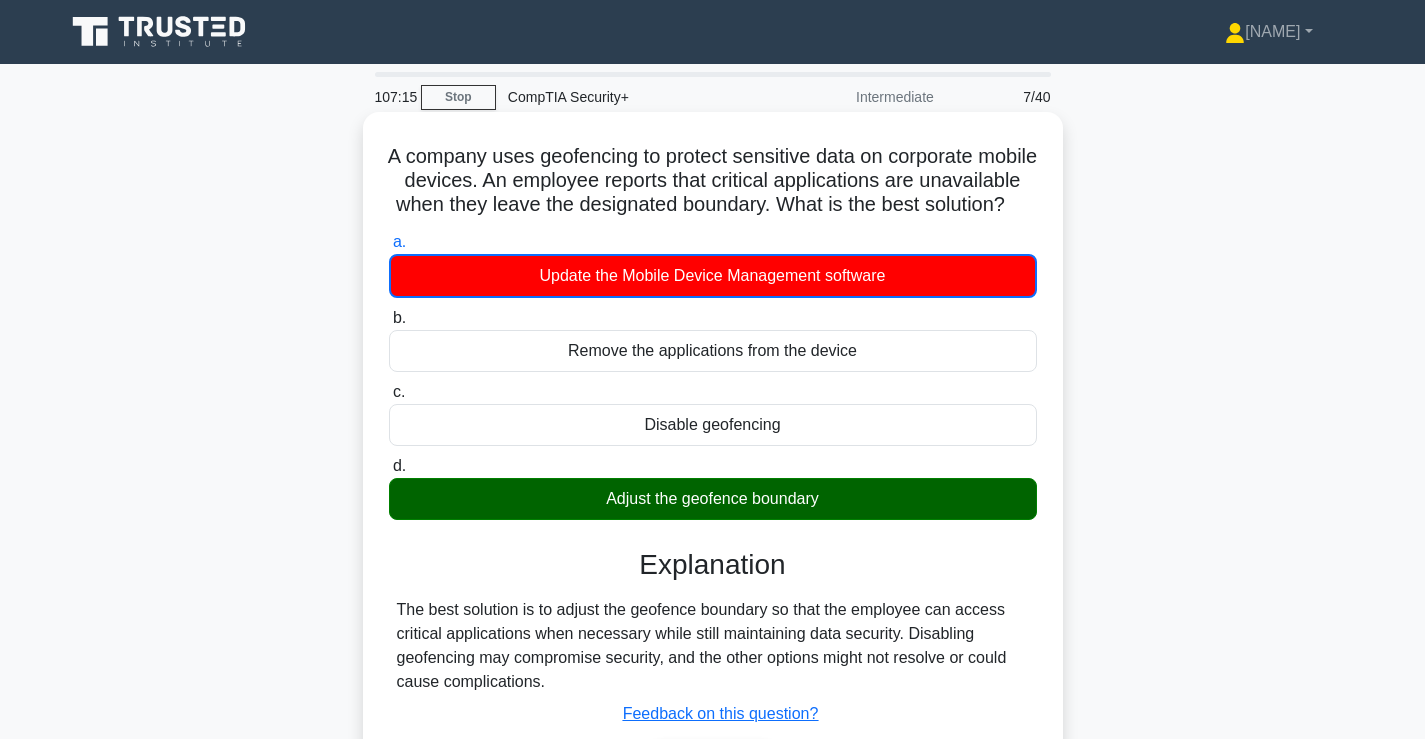 scroll, scrollTop: 167, scrollLeft: 0, axis: vertical 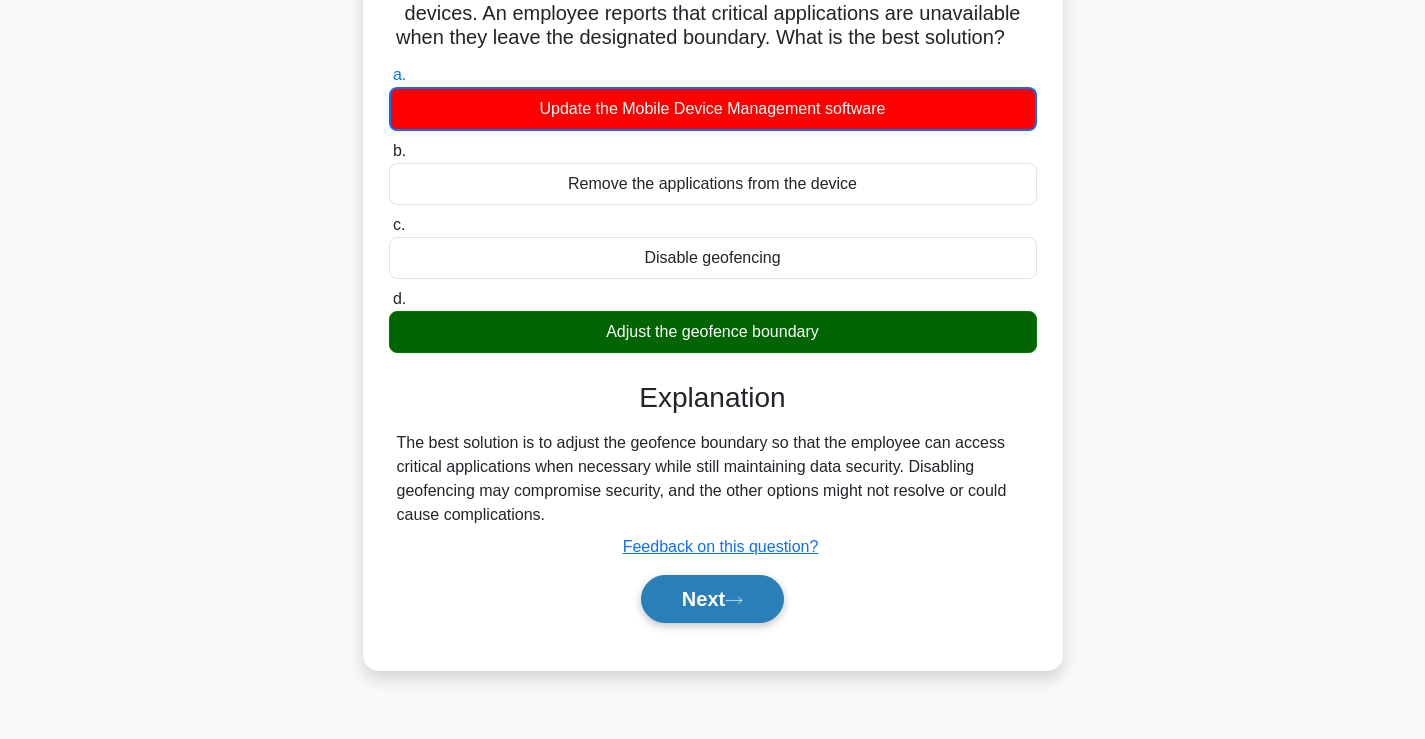 click on "Next" at bounding box center [712, 599] 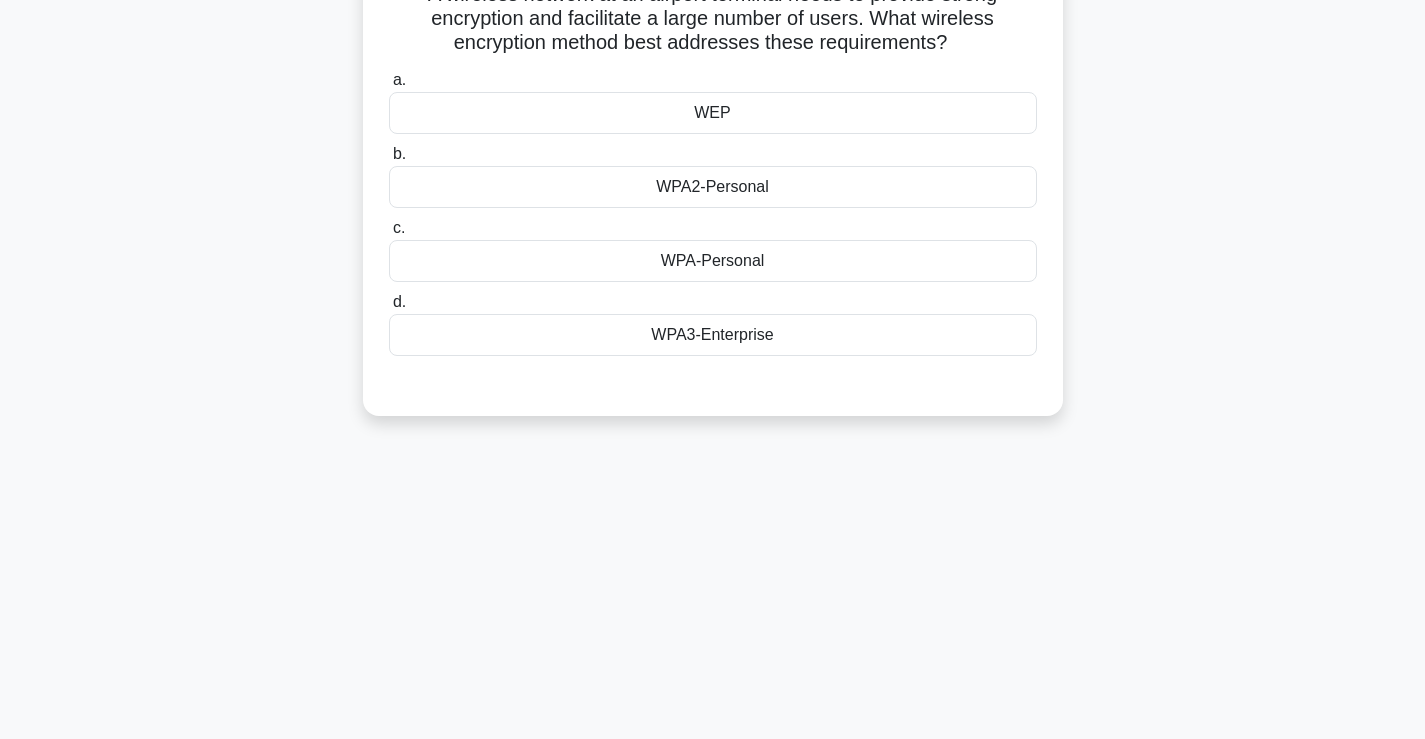scroll, scrollTop: 0, scrollLeft: 0, axis: both 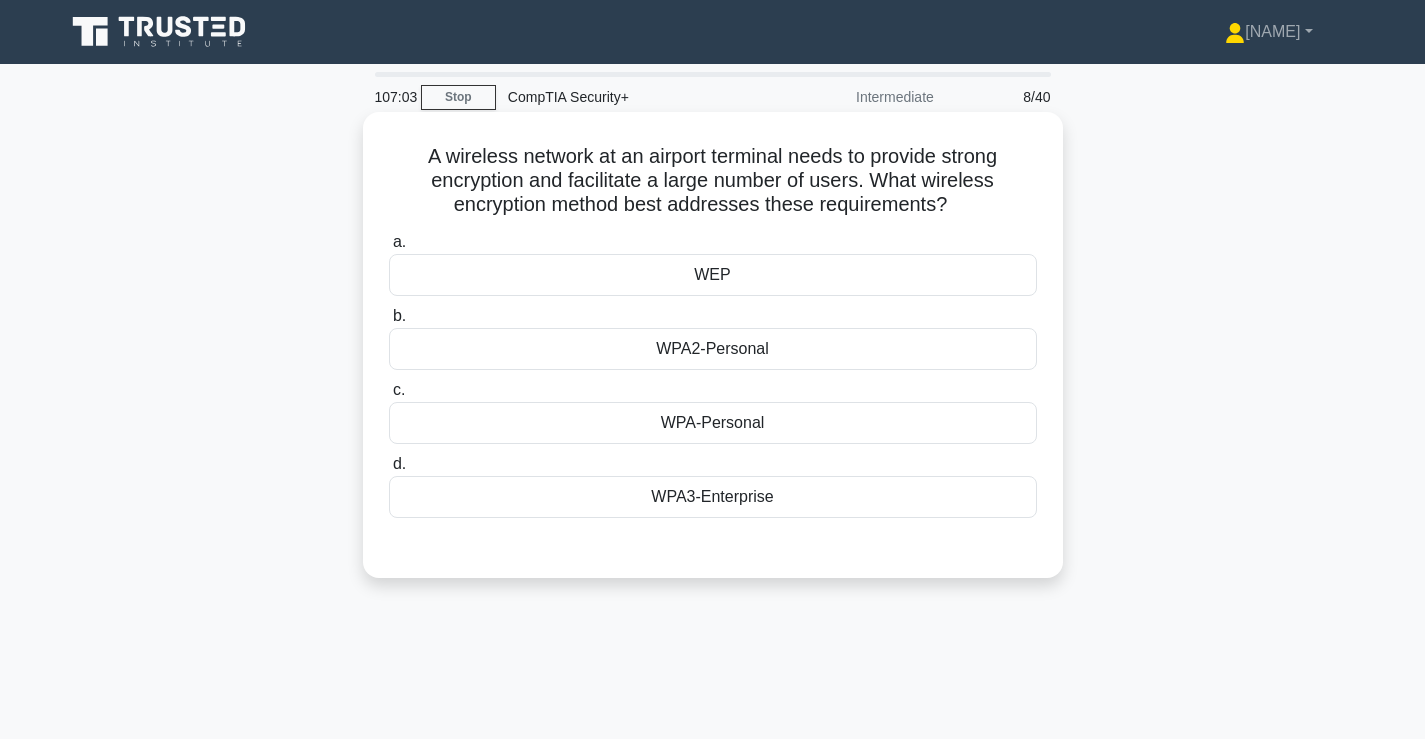 drag, startPoint x: 806, startPoint y: 182, endPoint x: 704, endPoint y: 190, distance: 102.31325 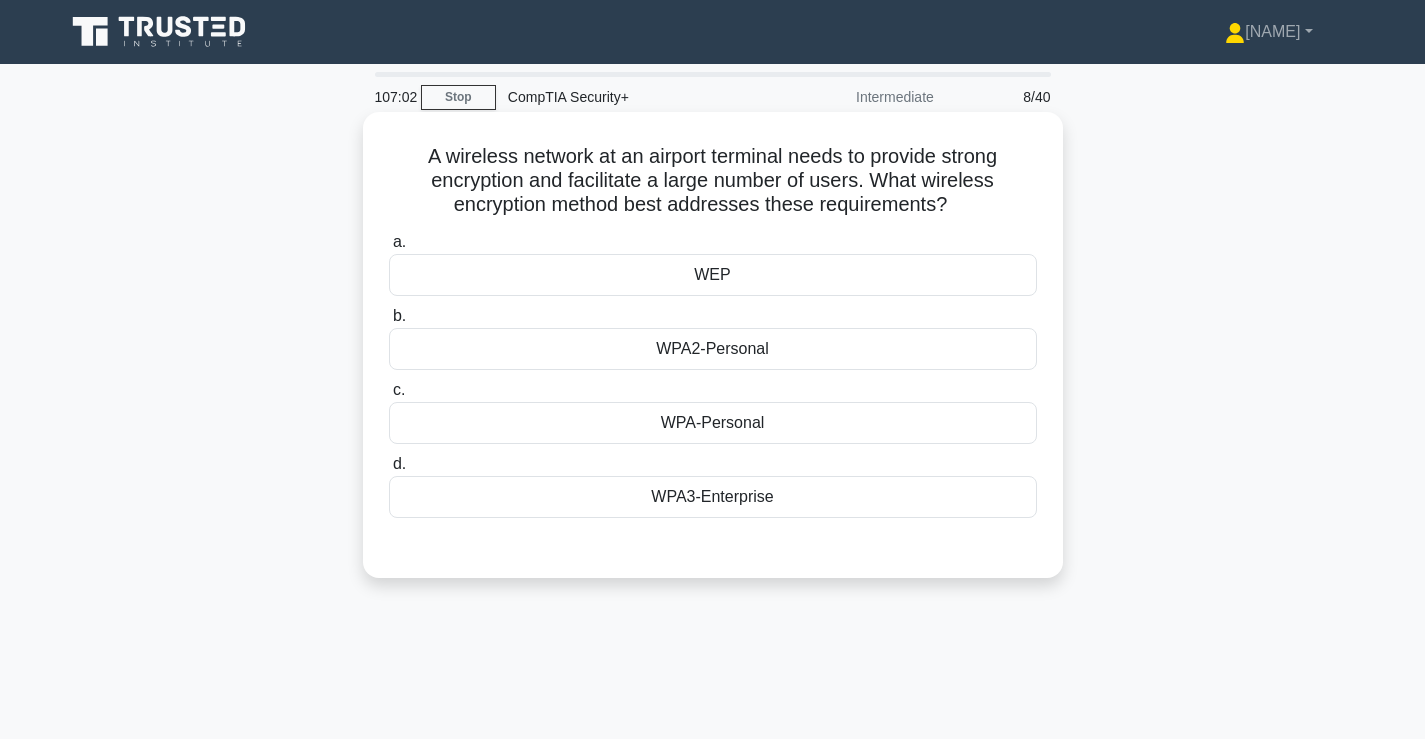 click on "A wireless network at an airport terminal needs to provide strong encryption and facilitate a large number of users. What wireless encryption method best addresses these requirements?
.spinner_0XTQ{transform-origin:center;animation:spinner_y6GP .75s linear infinite}@keyframes spinner_y6GP{100%{transform:rotate(360deg)}}" at bounding box center [713, 181] 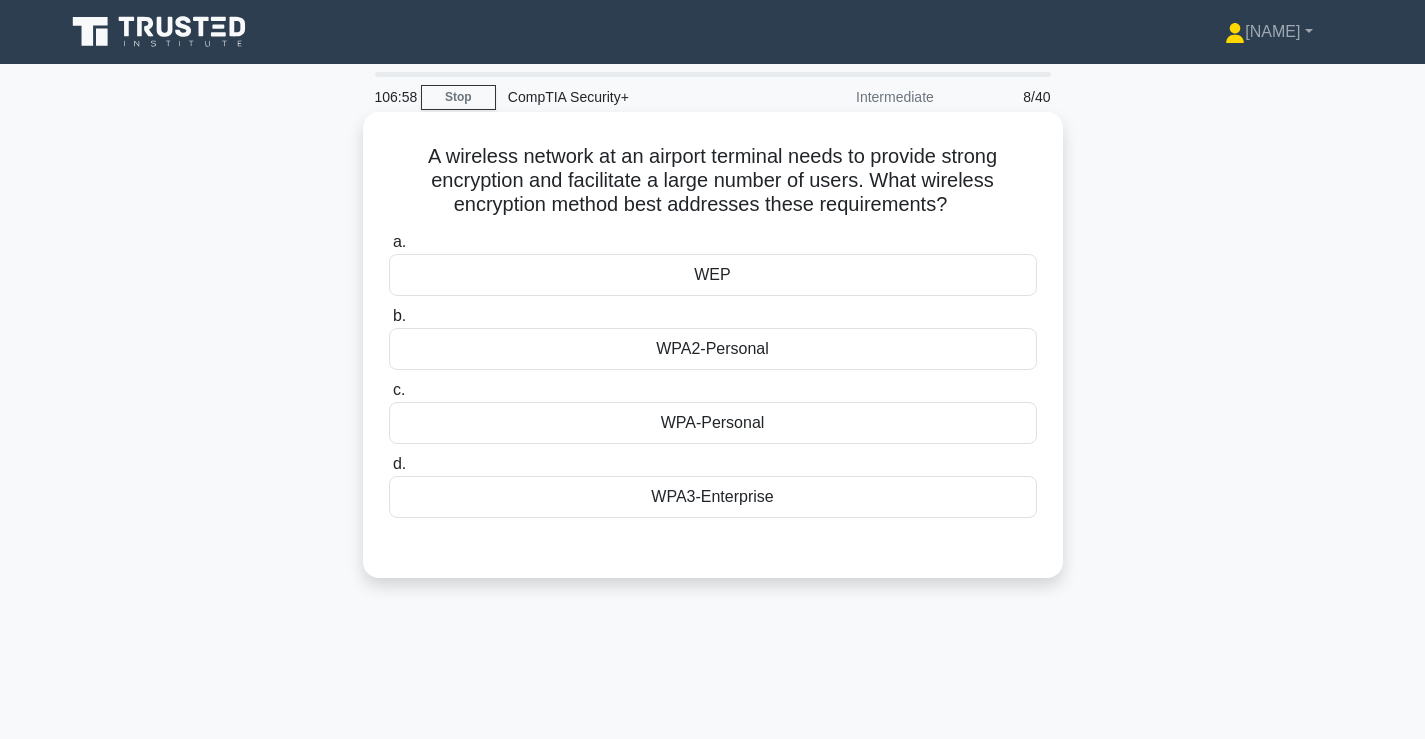 click on "WPA3-Enterprise" at bounding box center [713, 497] 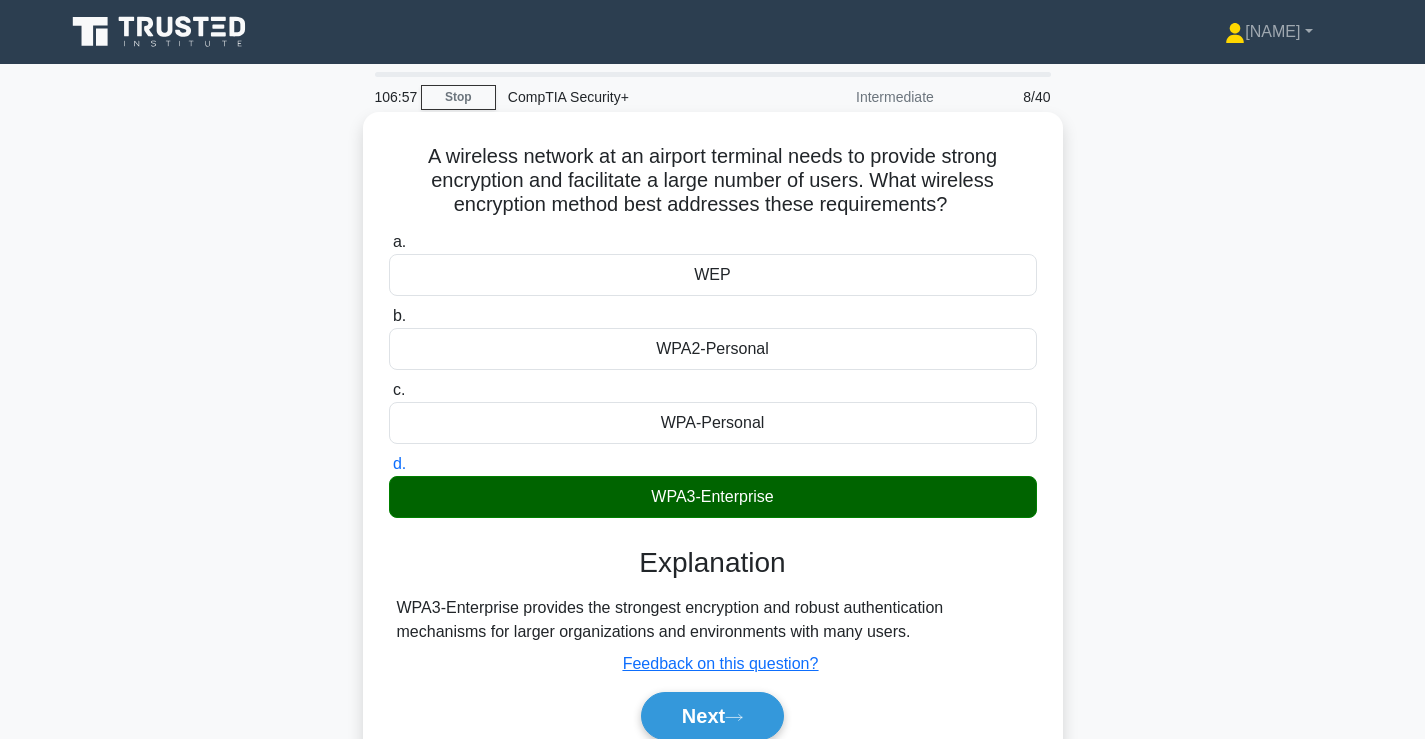 scroll, scrollTop: 333, scrollLeft: 0, axis: vertical 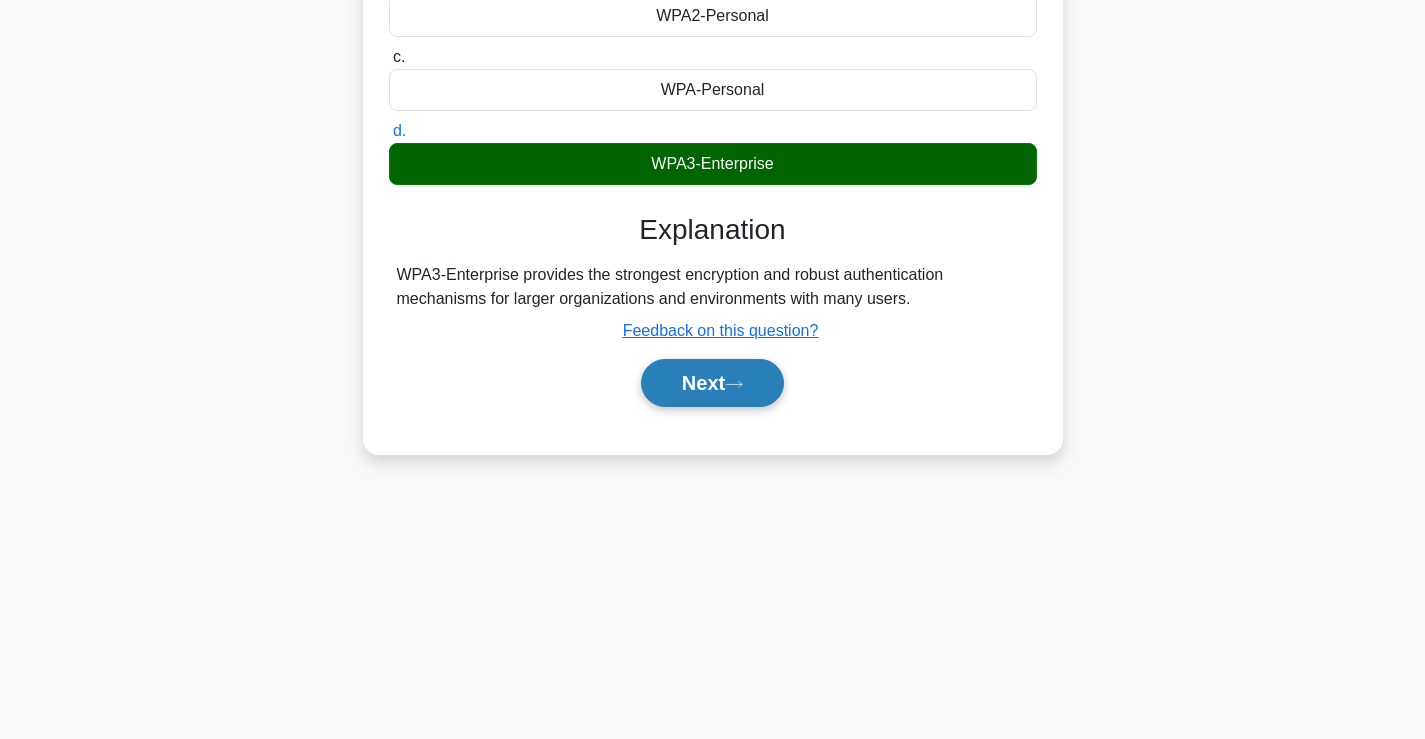 click on "Next" at bounding box center (712, 383) 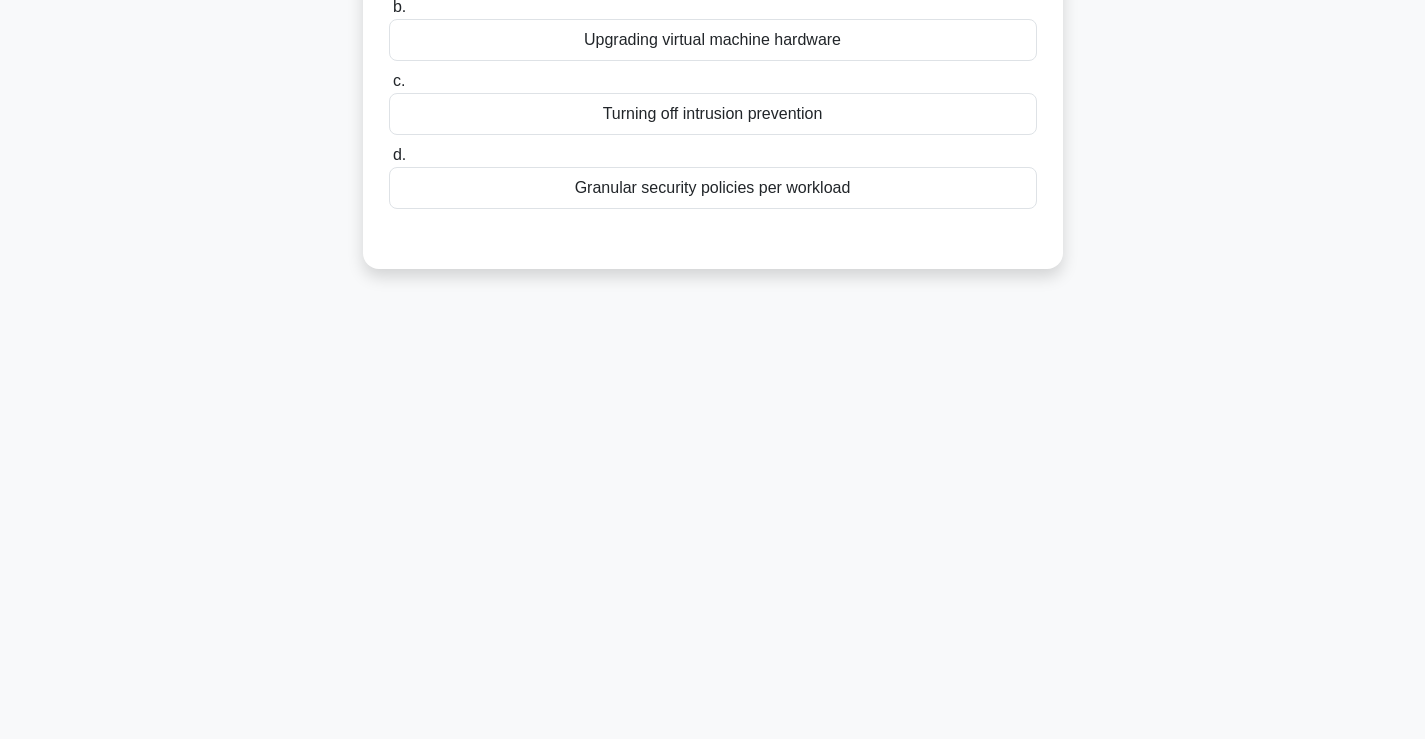 scroll, scrollTop: 0, scrollLeft: 0, axis: both 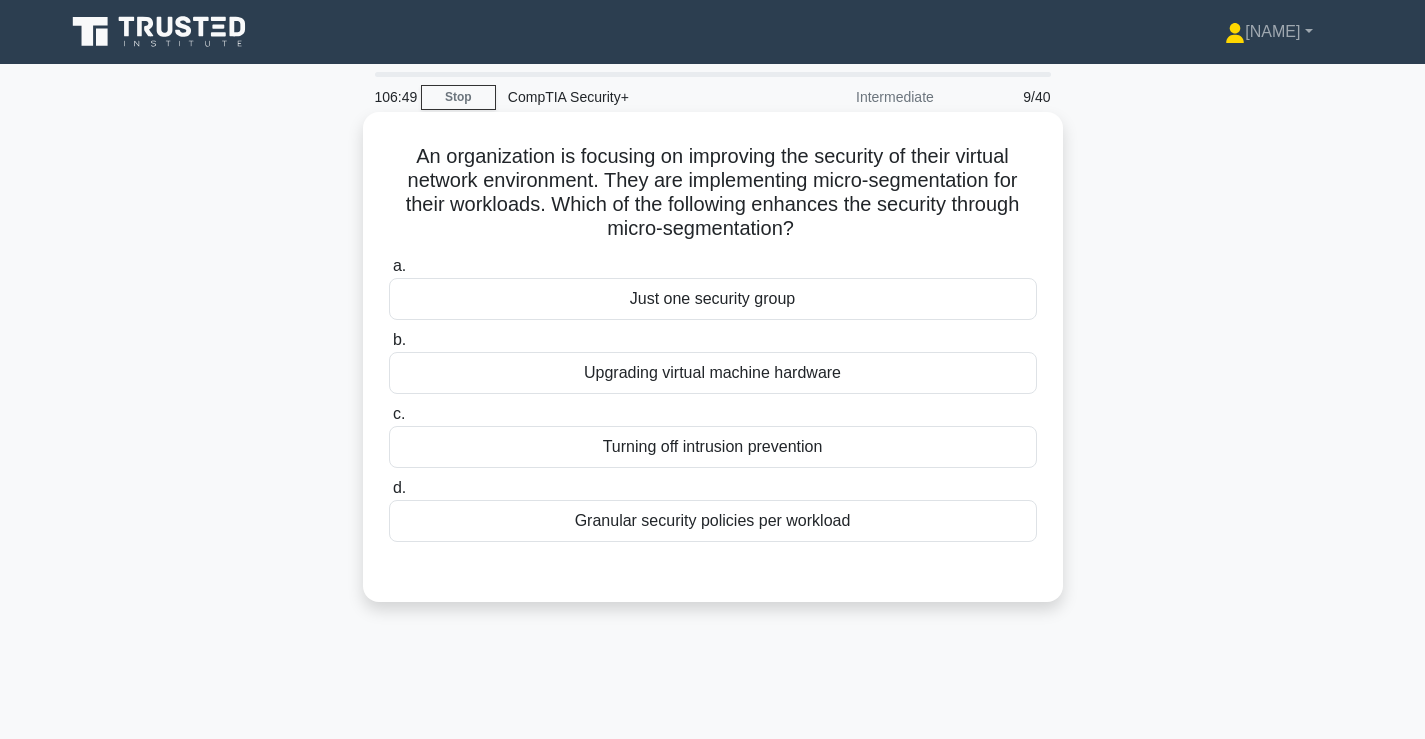 drag, startPoint x: 852, startPoint y: 232, endPoint x: 602, endPoint y: 180, distance: 255.35074 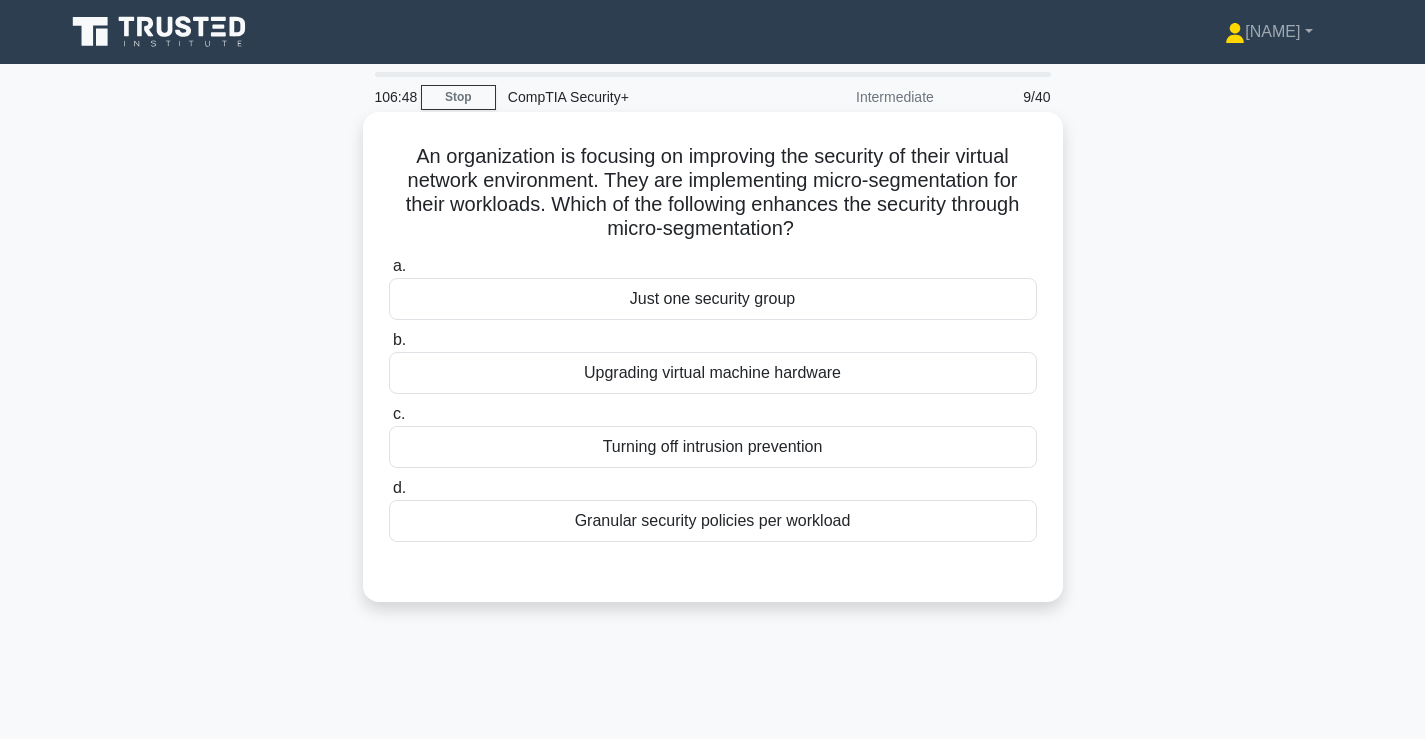 drag, startPoint x: 590, startPoint y: 175, endPoint x: 844, endPoint y: 220, distance: 257.9554 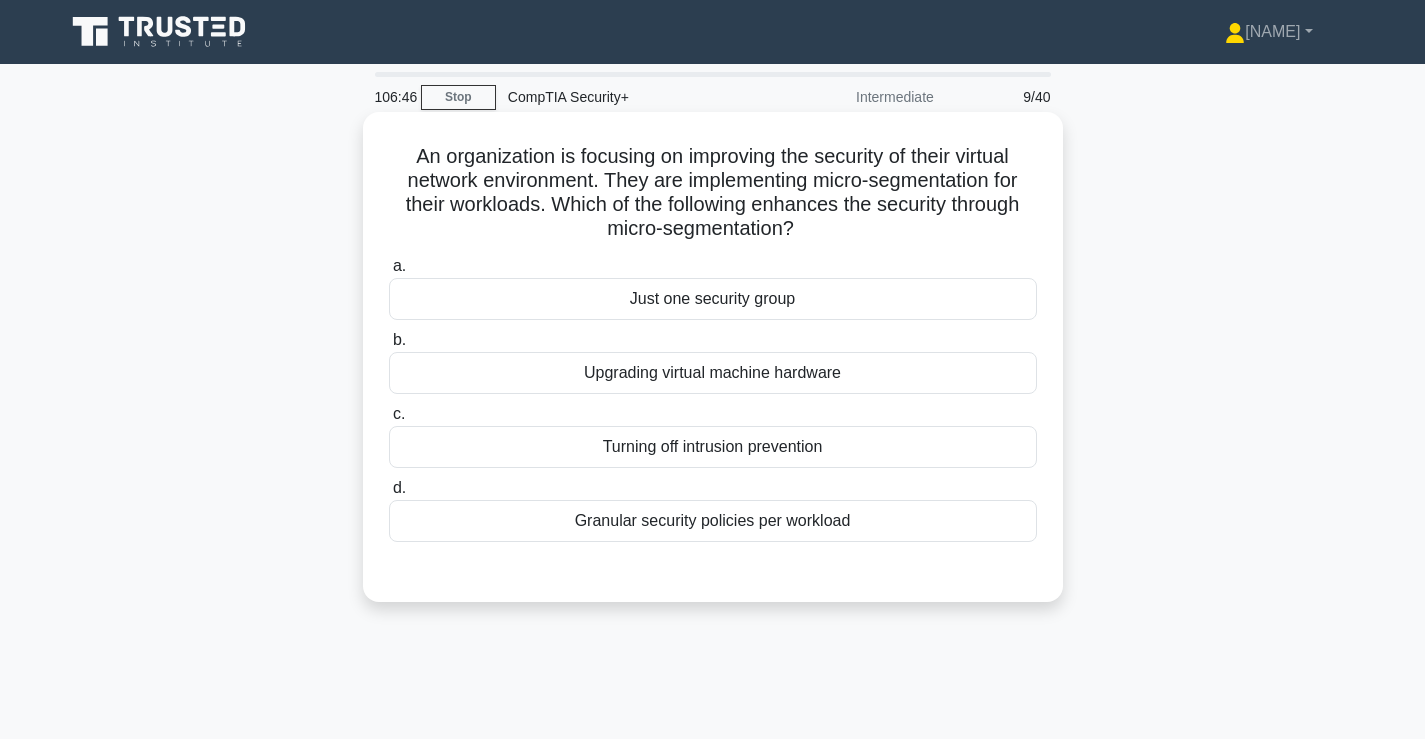 drag, startPoint x: 822, startPoint y: 226, endPoint x: 852, endPoint y: 143, distance: 88.25531 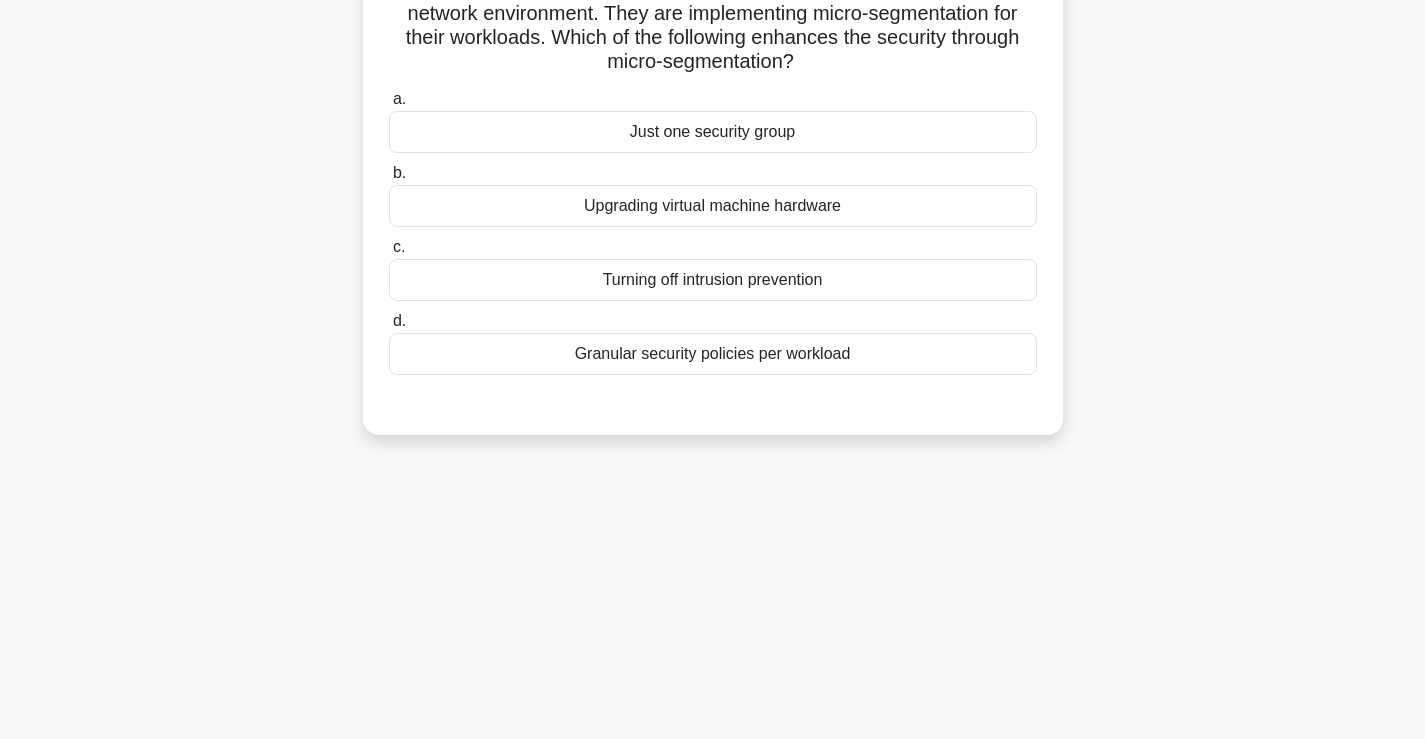 scroll, scrollTop: 0, scrollLeft: 0, axis: both 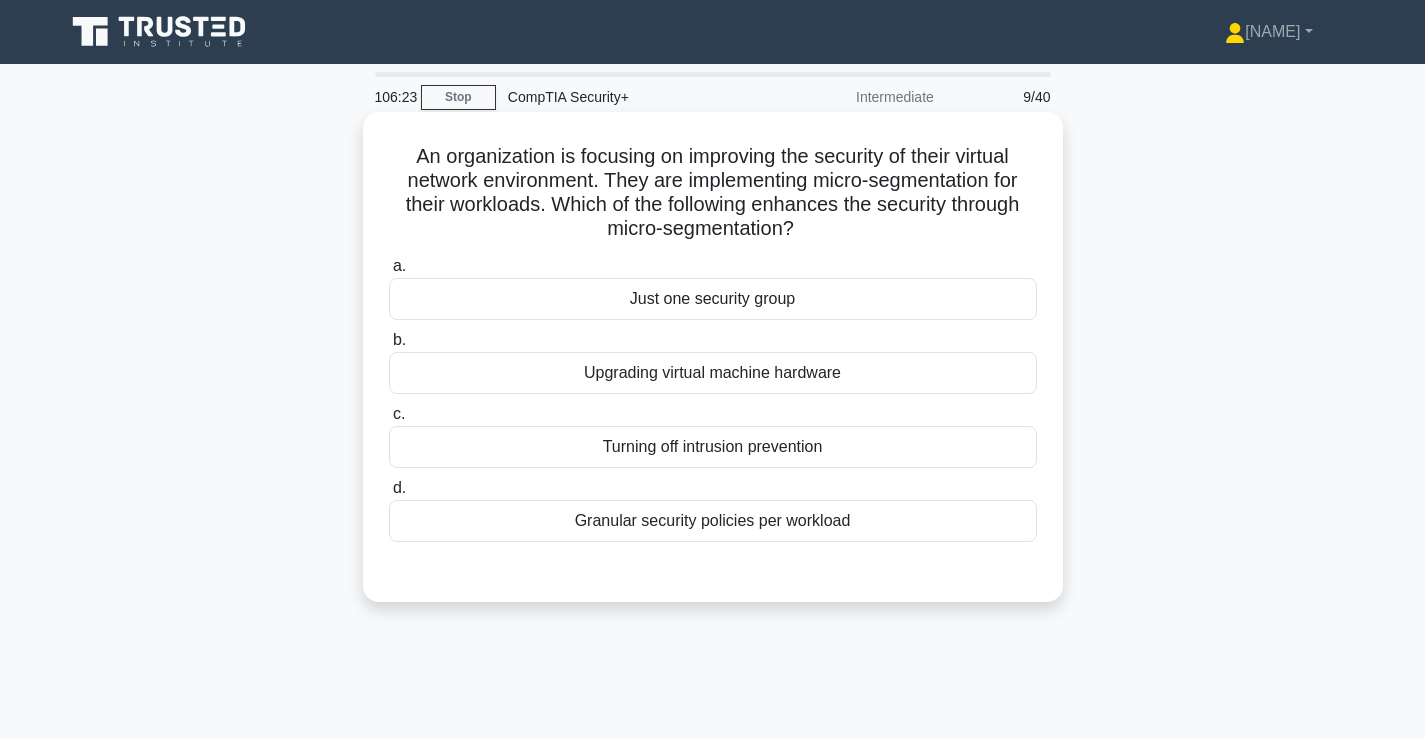 click on "Granular security policies per workload" at bounding box center (713, 521) 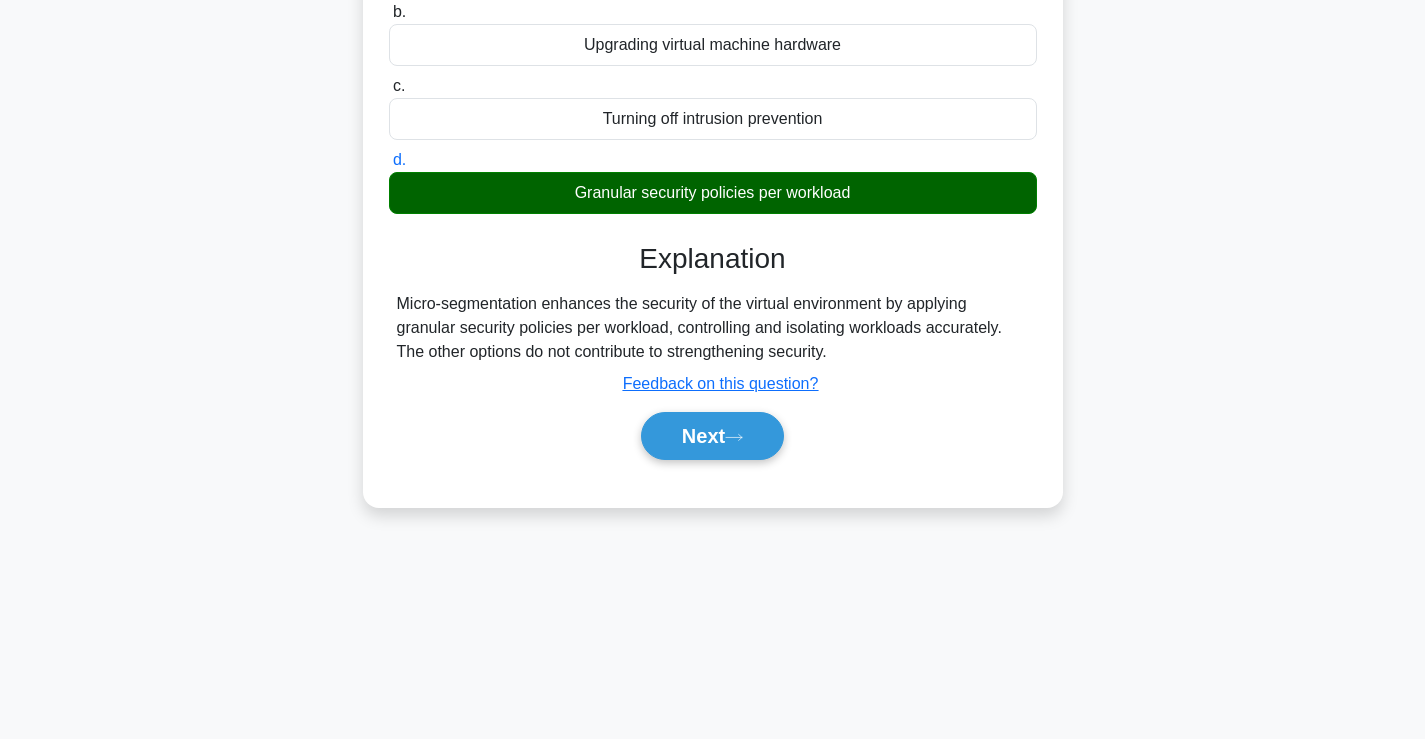 scroll, scrollTop: 341, scrollLeft: 0, axis: vertical 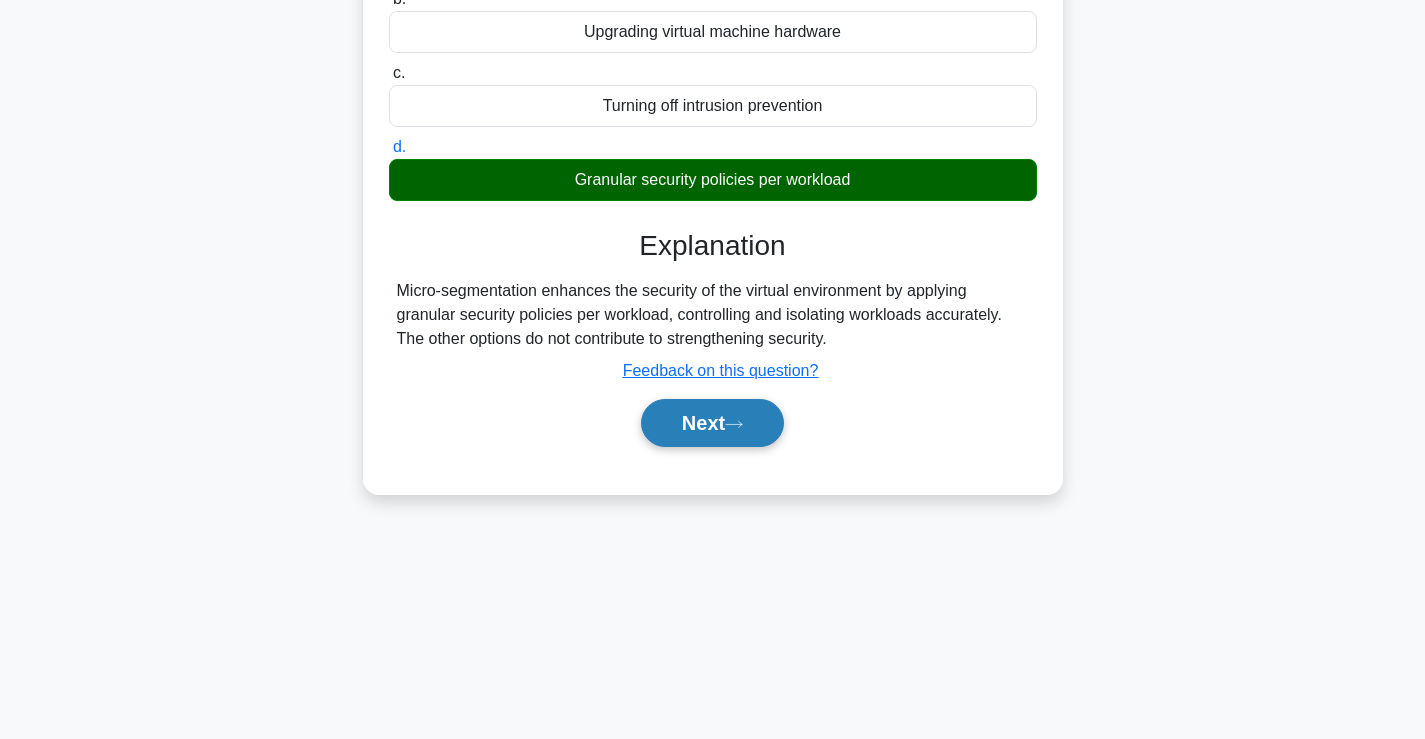 click on "Next" at bounding box center (712, 423) 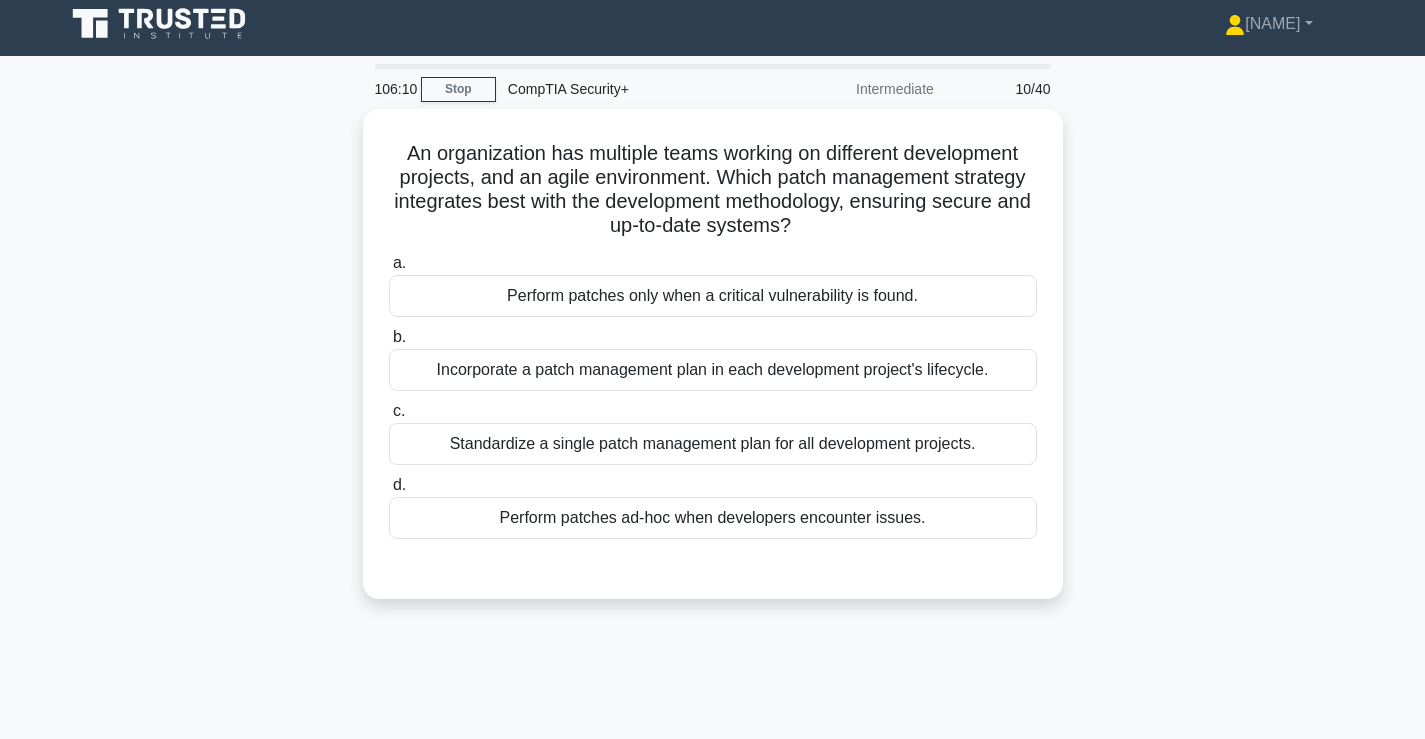 scroll, scrollTop: 0, scrollLeft: 0, axis: both 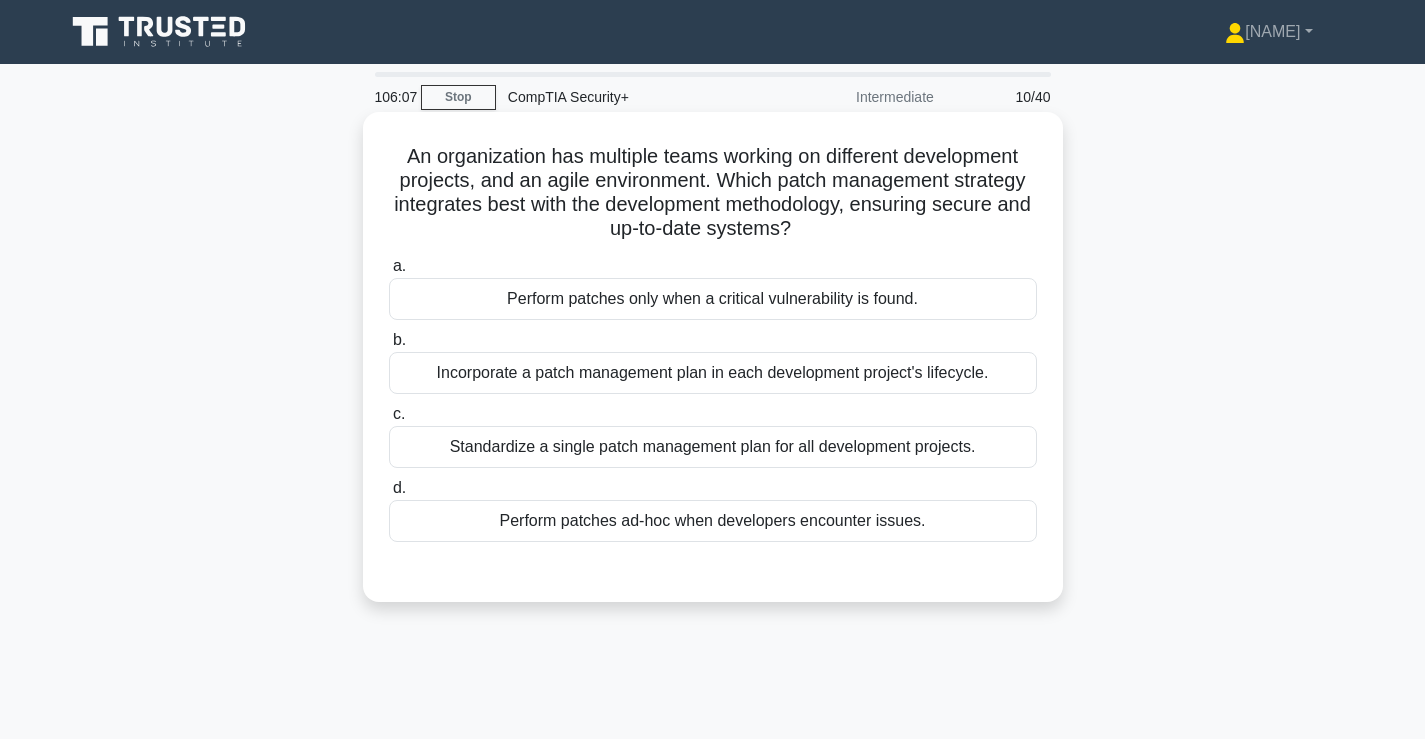 drag, startPoint x: 825, startPoint y: 237, endPoint x: 649, endPoint y: 156, distance: 193.74467 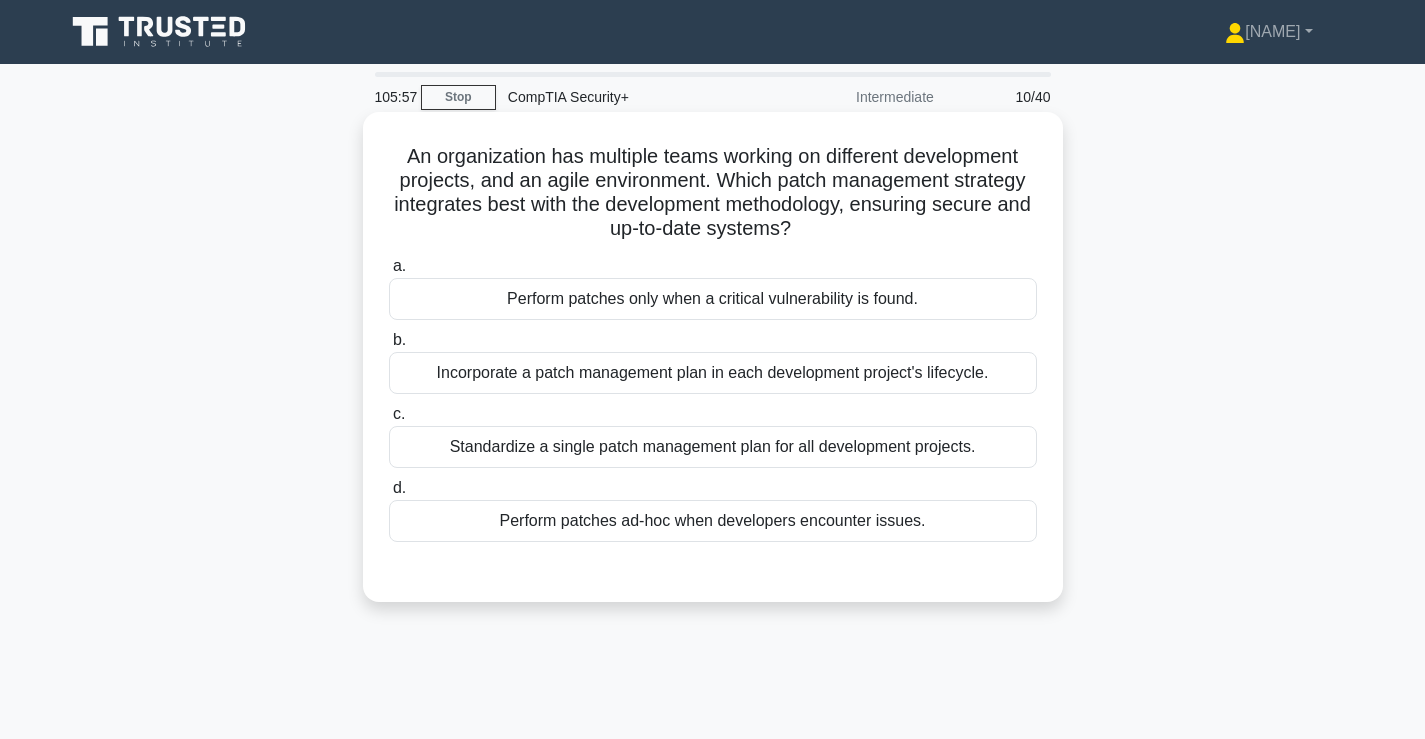 drag, startPoint x: 963, startPoint y: 232, endPoint x: 851, endPoint y: 203, distance: 115.69356 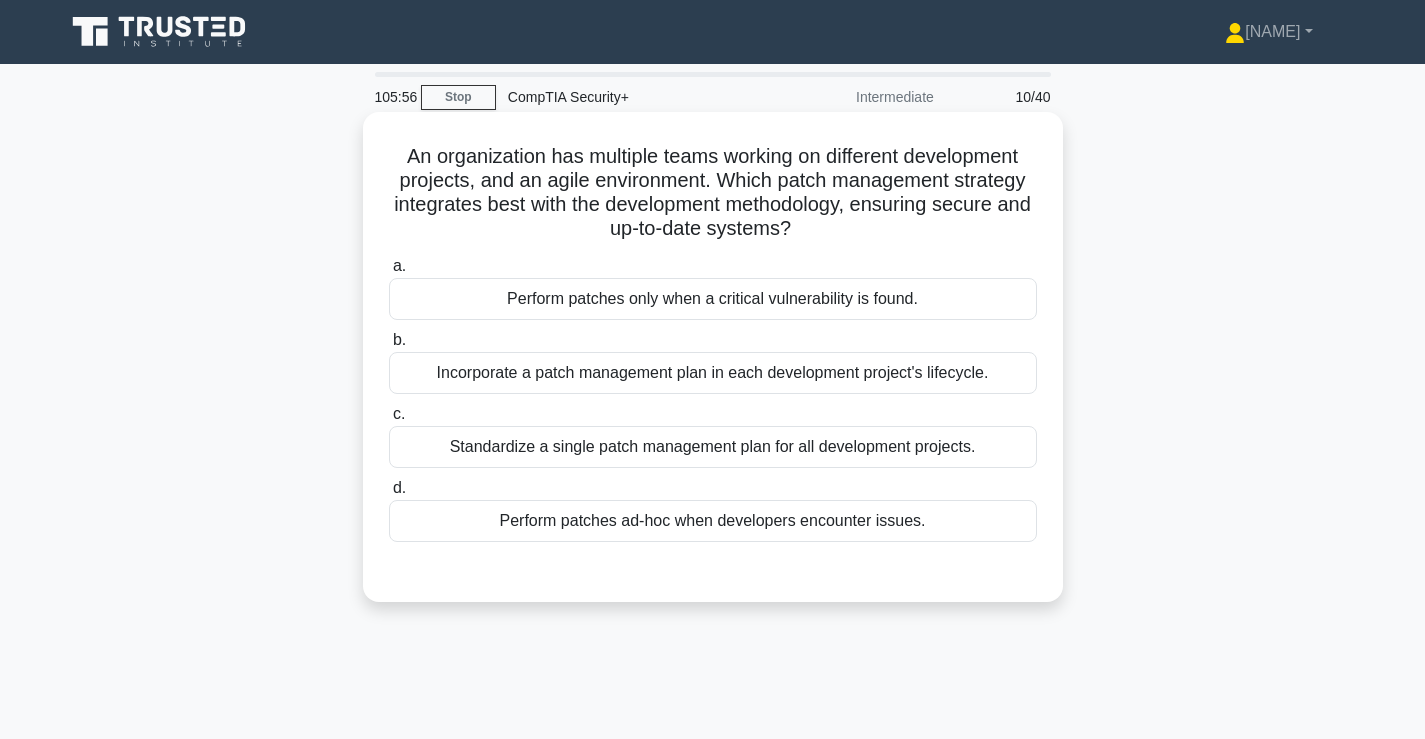 click on "An organization has multiple teams working on different development projects, and an agile environment. Which patch management strategy integrates best with the development methodology, ensuring secure and up-to-date systems?
.spinner_0XTQ{transform-origin:center;animation:spinner_y6GP .75s linear infinite}@keyframes spinner_y6GP{100%{transform:rotate(360deg)}}" at bounding box center (713, 193) 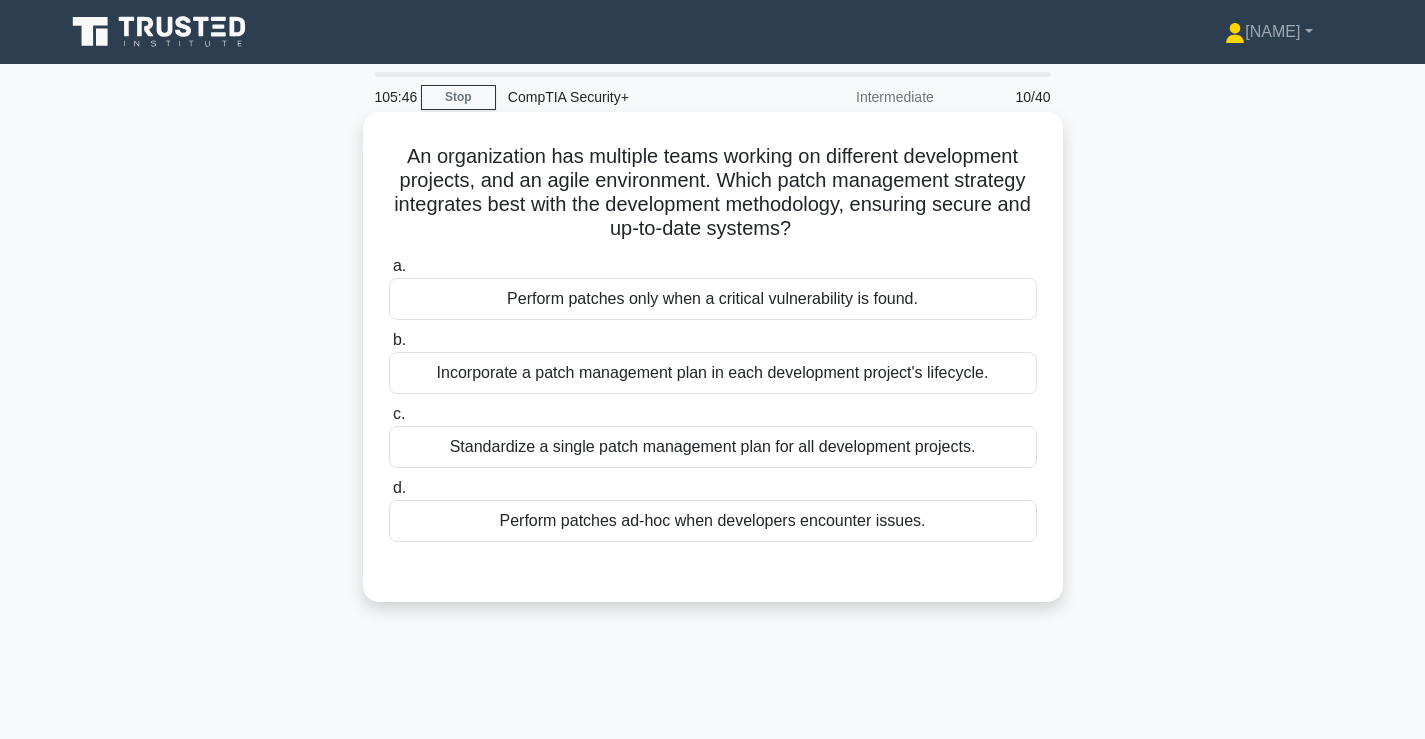 click on "Incorporate a patch management plan in each development project's lifecycle." at bounding box center (713, 373) 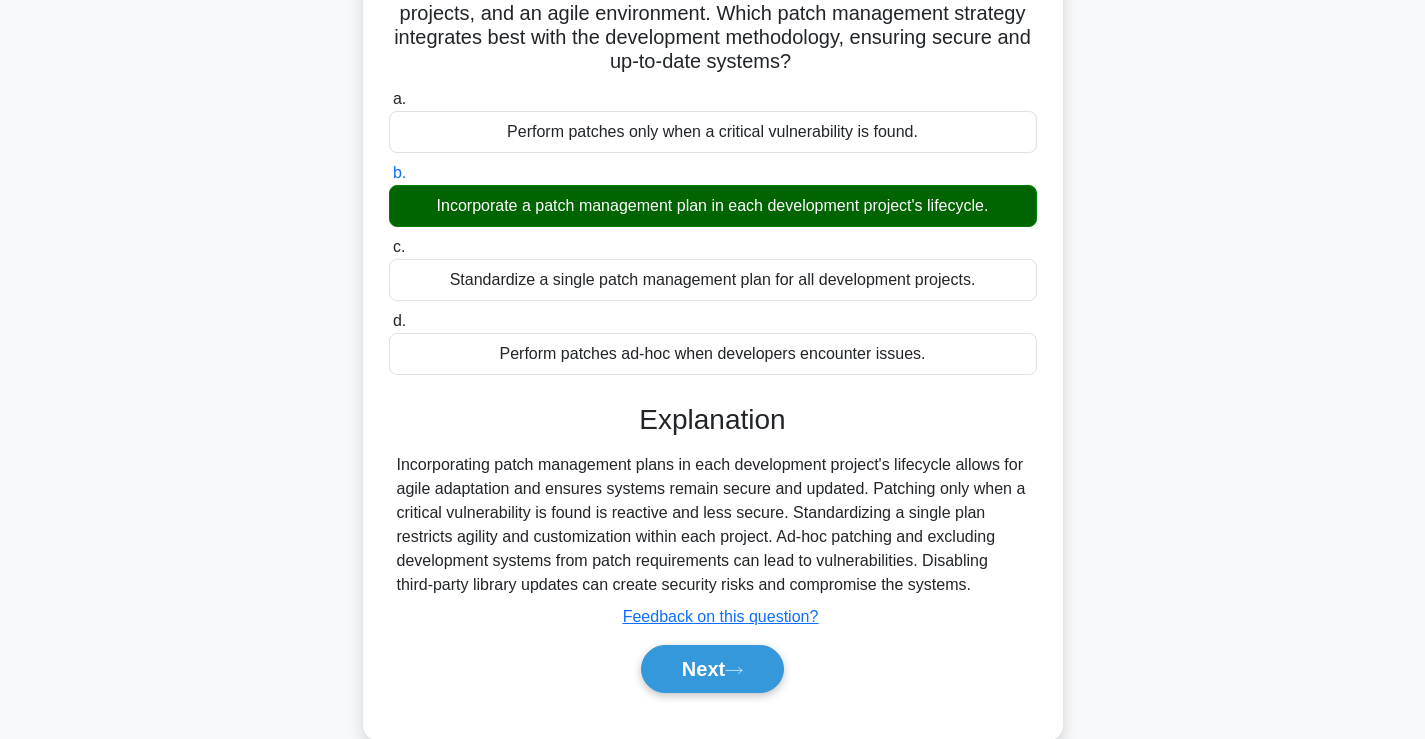 scroll, scrollTop: 333, scrollLeft: 0, axis: vertical 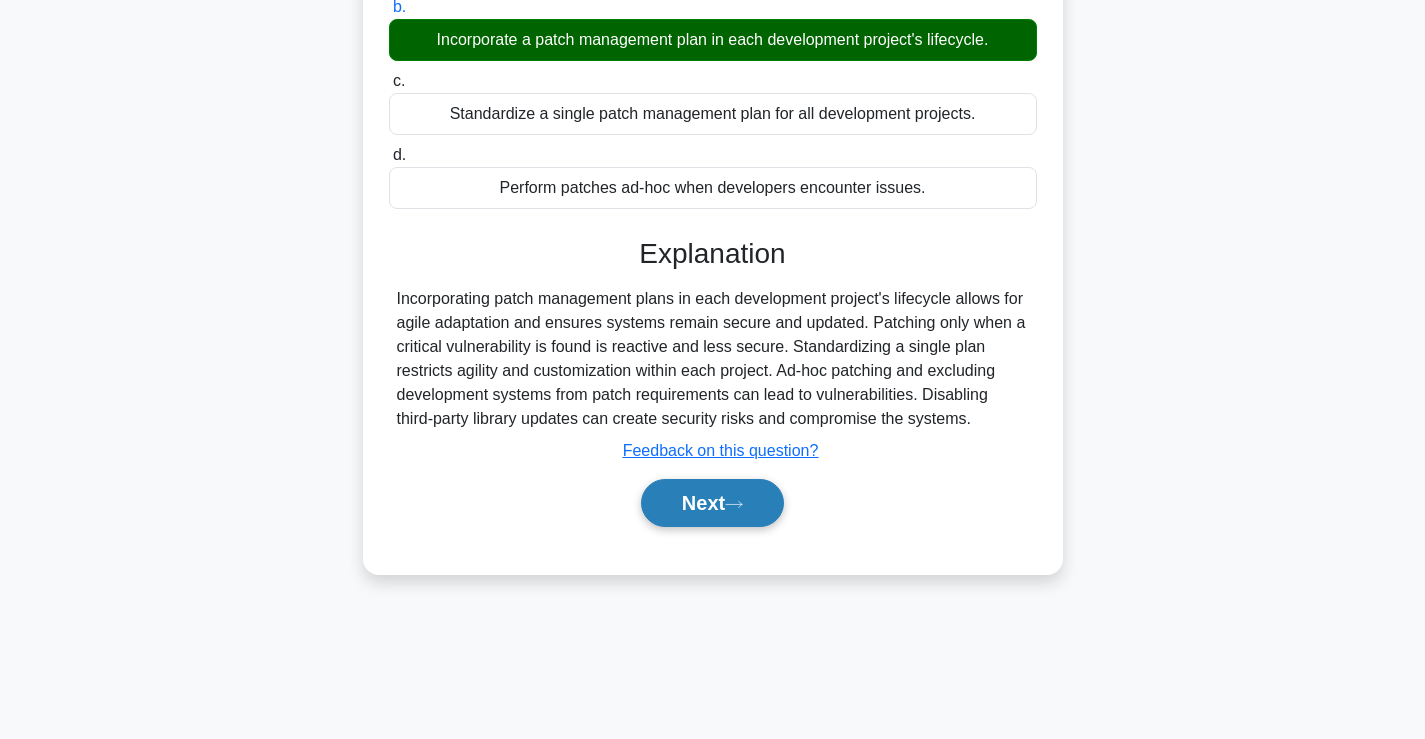 click at bounding box center [734, 504] 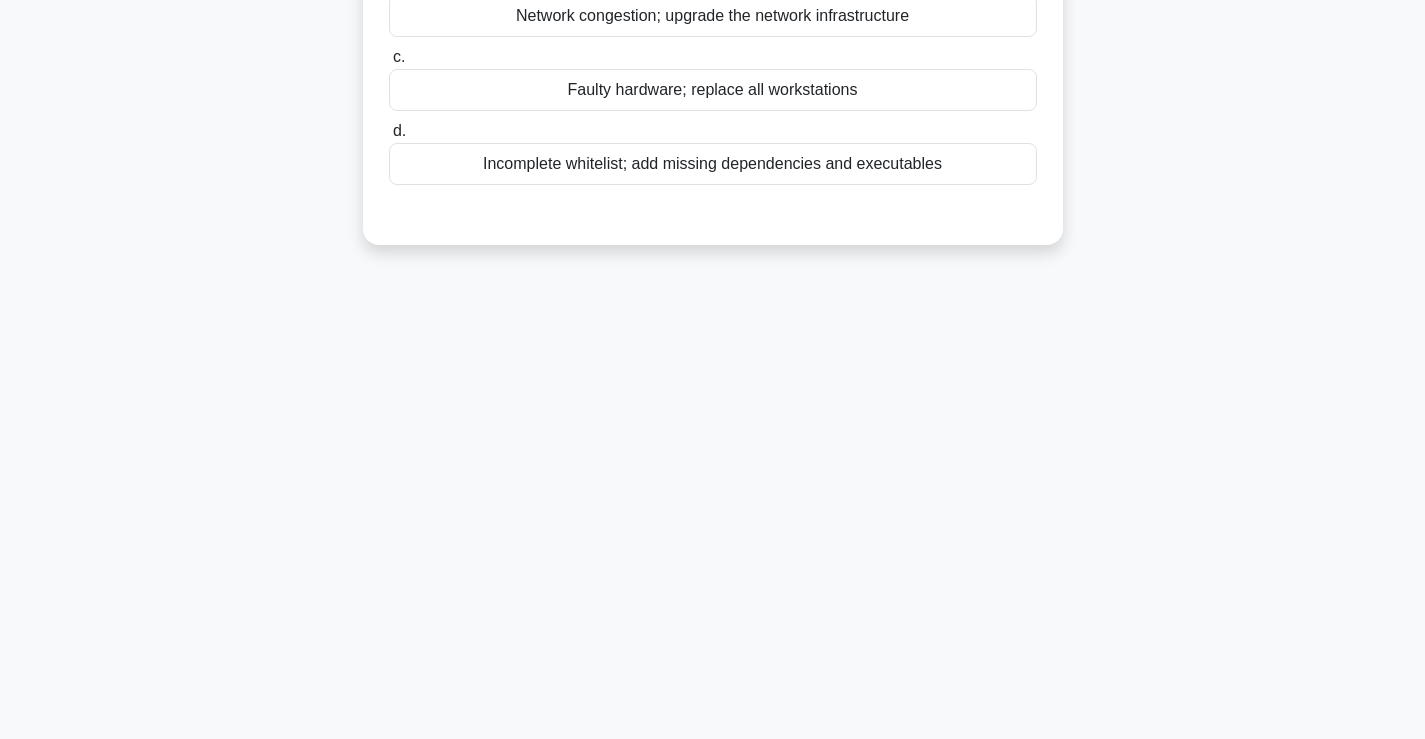 scroll, scrollTop: 0, scrollLeft: 0, axis: both 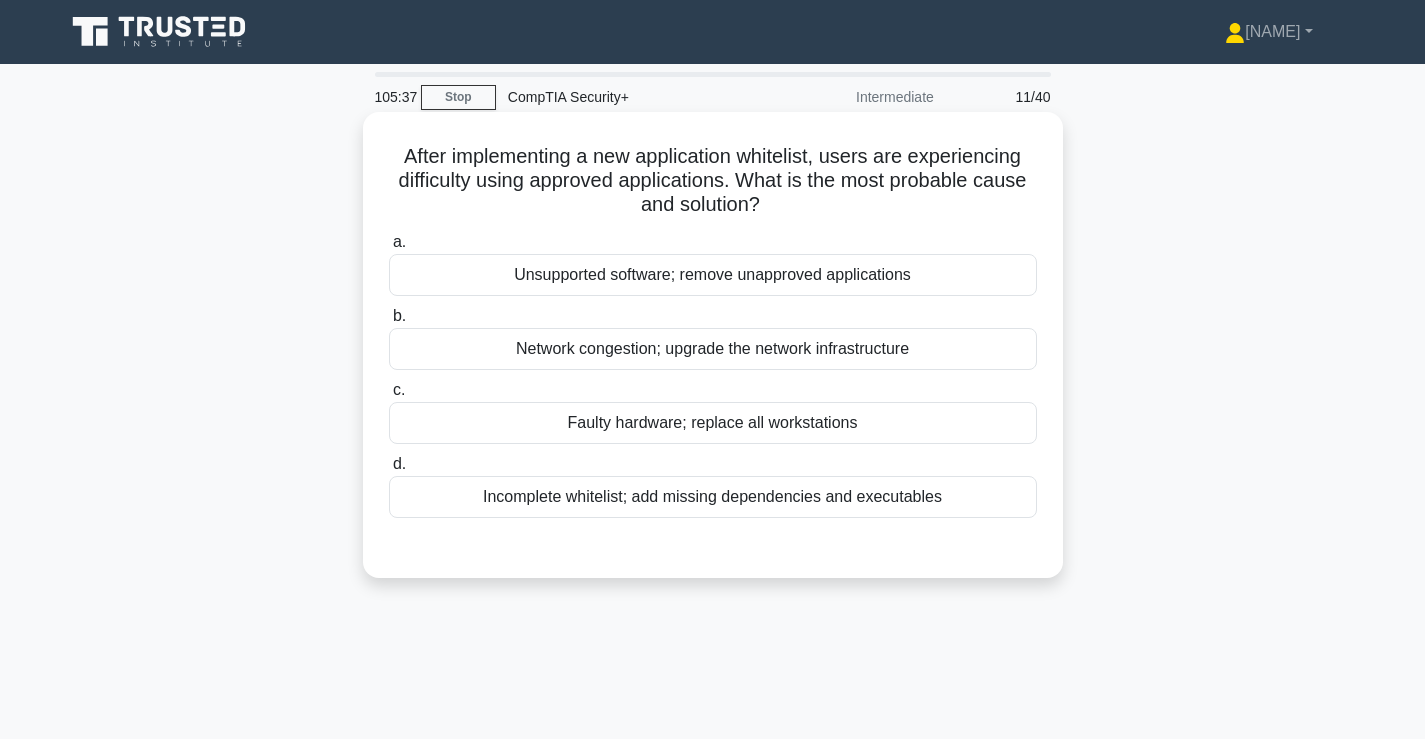 drag, startPoint x: 463, startPoint y: 147, endPoint x: 784, endPoint y: 190, distance: 323.86725 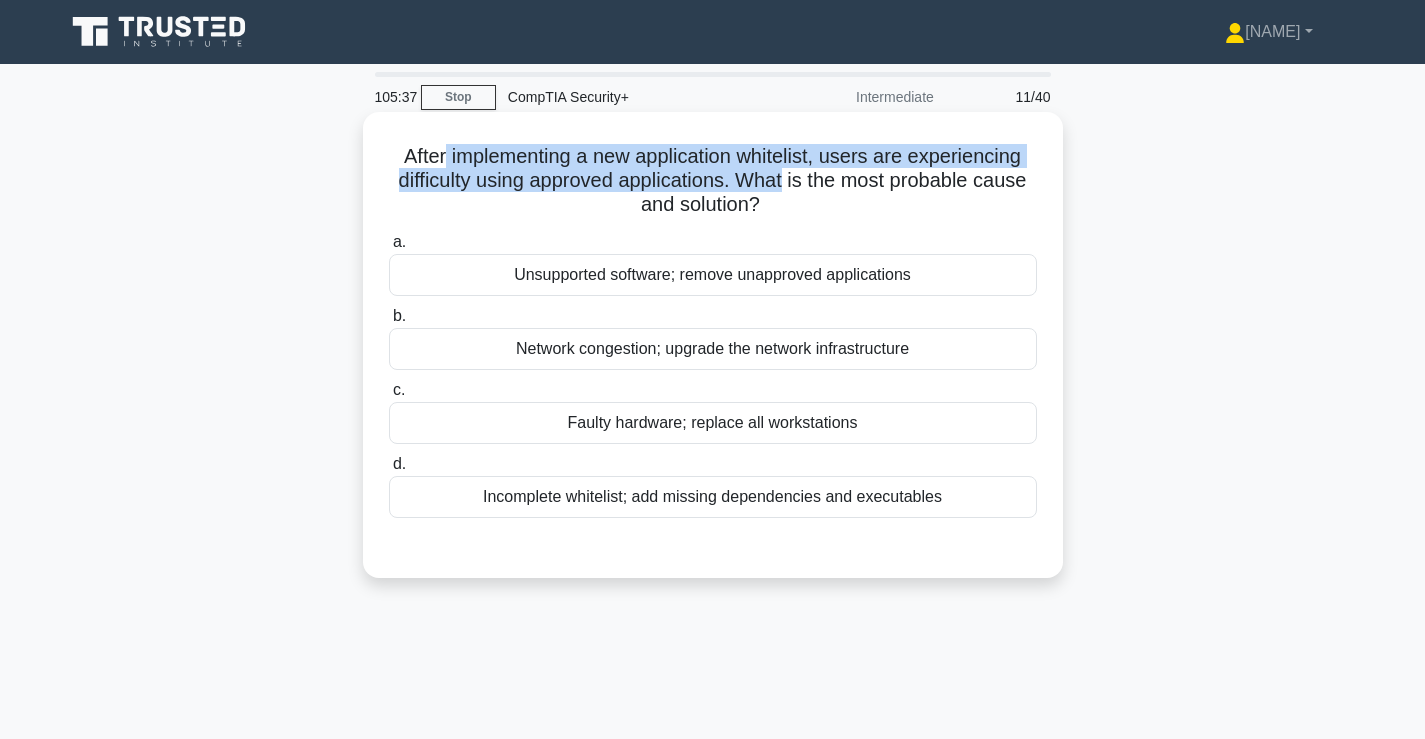 click on "After implementing a new application whitelist, users are experiencing difficulty using approved applications. What is the most probable cause and solution?
.spinner_0XTQ{transform-origin:center;animation:spinner_y6GP .75s linear infinite}@keyframes spinner_y6GP{100%{transform:rotate(360deg)}}" at bounding box center (713, 181) 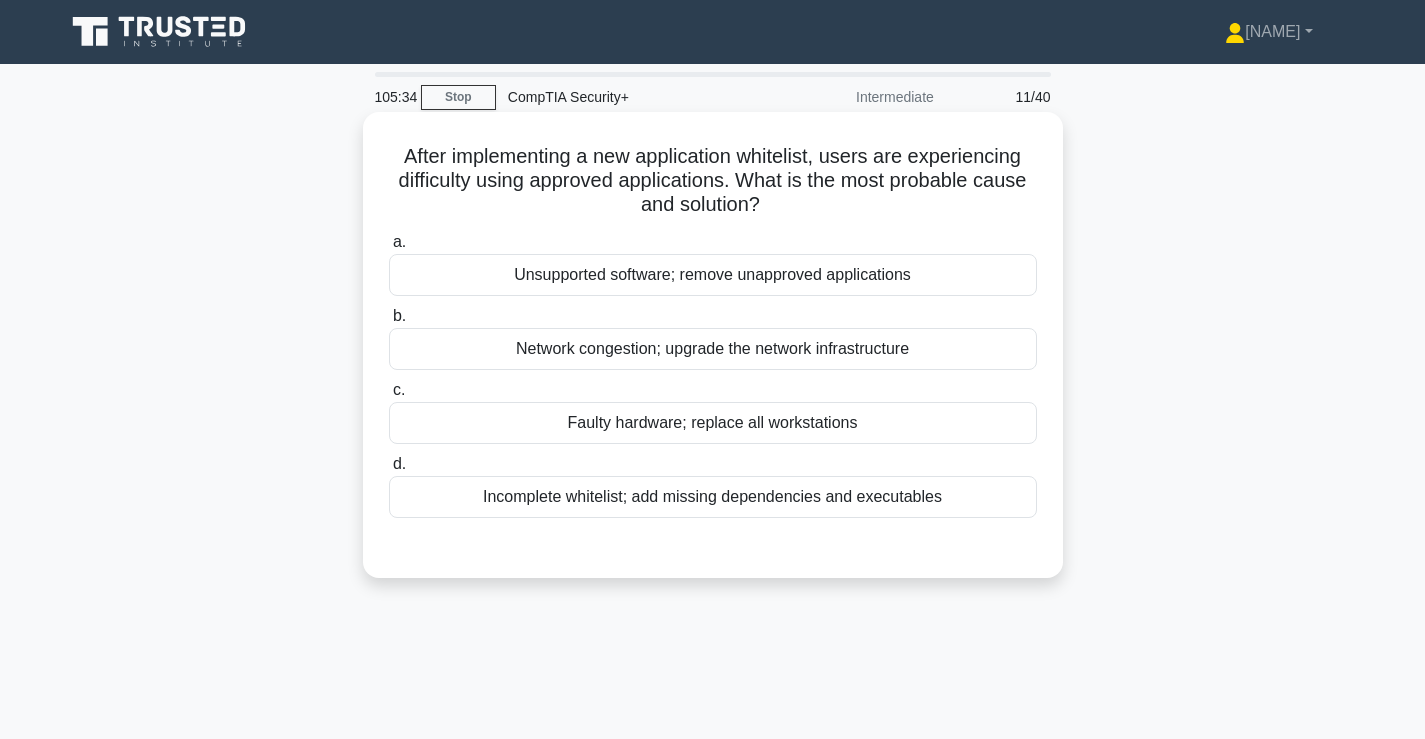 drag, startPoint x: 811, startPoint y: 206, endPoint x: 411, endPoint y: 179, distance: 400.91022 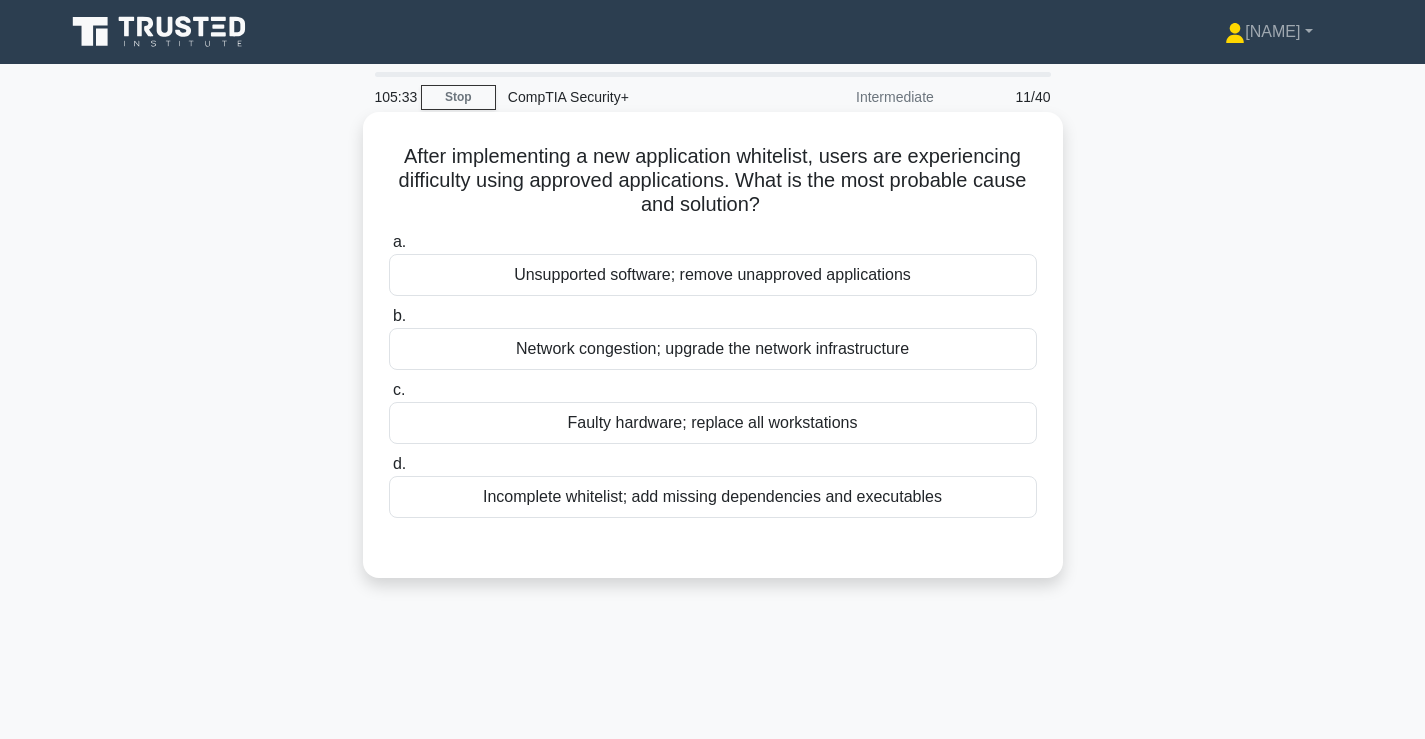drag, startPoint x: 807, startPoint y: 197, endPoint x: 737, endPoint y: 182, distance: 71.5891 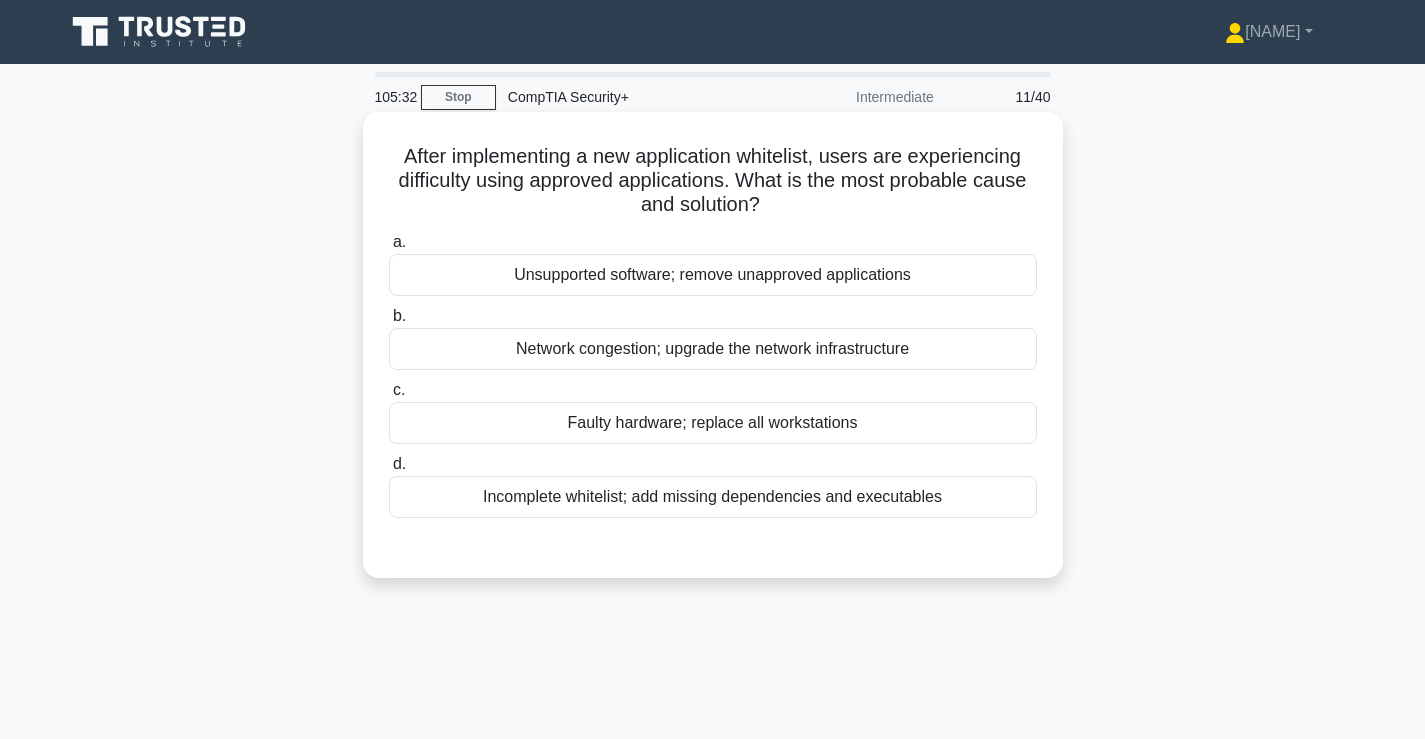 click on "After implementing a new application whitelist, users are experiencing difficulty using approved applications. What is the most probable cause and solution?
.spinner_0XTQ{transform-origin:center;animation:spinner_y6GP .75s linear infinite}@keyframes spinner_y6GP{100%{transform:rotate(360deg)}}" at bounding box center (713, 181) 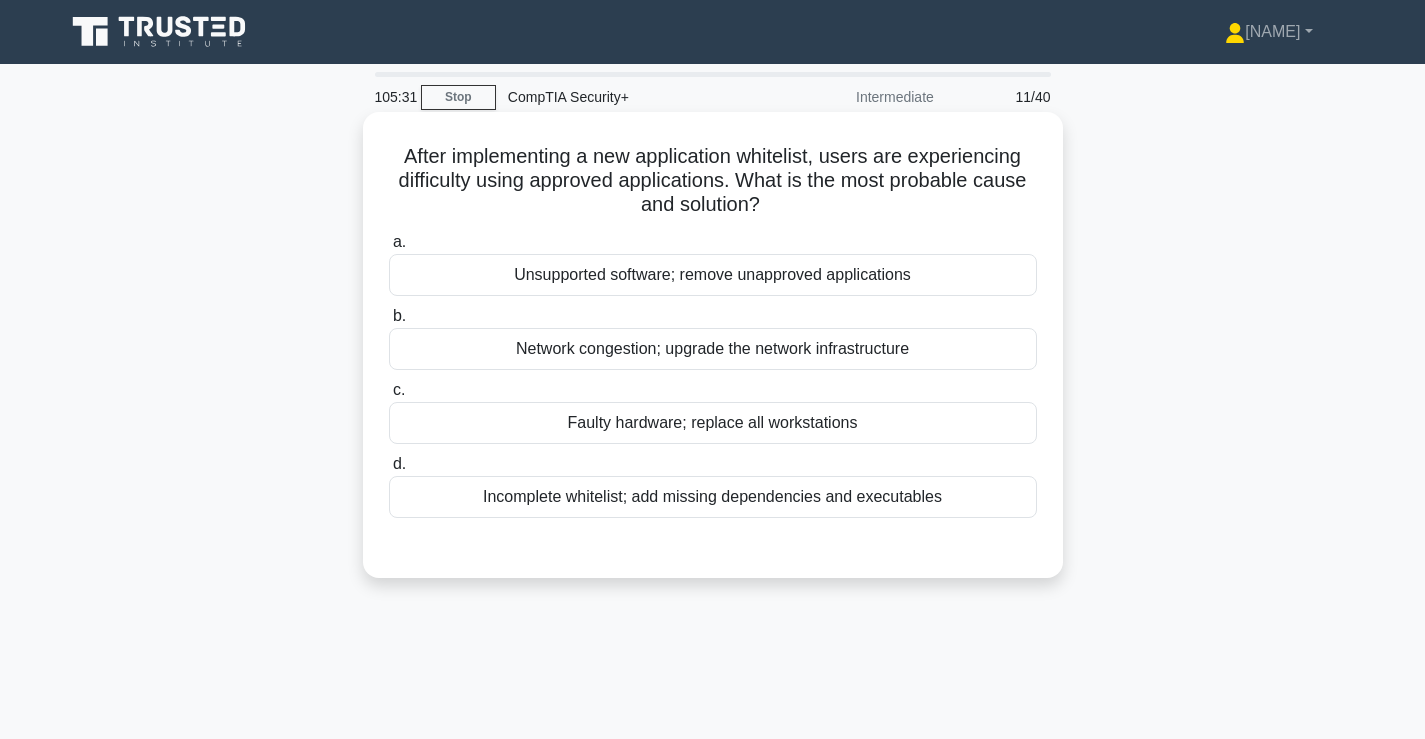 click on "After implementing a new application whitelist, users are experiencing difficulty using approved applications. What is the most probable cause and solution?
.spinner_0XTQ{transform-origin:center;animation:spinner_y6GP .75s linear infinite}@keyframes spinner_y6GP{100%{transform:rotate(360deg)}}" at bounding box center [713, 181] 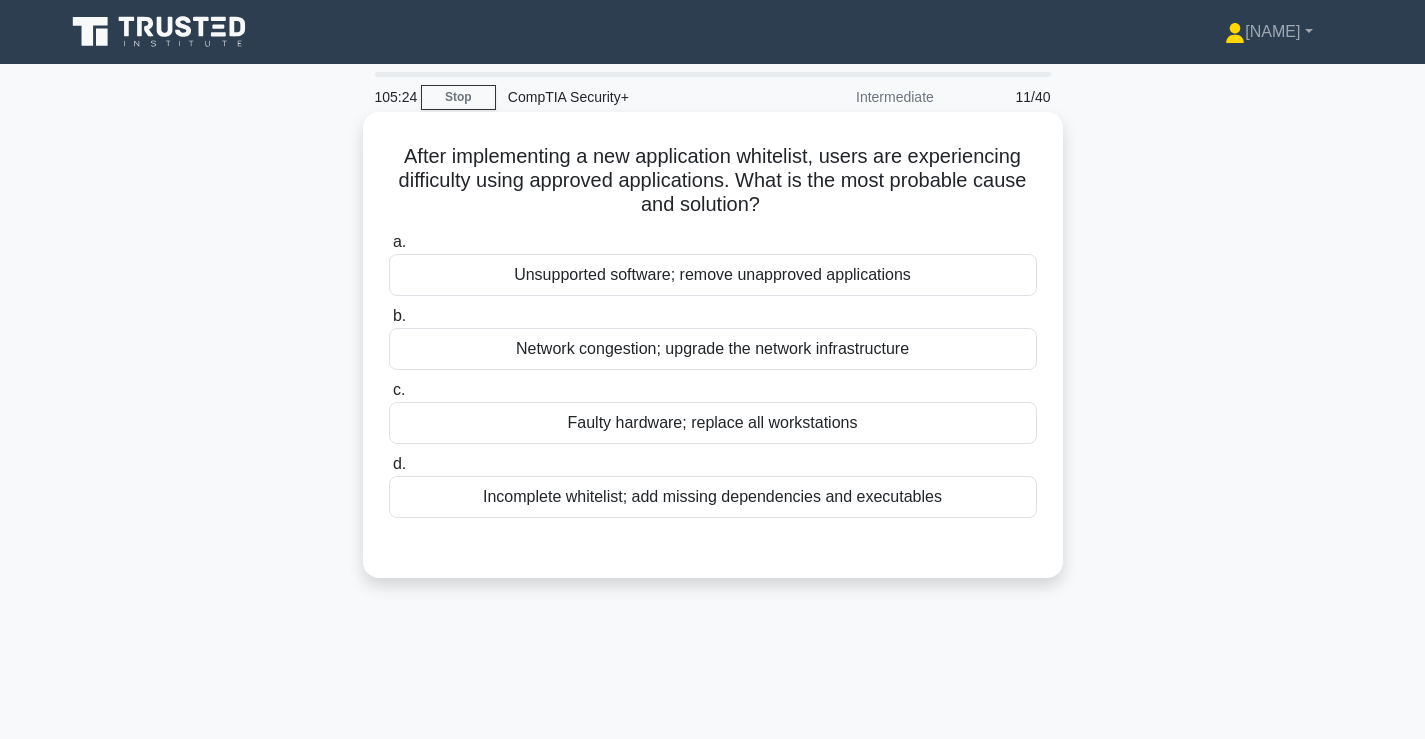 drag, startPoint x: 804, startPoint y: 209, endPoint x: 741, endPoint y: 179, distance: 69.77822 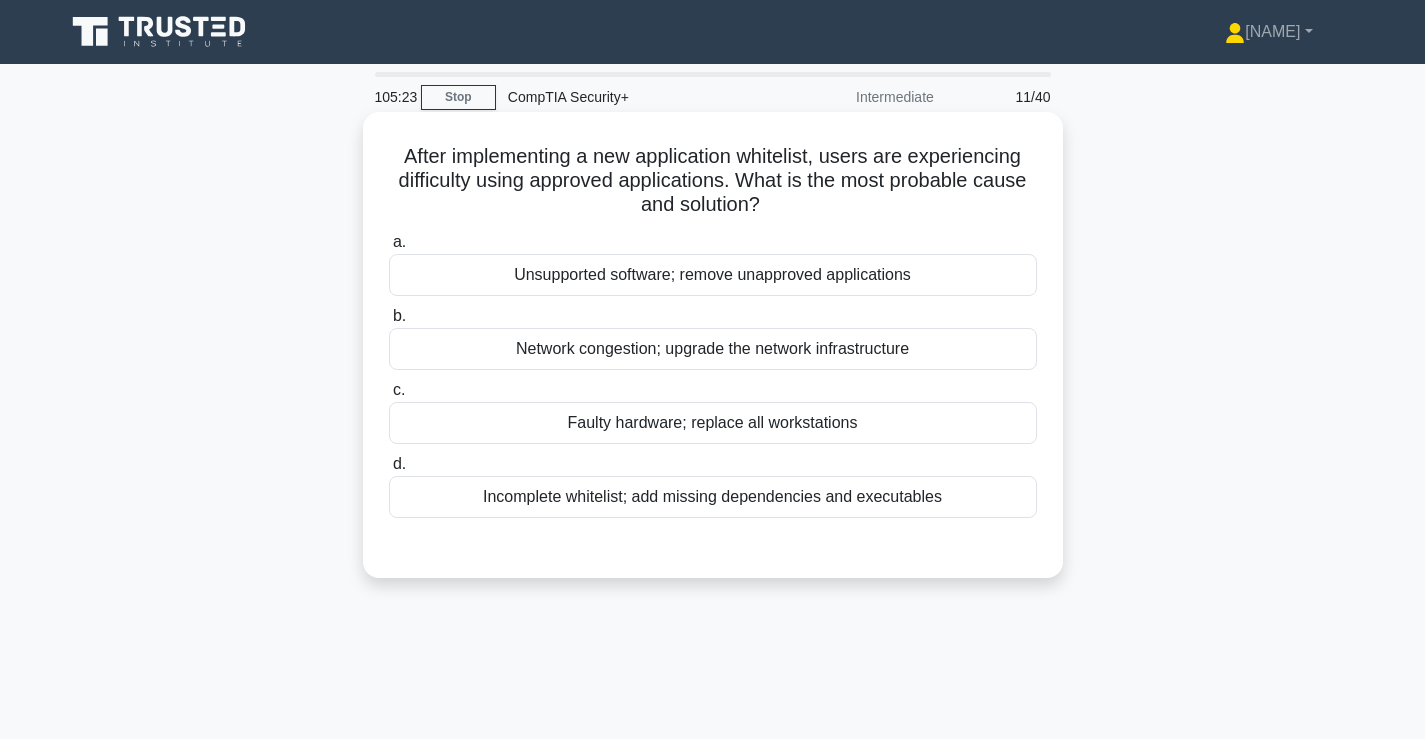 drag, startPoint x: 742, startPoint y: 174, endPoint x: 783, endPoint y: 211, distance: 55.226807 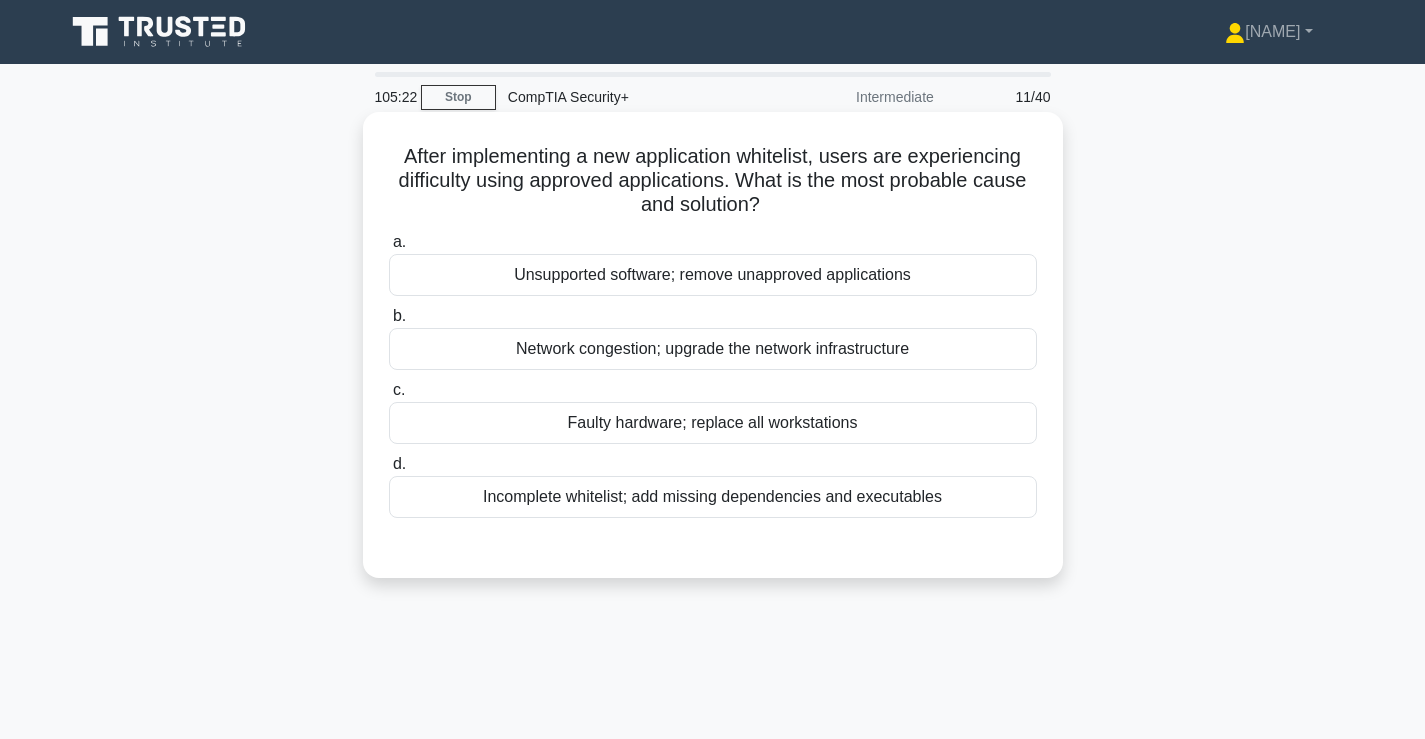 drag, startPoint x: 757, startPoint y: 182, endPoint x: 742, endPoint y: 174, distance: 17 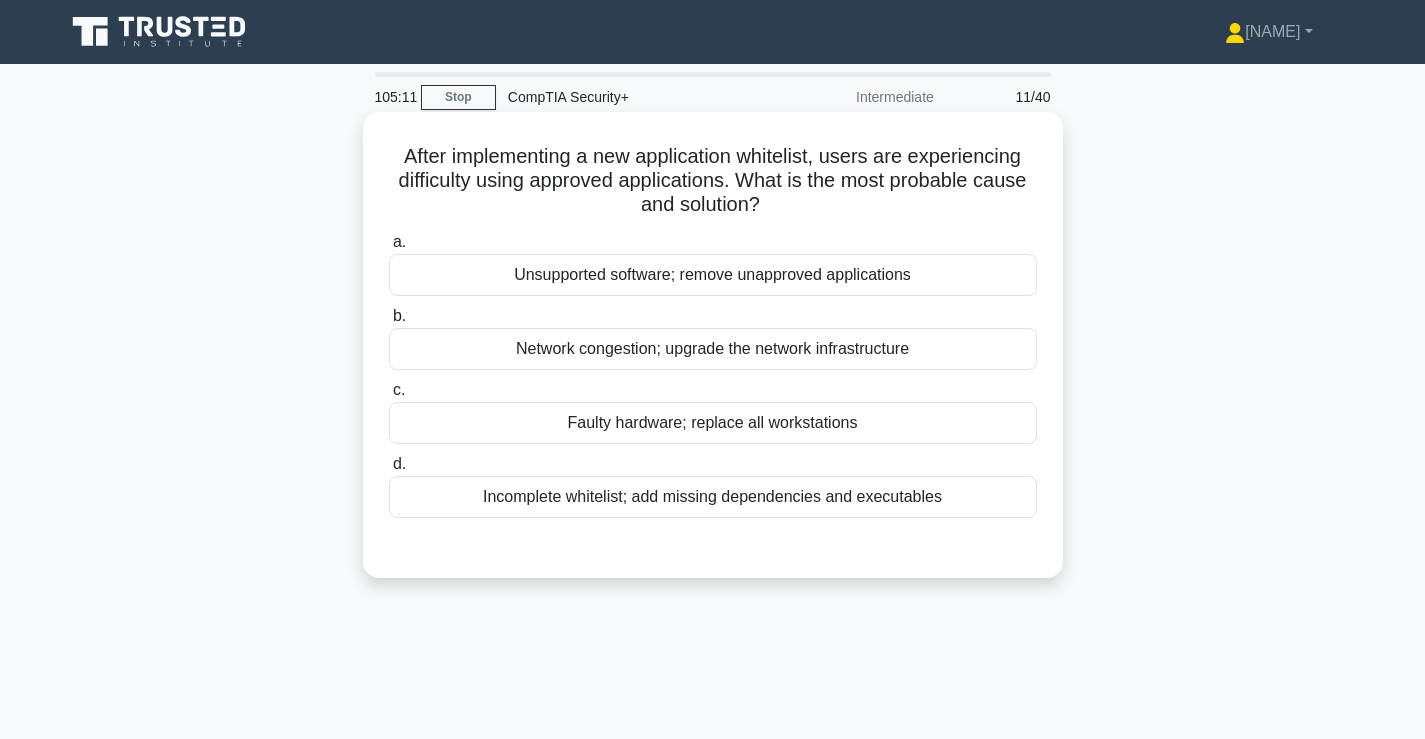 drag, startPoint x: 797, startPoint y: 203, endPoint x: 785, endPoint y: 193, distance: 15.6205 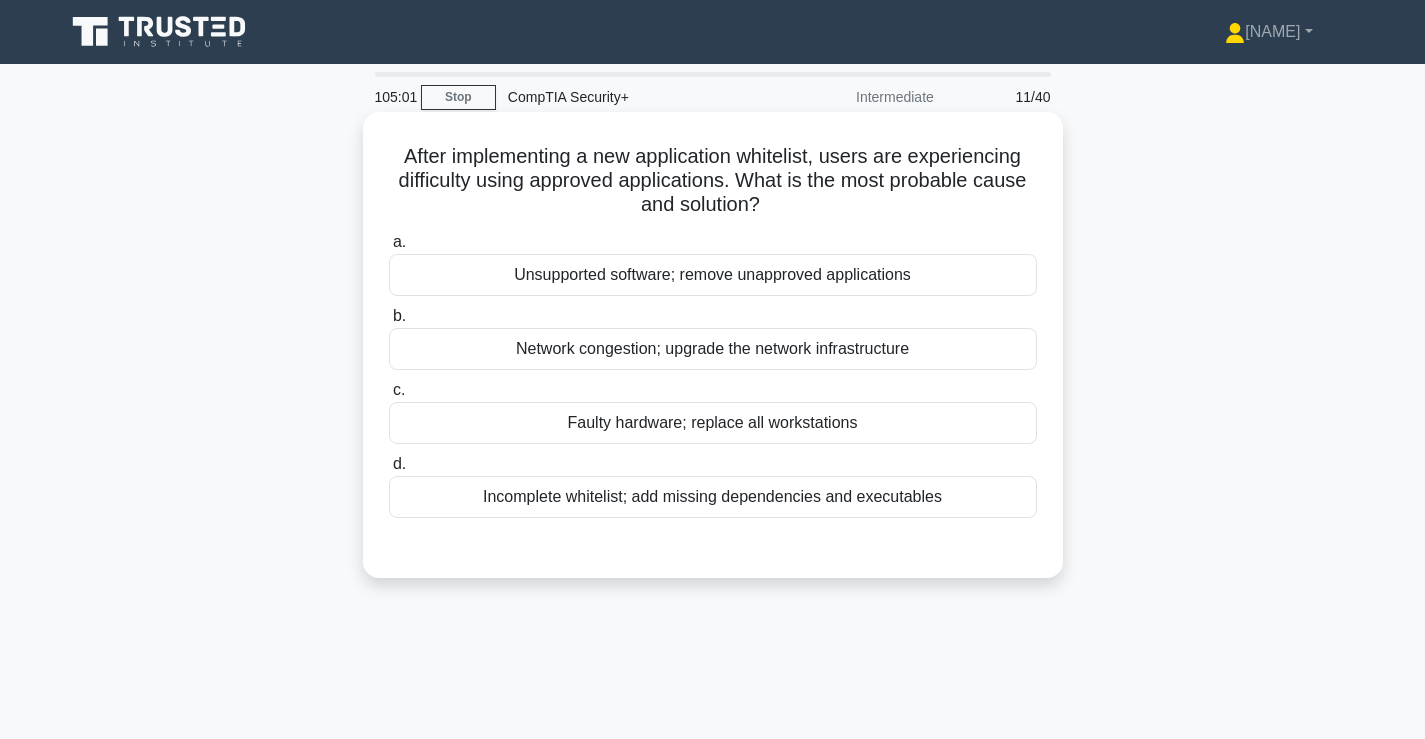 click on "Network congestion; upgrade the network infrastructure" at bounding box center [713, 349] 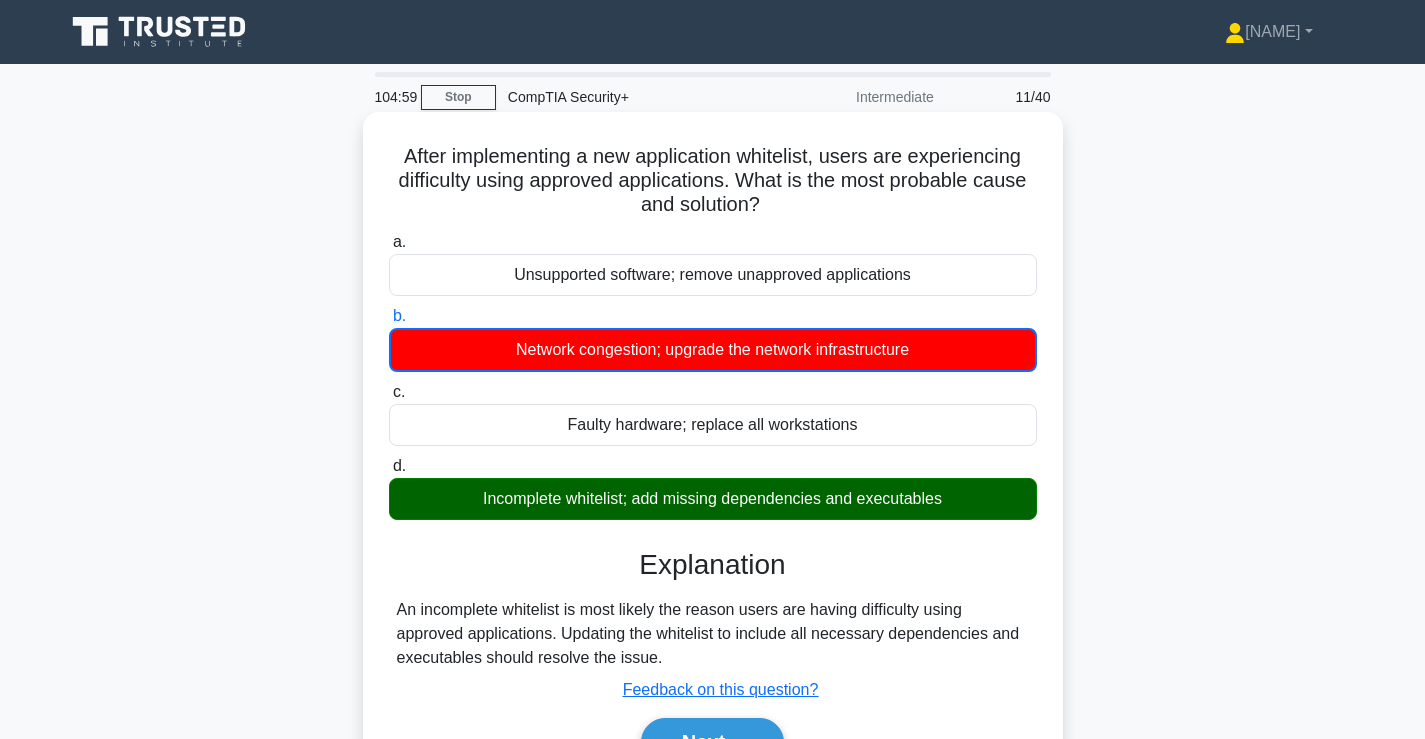 scroll, scrollTop: 167, scrollLeft: 0, axis: vertical 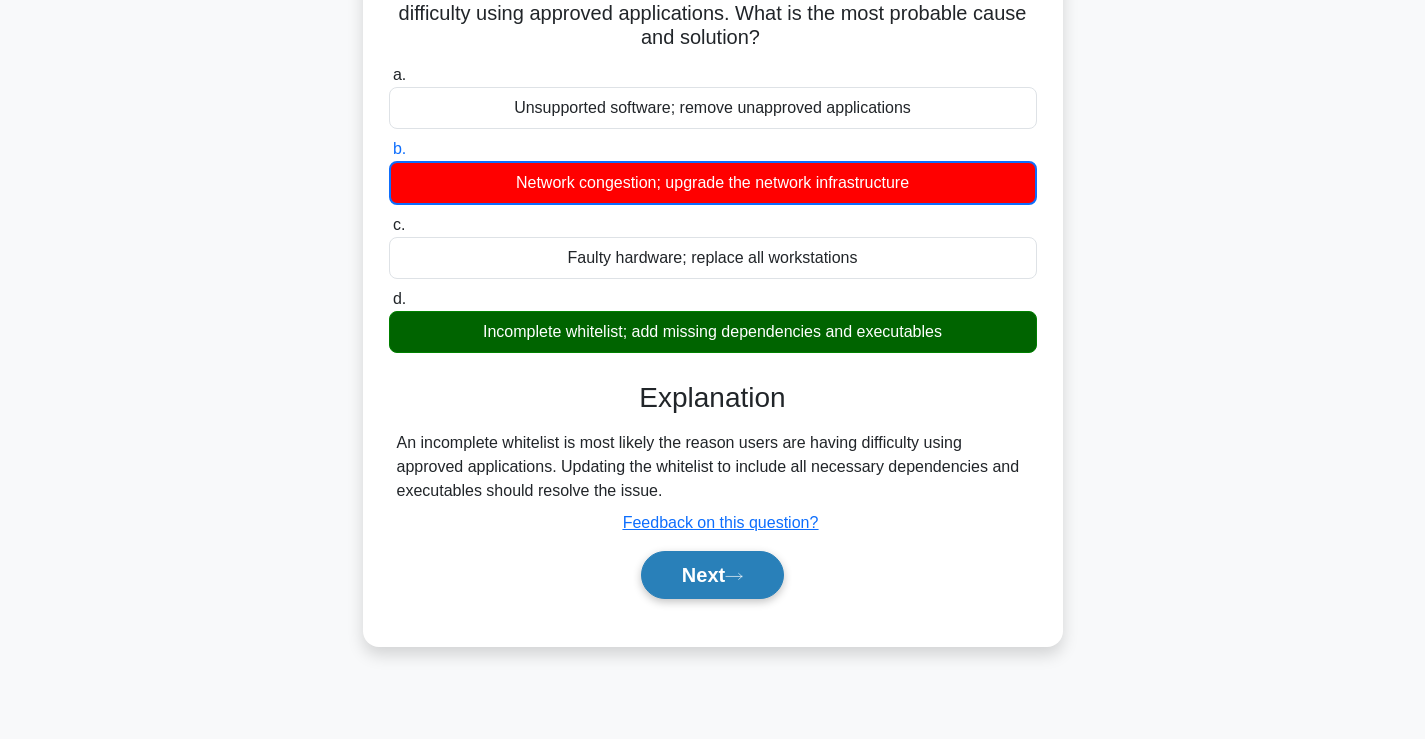 click on "Next" at bounding box center [712, 575] 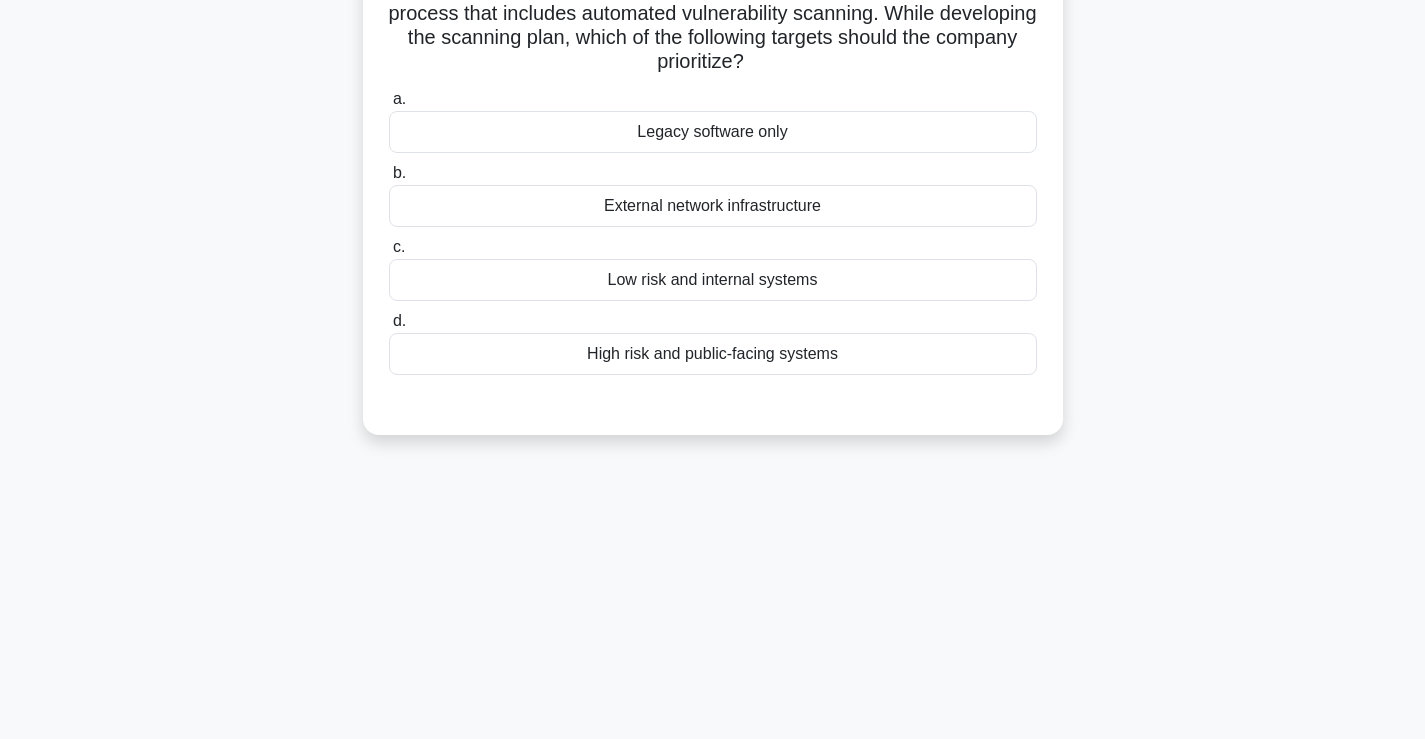 scroll, scrollTop: 0, scrollLeft: 0, axis: both 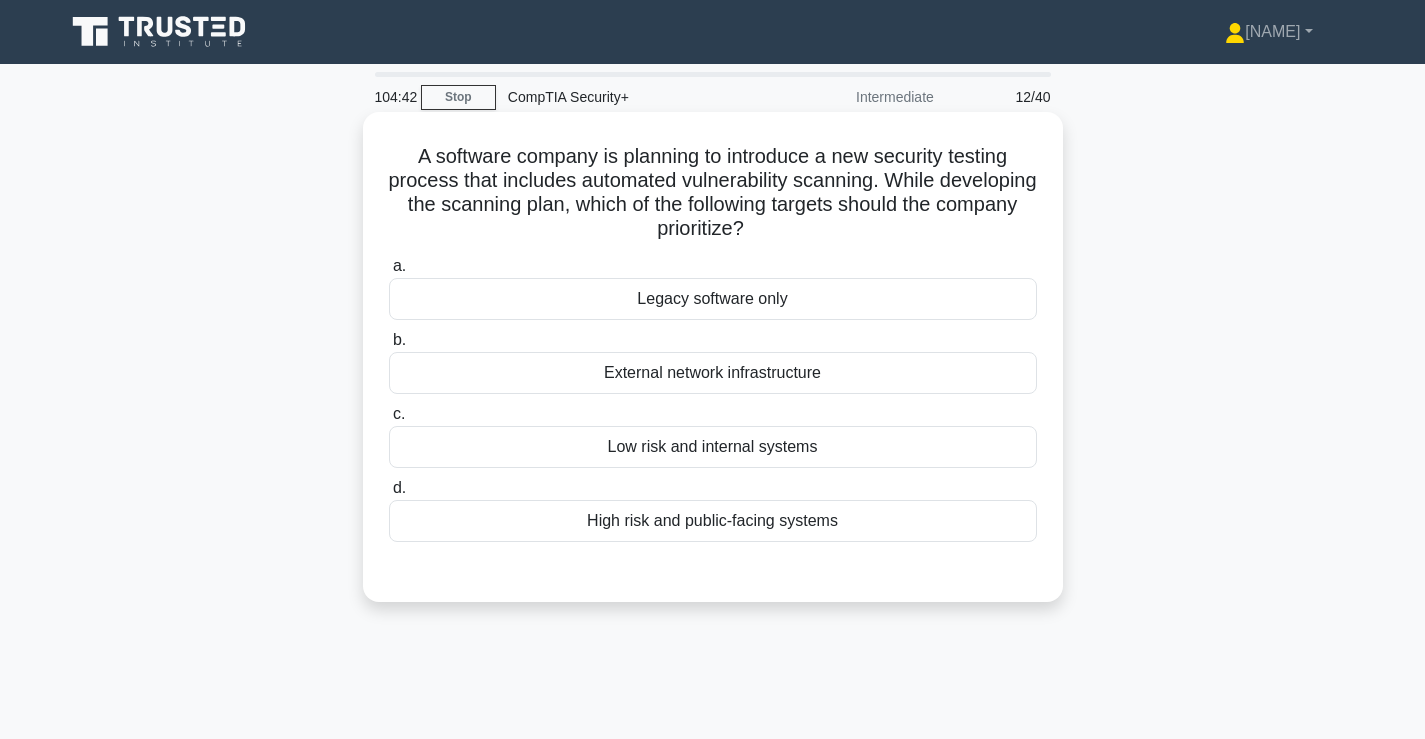drag, startPoint x: 904, startPoint y: 245, endPoint x: 714, endPoint y: 186, distance: 198.94974 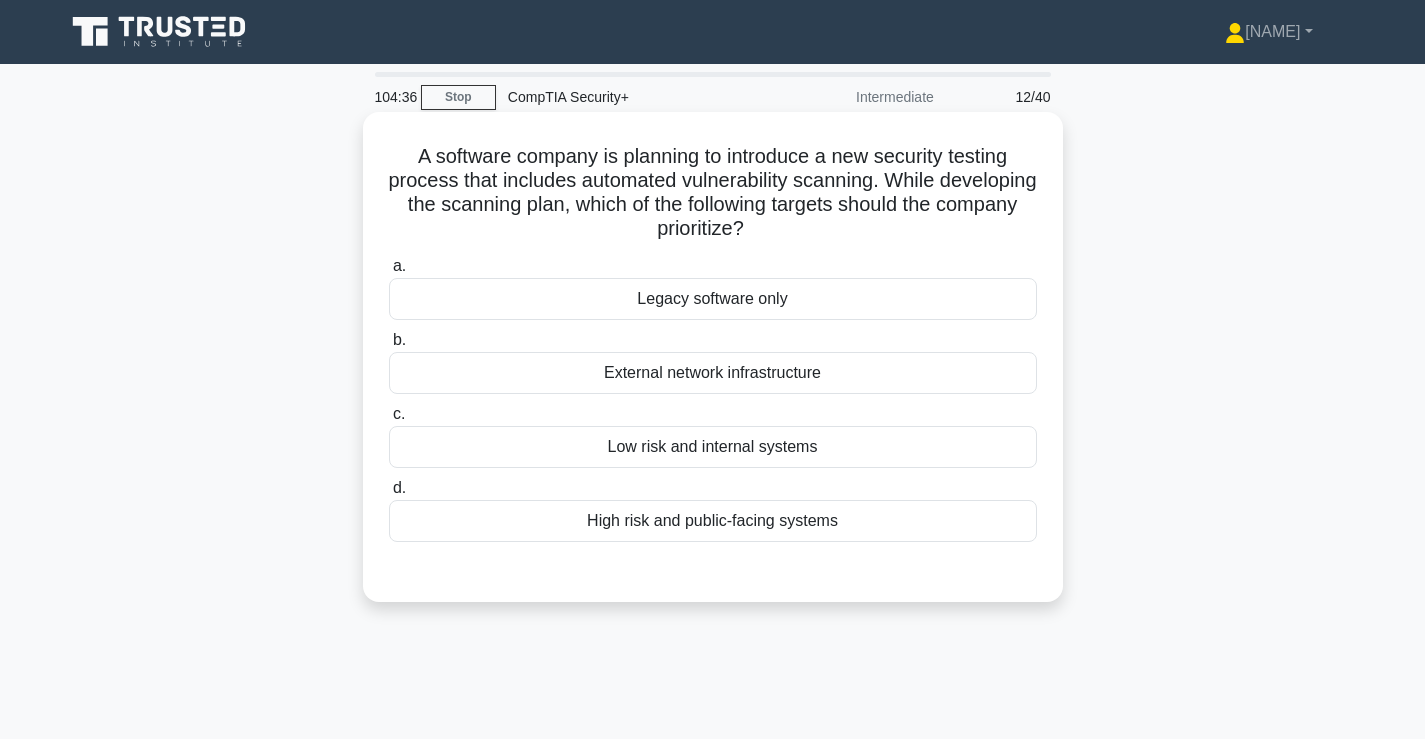 drag, startPoint x: 825, startPoint y: 236, endPoint x: 748, endPoint y: 216, distance: 79.555016 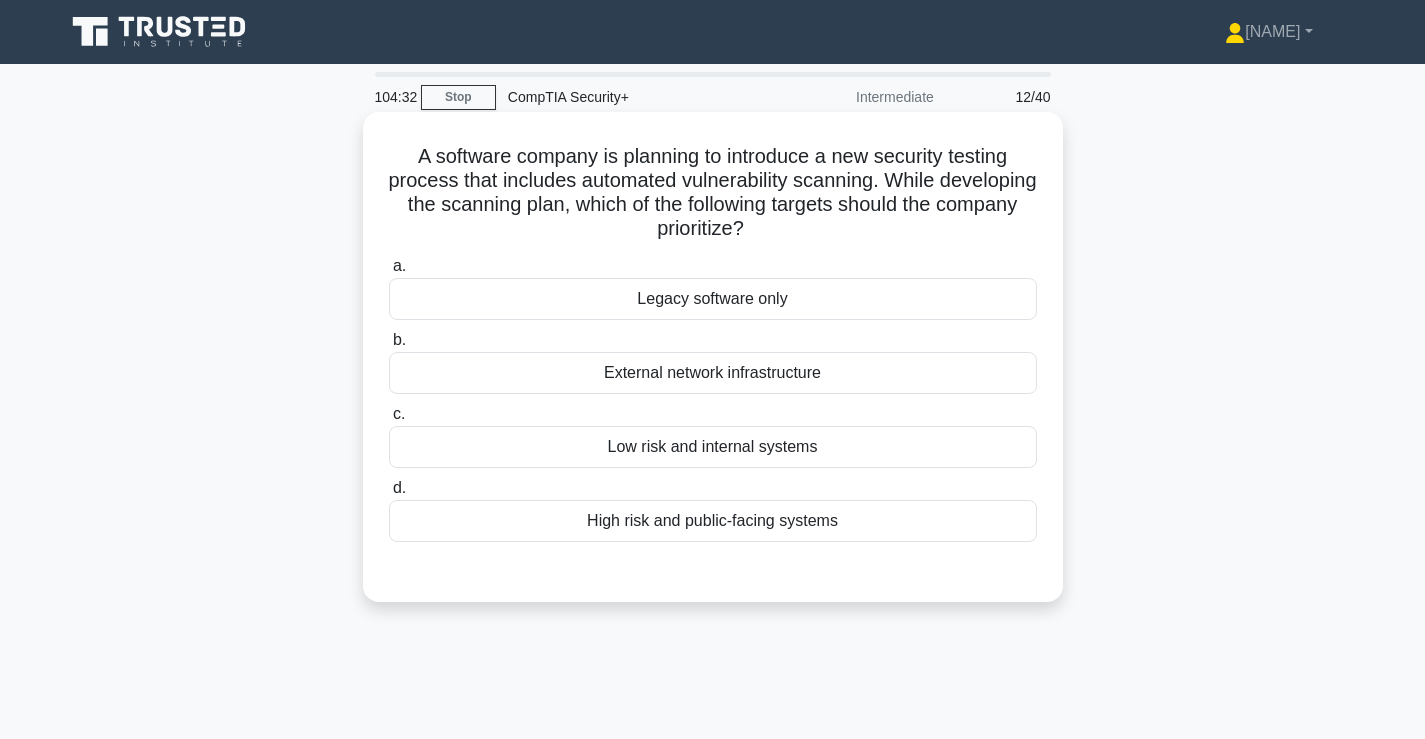 drag, startPoint x: 882, startPoint y: 219, endPoint x: 887, endPoint y: 161, distance: 58.21512 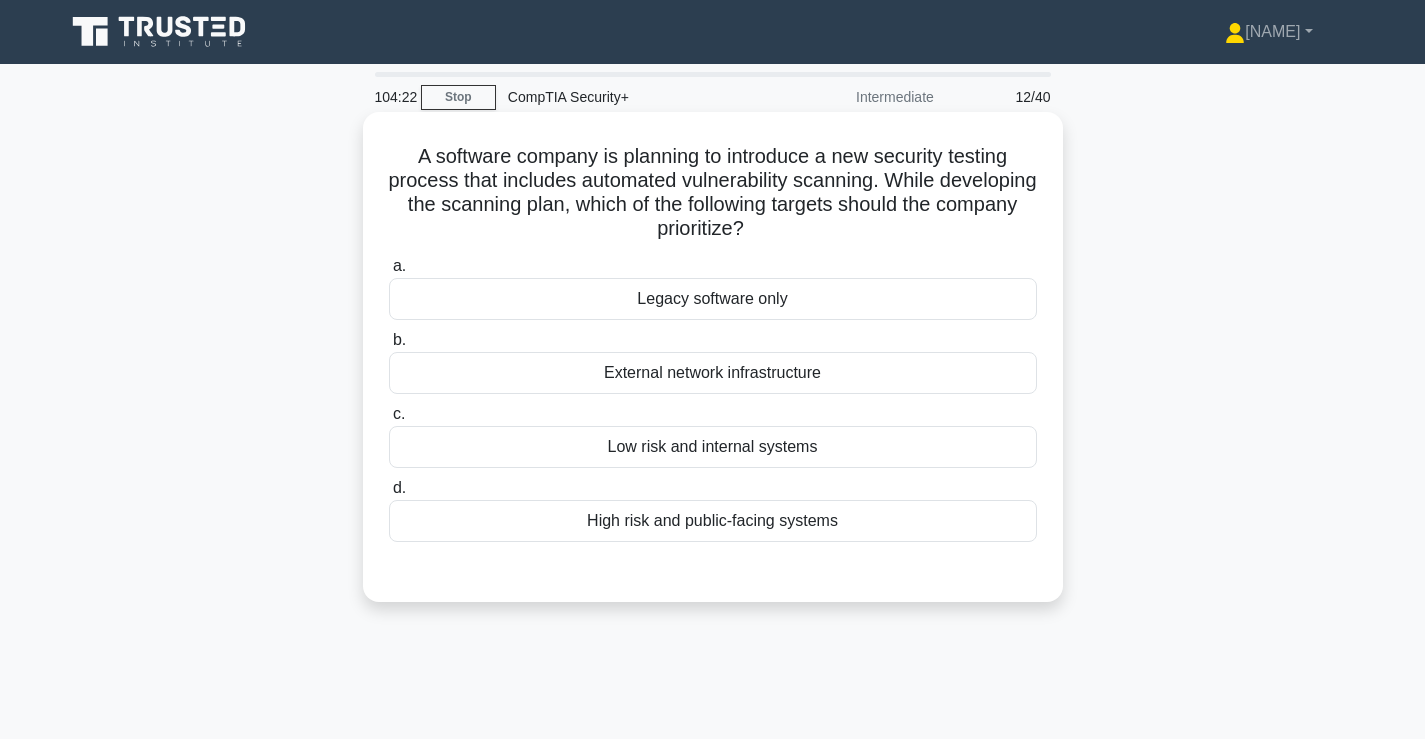drag, startPoint x: 892, startPoint y: 238, endPoint x: 730, endPoint y: 211, distance: 164.23459 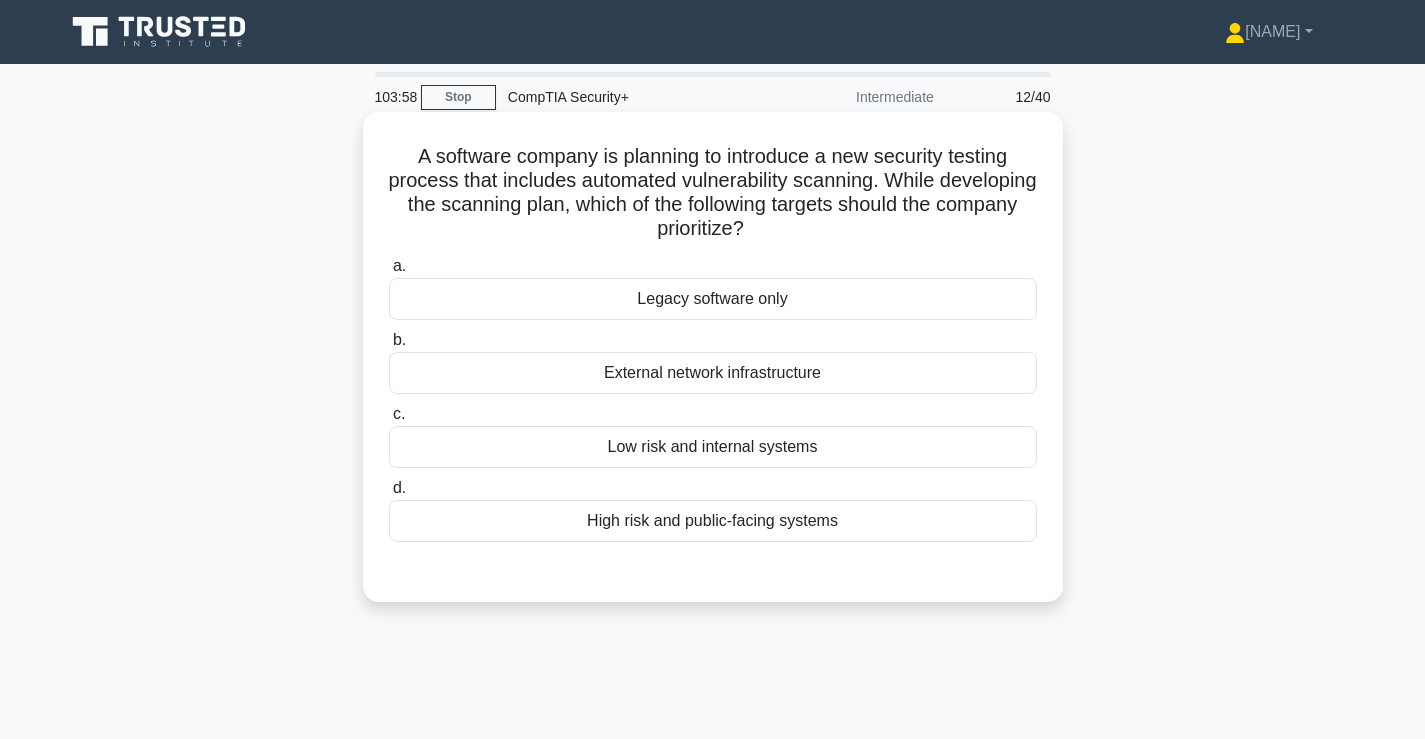 drag, startPoint x: 751, startPoint y: 438, endPoint x: 675, endPoint y: 415, distance: 79.40403 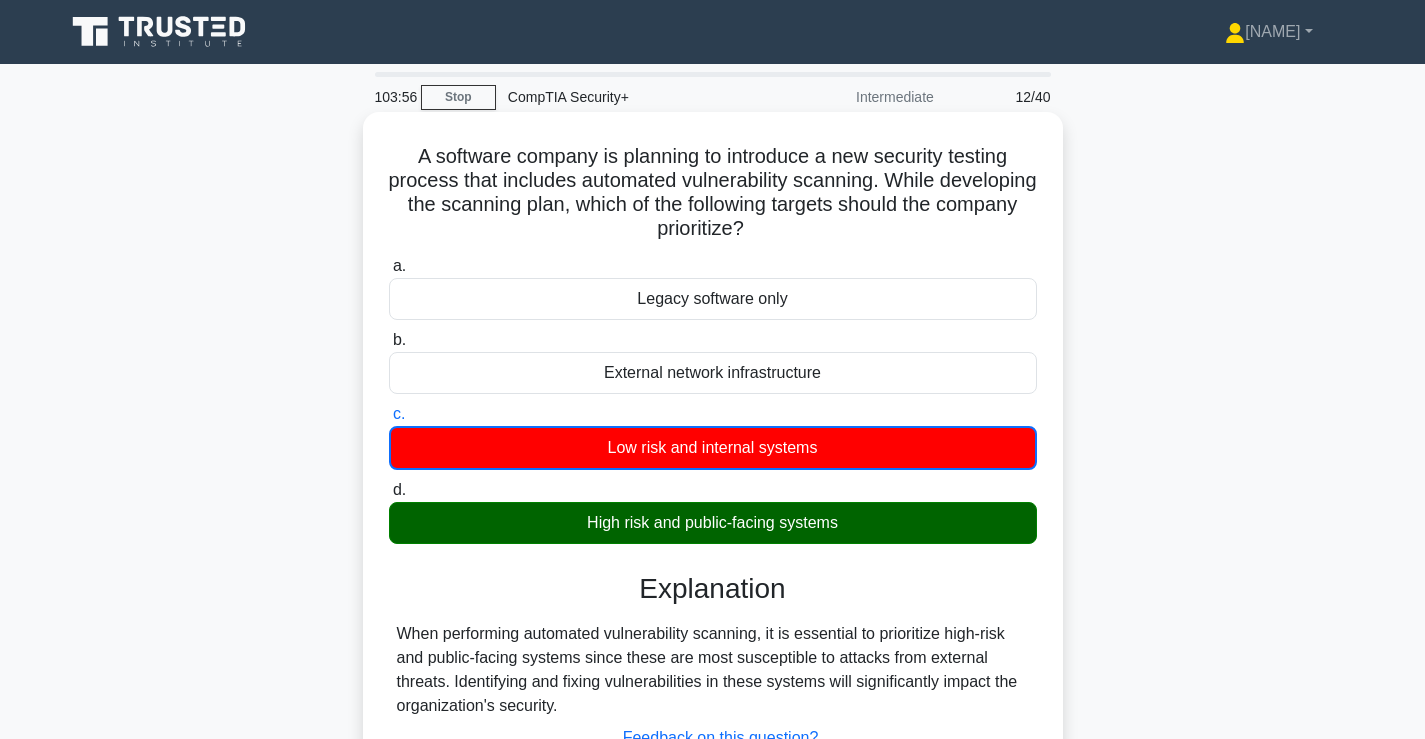 scroll, scrollTop: 167, scrollLeft: 0, axis: vertical 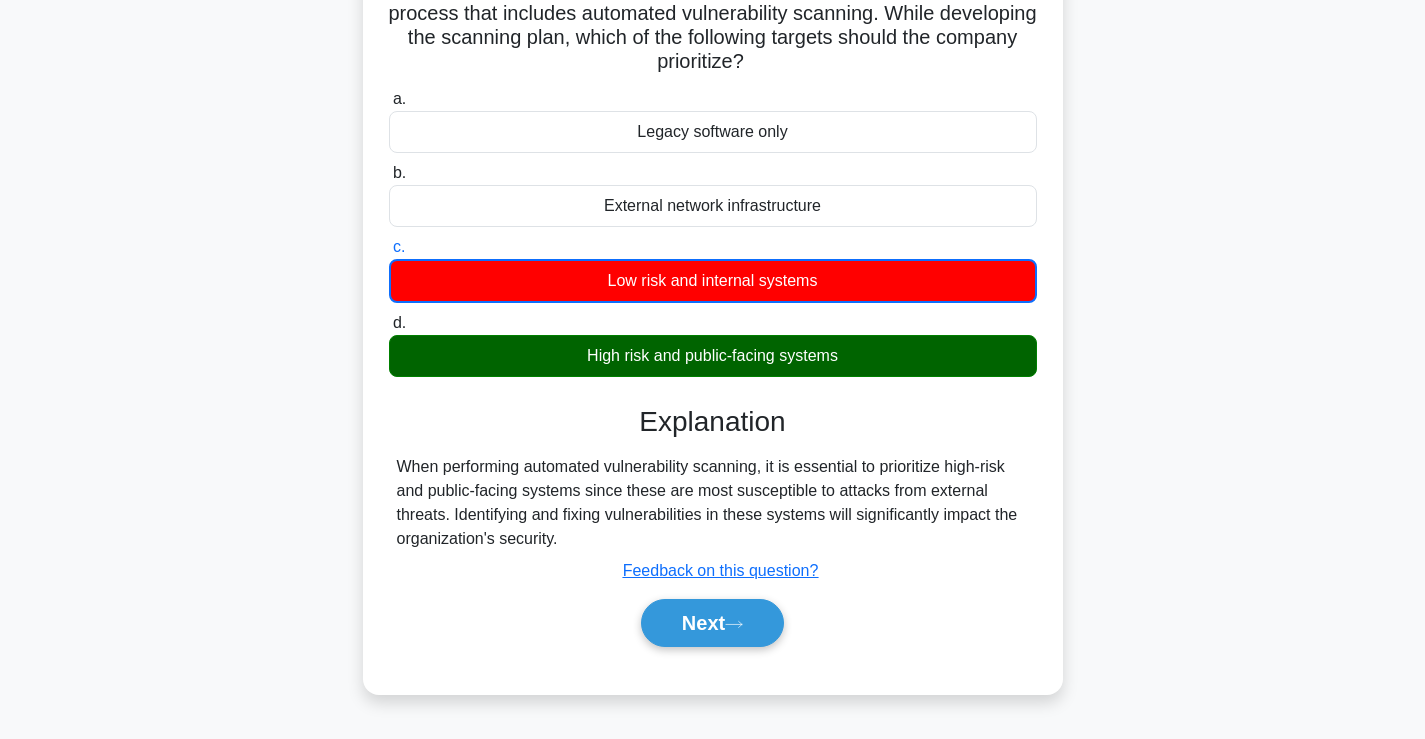 drag, startPoint x: 611, startPoint y: 549, endPoint x: 578, endPoint y: 458, distance: 96.79876 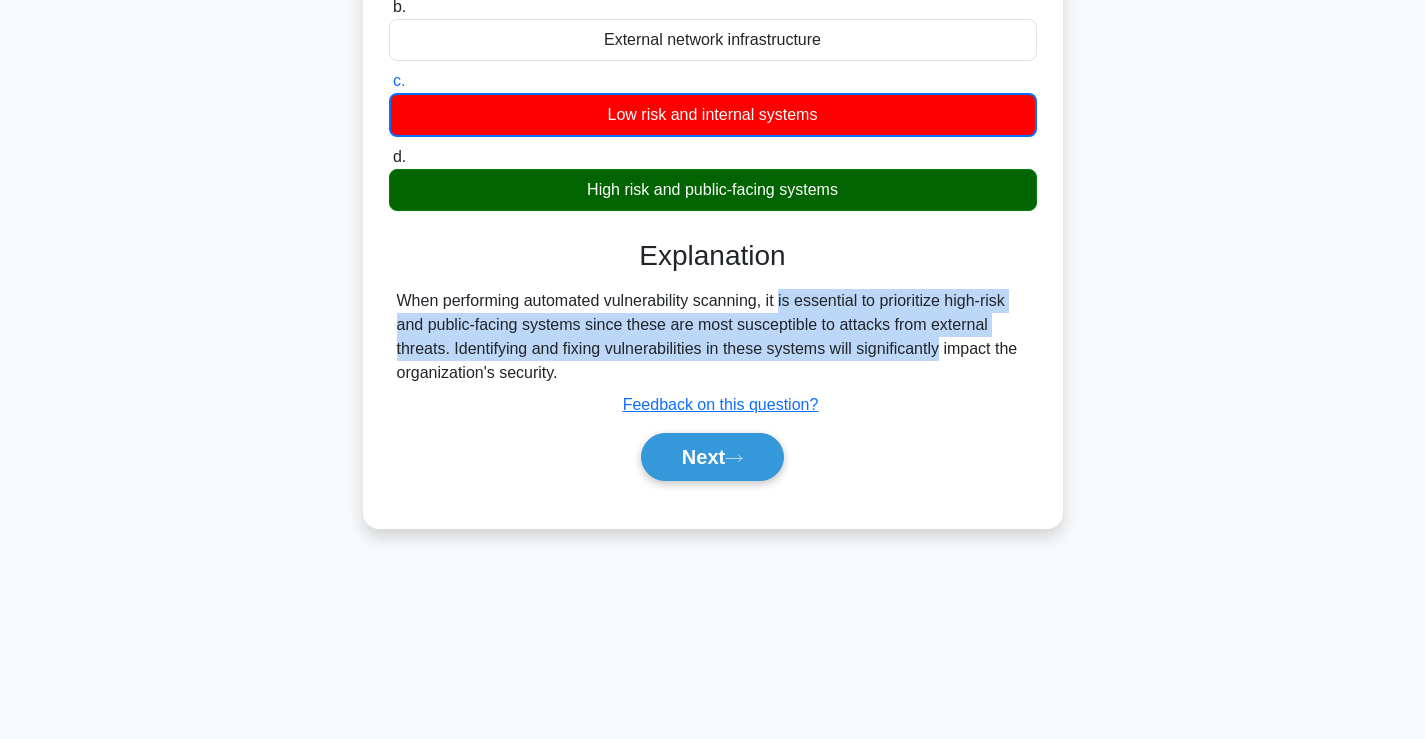 drag, startPoint x: 676, startPoint y: 291, endPoint x: 839, endPoint y: 358, distance: 176.2328 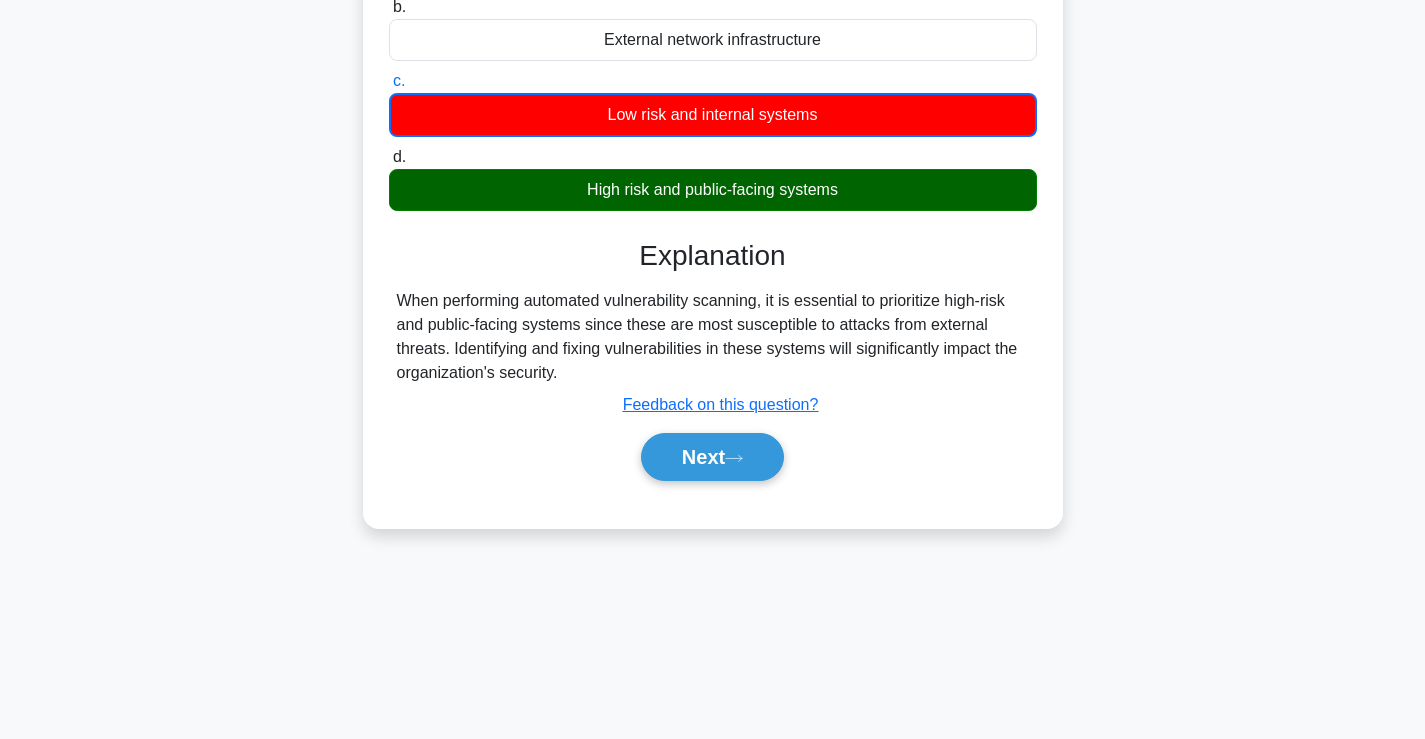 drag, startPoint x: 855, startPoint y: 375, endPoint x: 758, endPoint y: 320, distance: 111.50785 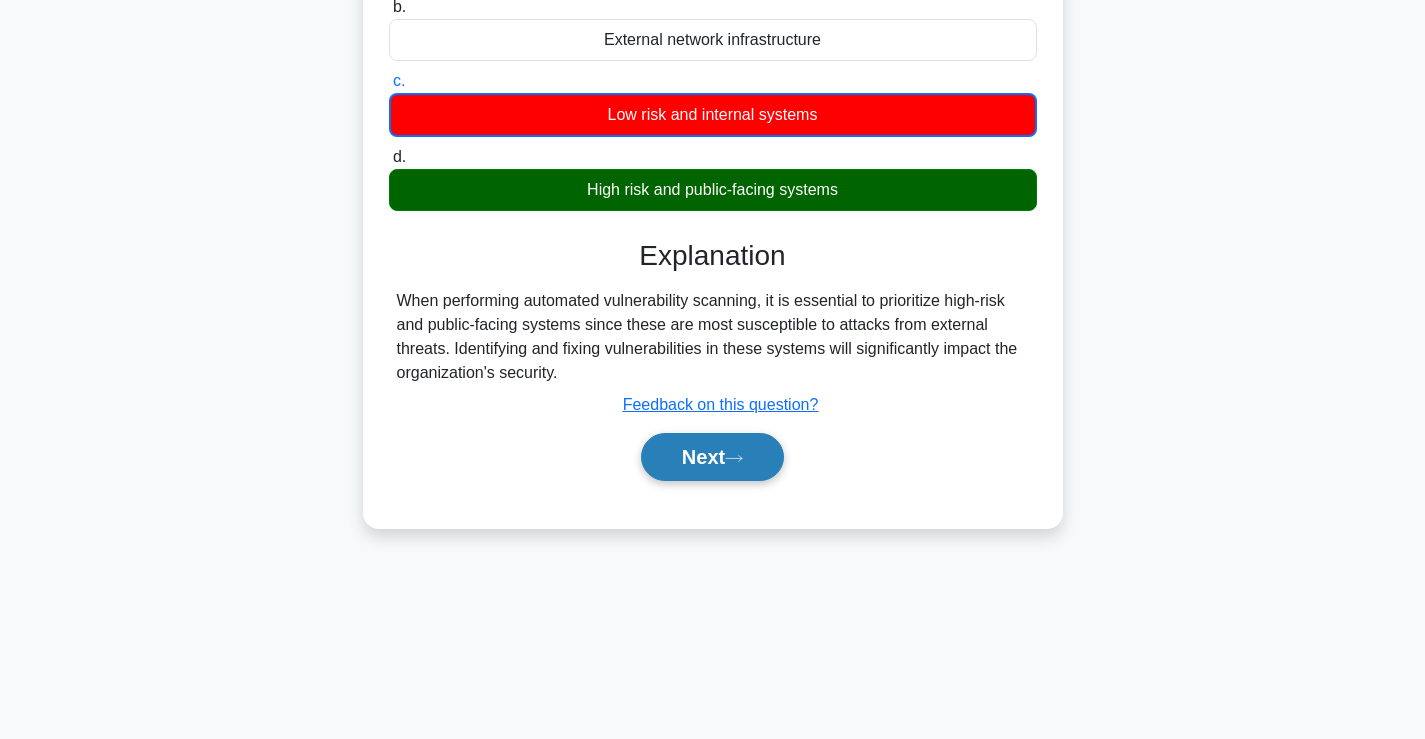 click at bounding box center (734, 458) 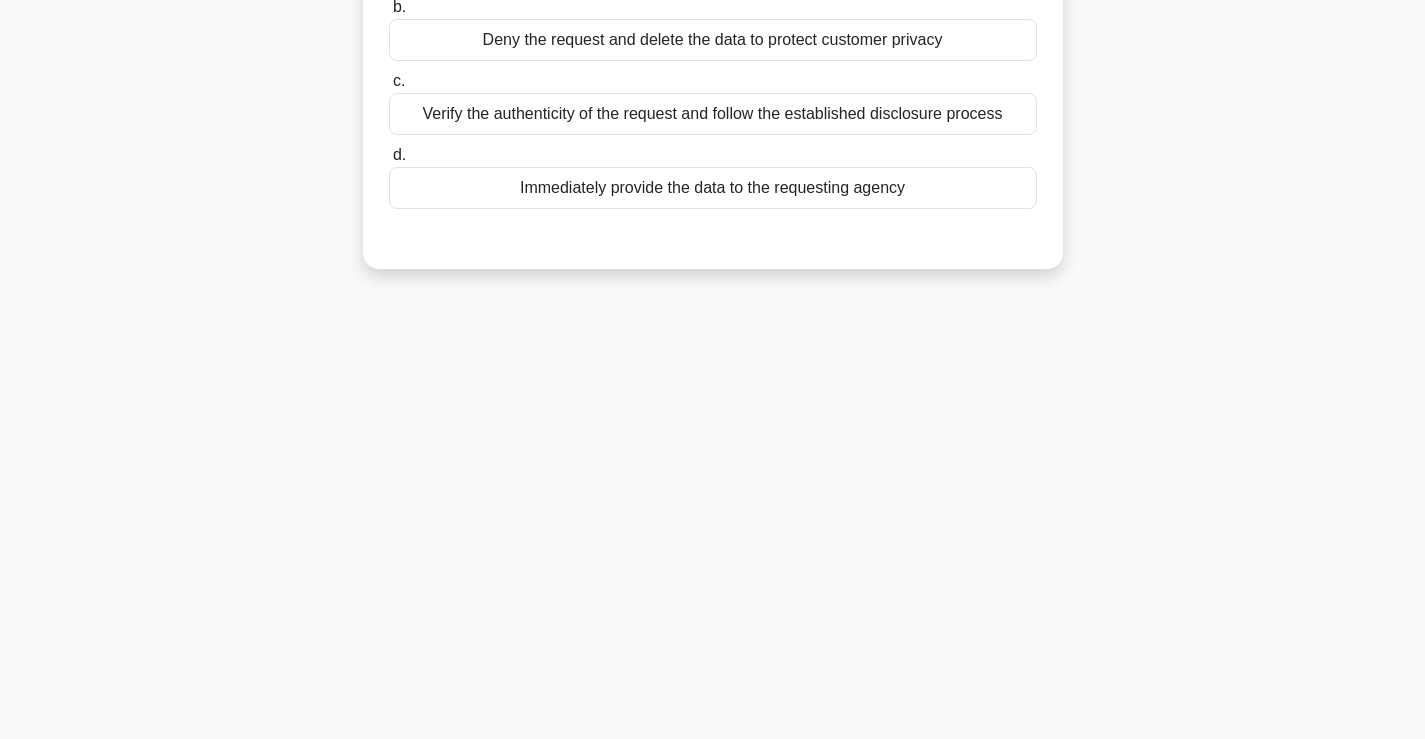 scroll, scrollTop: 0, scrollLeft: 0, axis: both 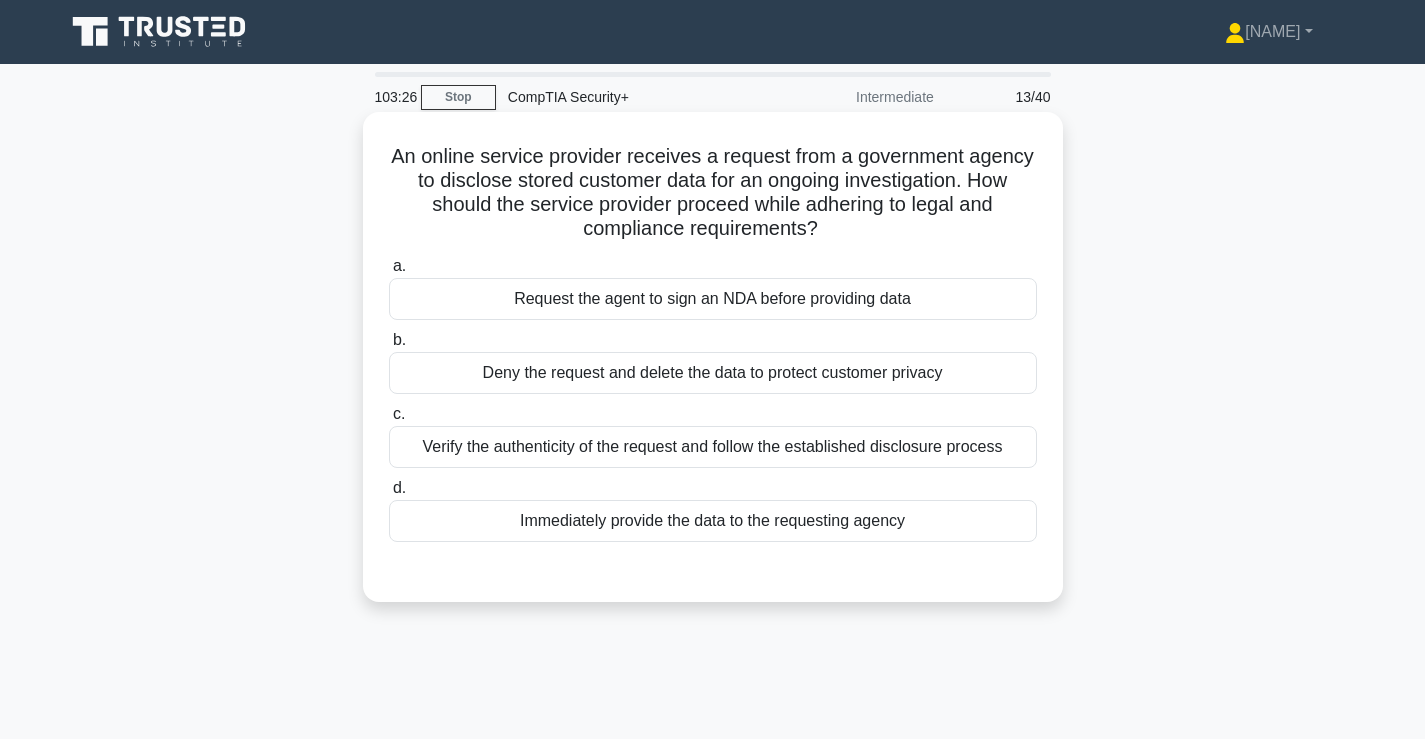 drag, startPoint x: 652, startPoint y: 161, endPoint x: 851, endPoint y: 222, distance: 208.13937 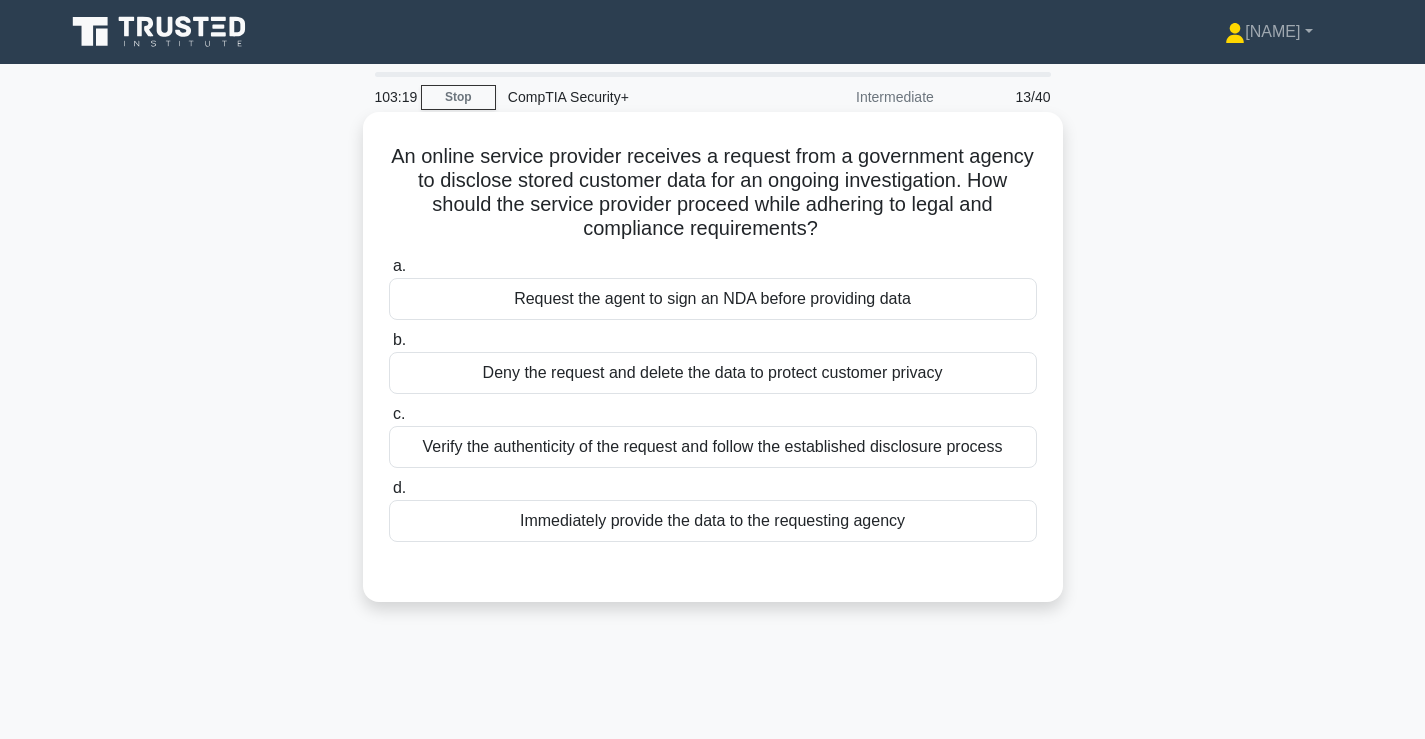 click on "An online service provider receives a request from a government agency to disclose stored customer data for an ongoing investigation. How should the service provider proceed while adhering to legal and compliance requirements?
.spinner_0XTQ{transform-origin:center;animation:spinner_y6GP .75s linear infinite}@keyframes spinner_y6GP{100%{transform:rotate(360deg)}}" at bounding box center [713, 193] 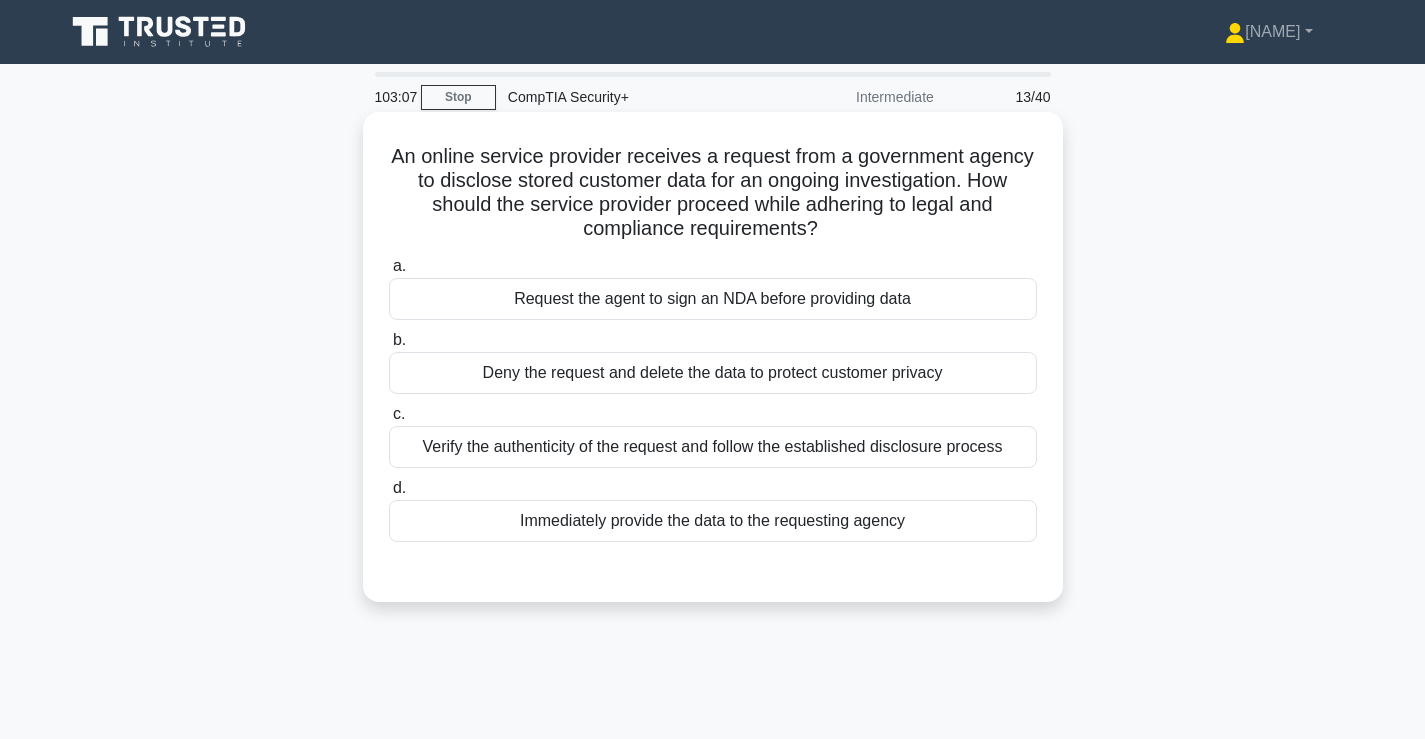 drag, startPoint x: 856, startPoint y: 238, endPoint x: 844, endPoint y: 212, distance: 28.635643 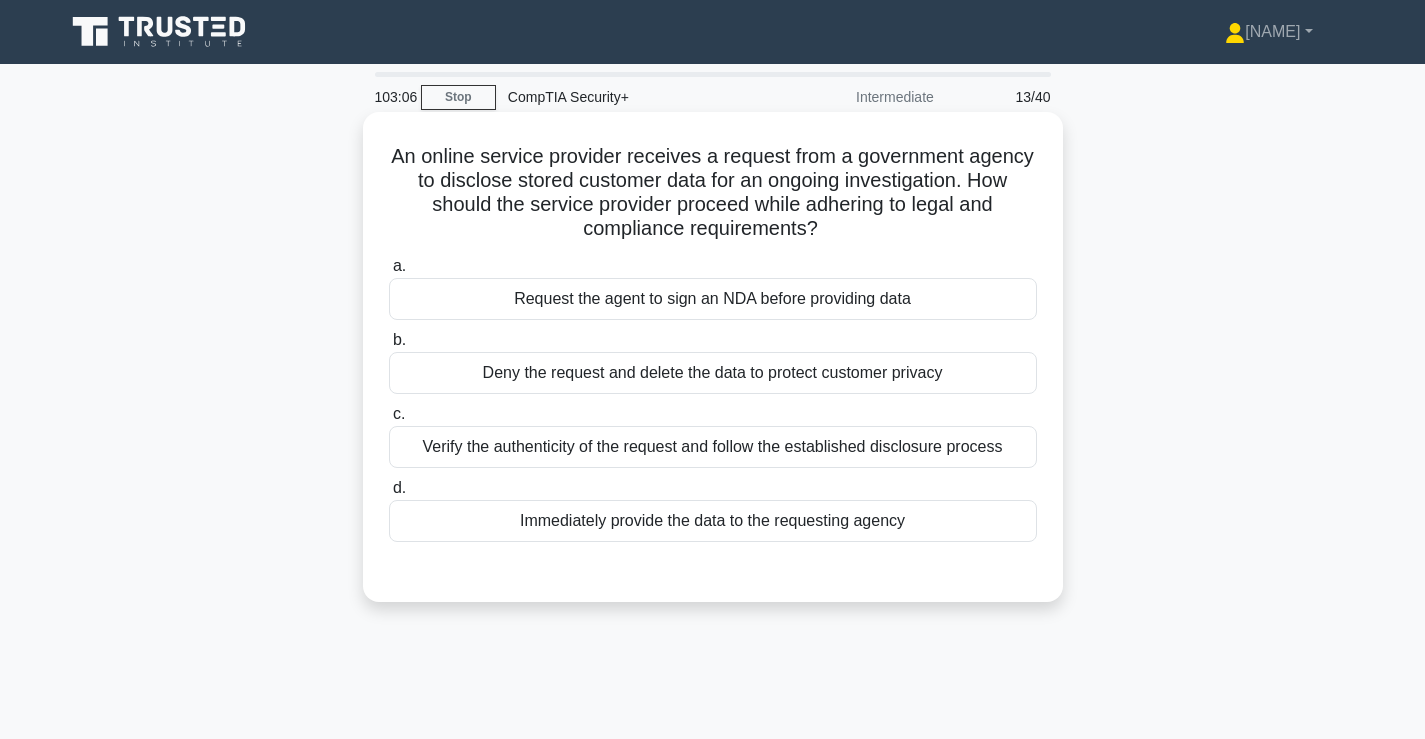 click on ".spinner_0XTQ{transform-origin:center;animation:spinner_y6GP .75s linear infinite}@keyframes spinner_y6GP{100%{transform:rotate(360deg)}}" at bounding box center [830, 230] 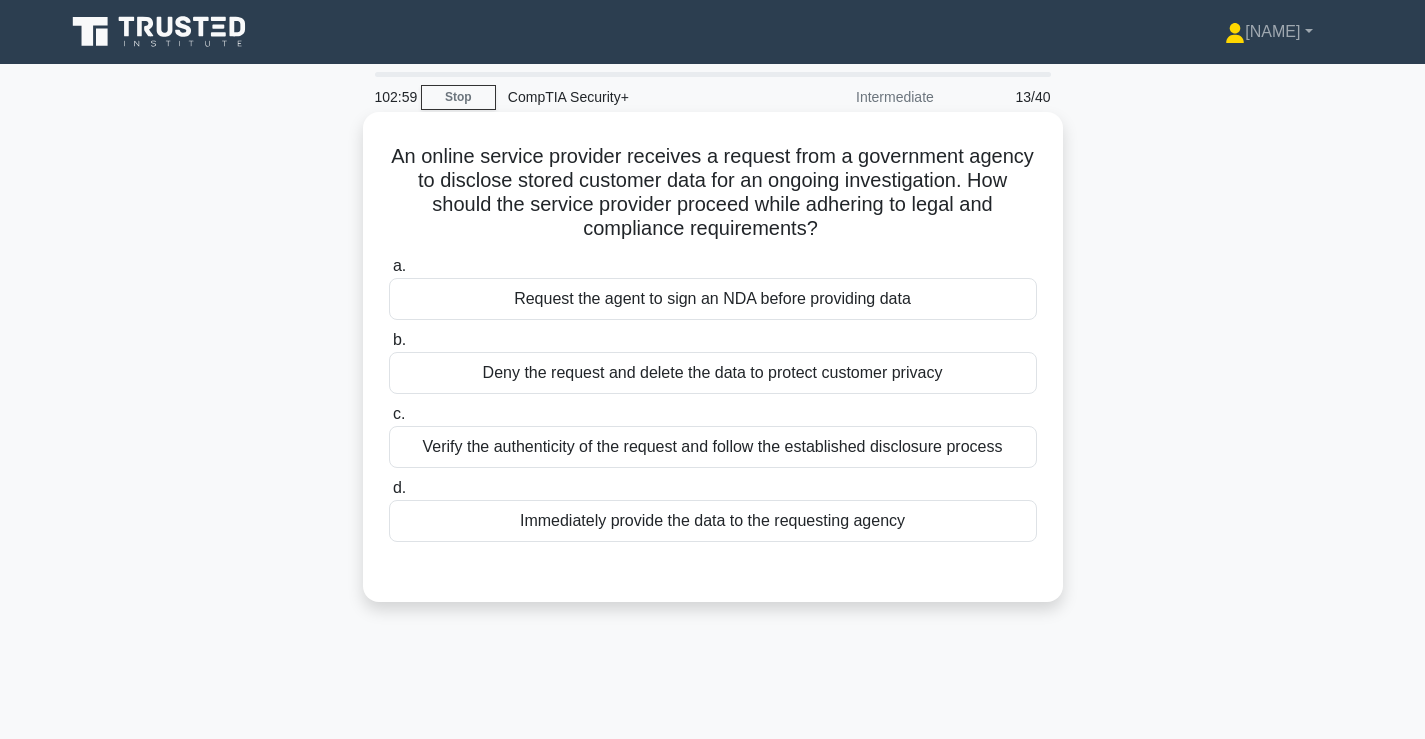 click on "Verify the authenticity of the request and follow the established disclosure process" at bounding box center (713, 447) 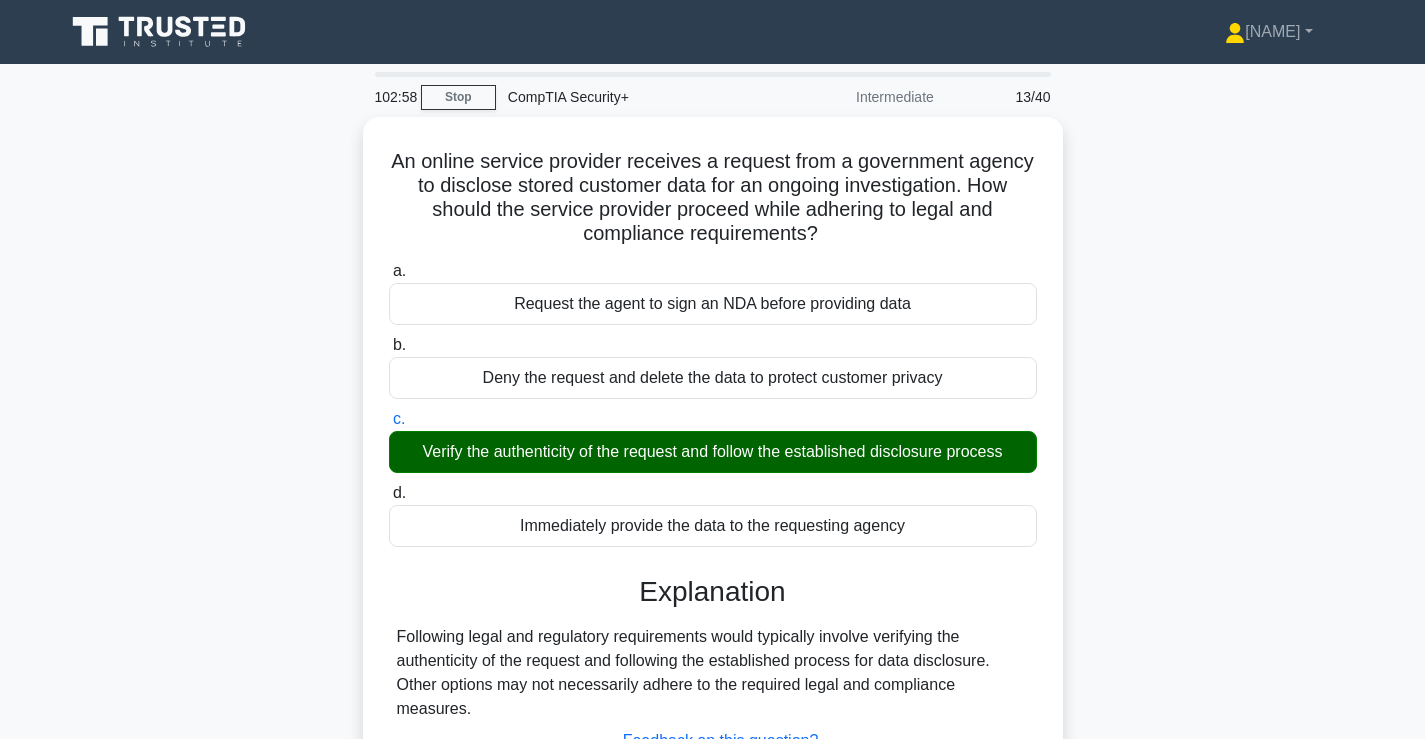 scroll, scrollTop: 341, scrollLeft: 0, axis: vertical 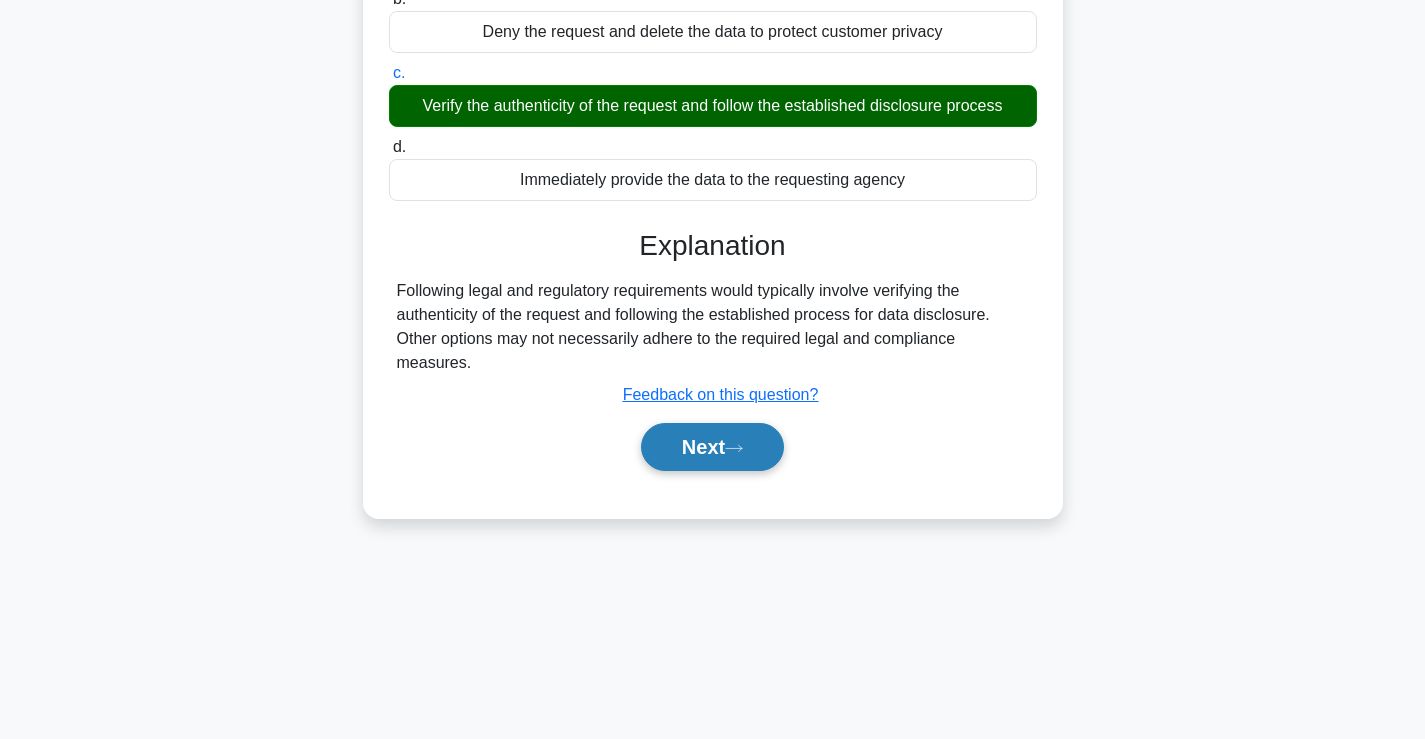 click on "Next" at bounding box center (712, 447) 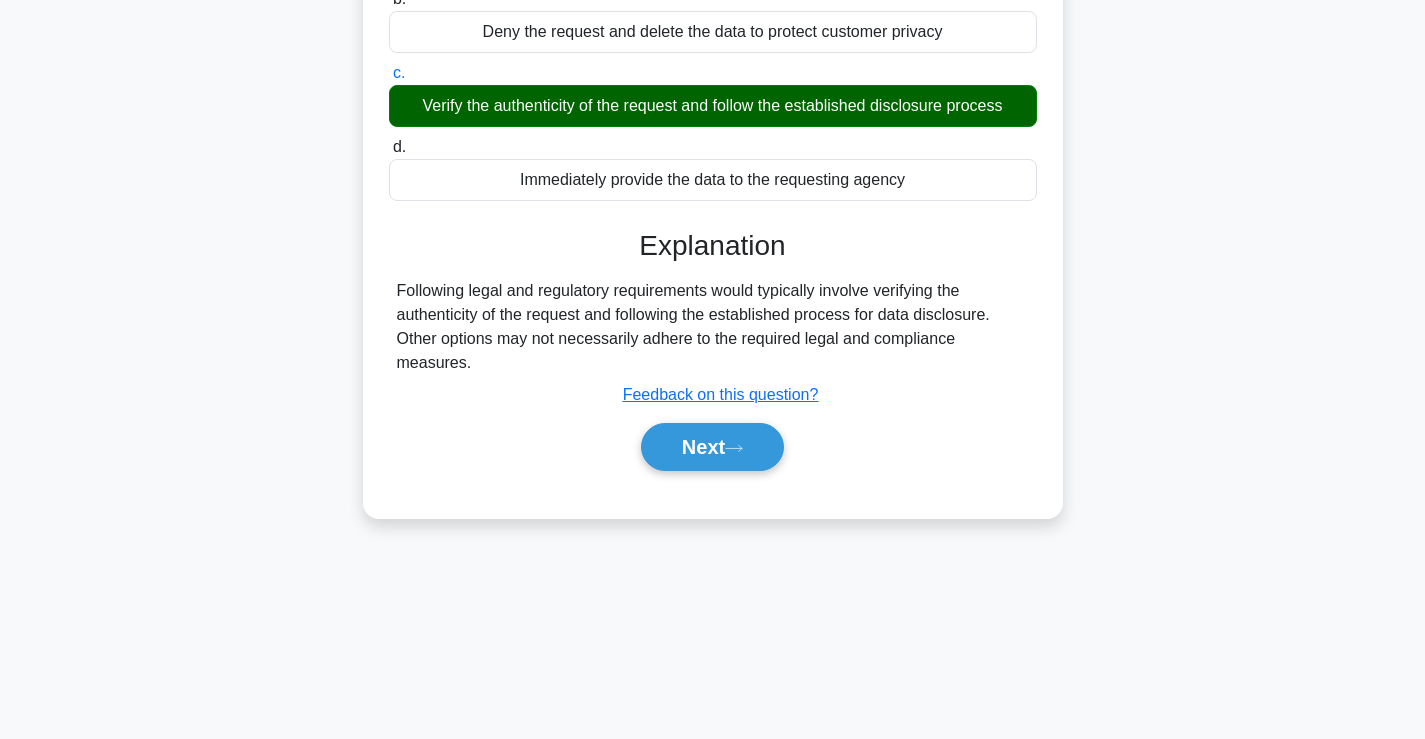 scroll, scrollTop: 0, scrollLeft: 0, axis: both 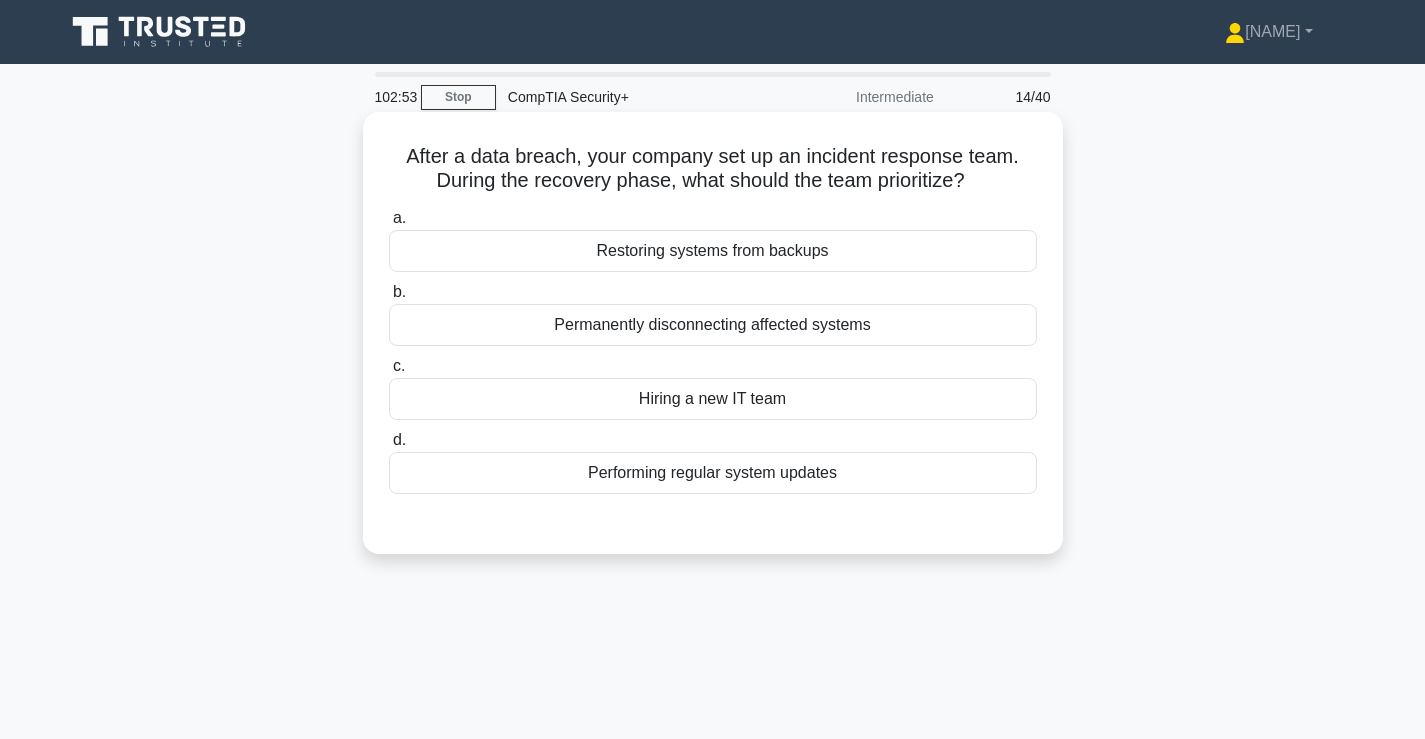 drag, startPoint x: 459, startPoint y: 152, endPoint x: 991, endPoint y: 172, distance: 532.3758 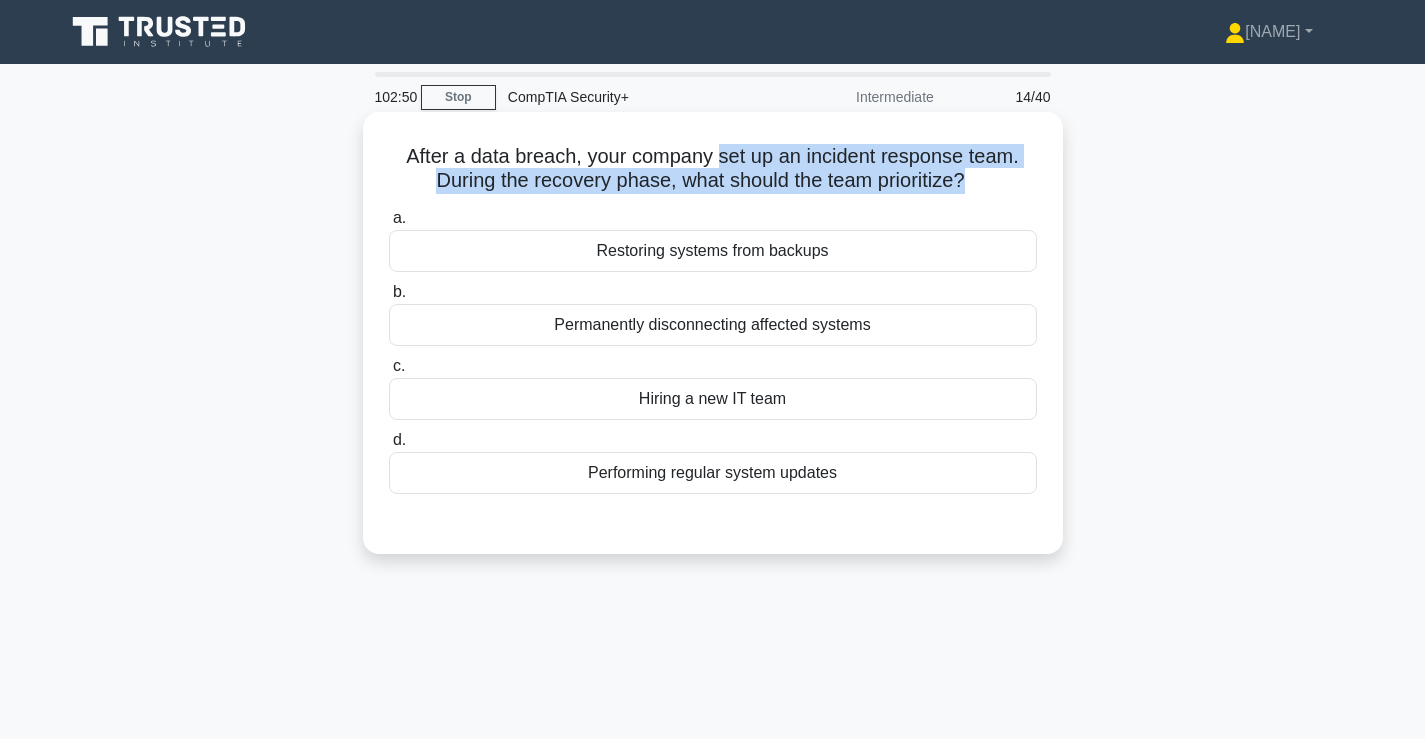 drag, startPoint x: 991, startPoint y: 172, endPoint x: 731, endPoint y: 168, distance: 260.03076 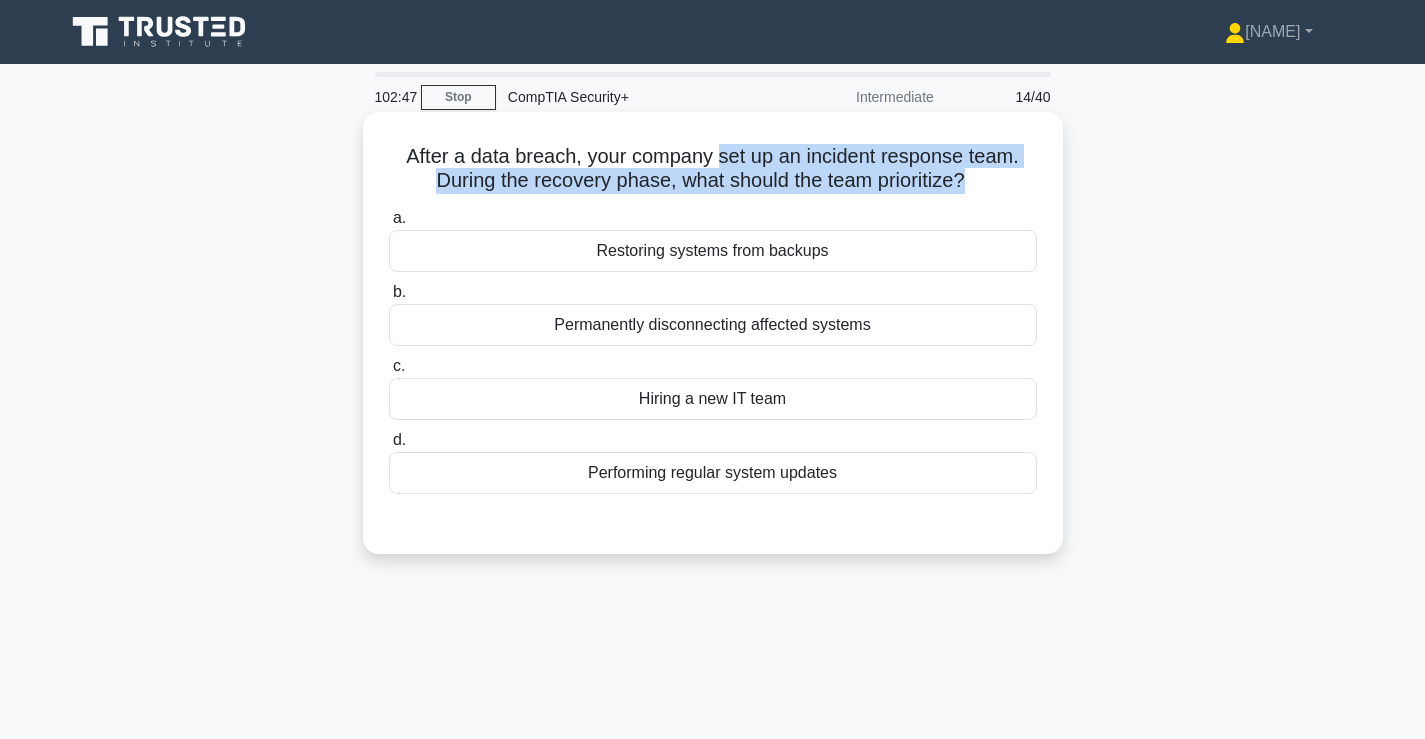 drag, startPoint x: 587, startPoint y: 176, endPoint x: 975, endPoint y: 189, distance: 388.2177 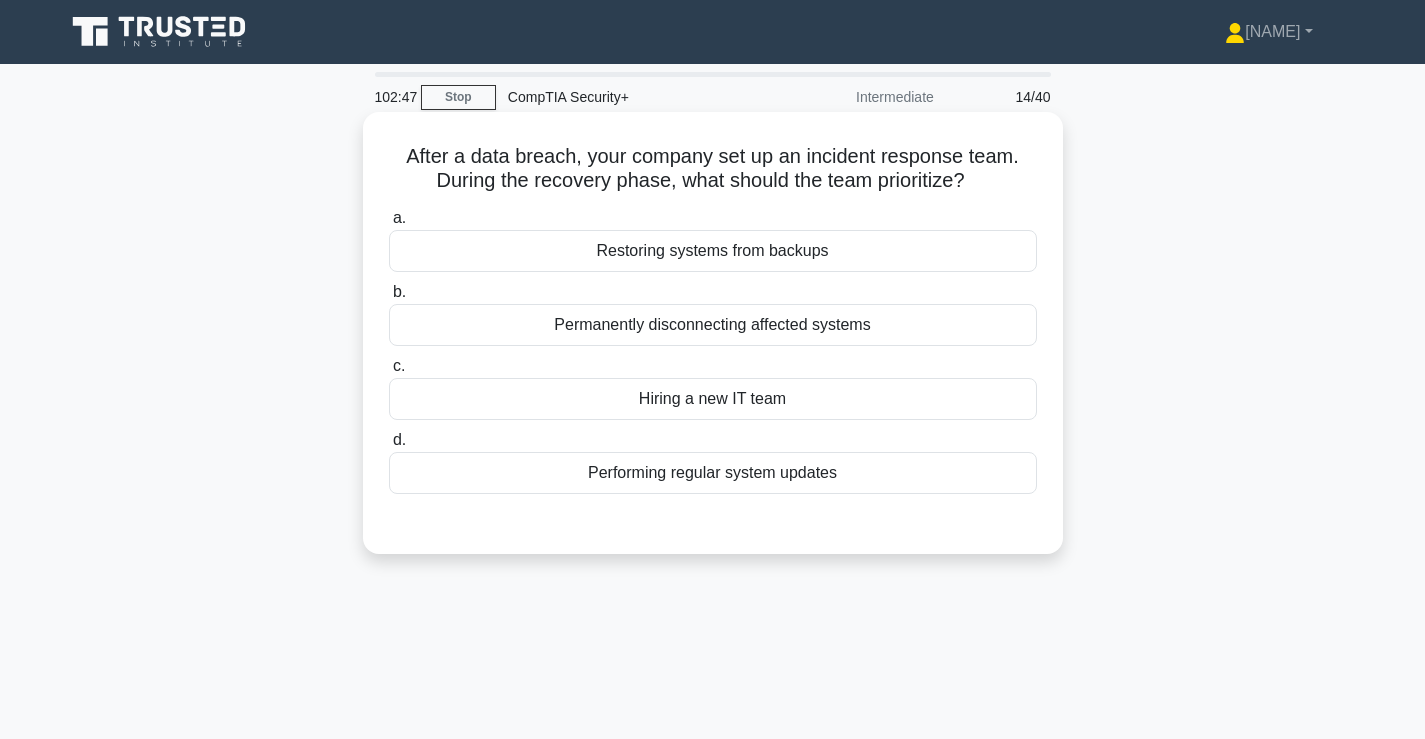 click on ".spinner_0XTQ{transform-origin:center;animation:spinner_y6GP .75s linear infinite}@keyframes spinner_y6GP{100%{transform:rotate(360deg)}}" at bounding box center [977, 182] 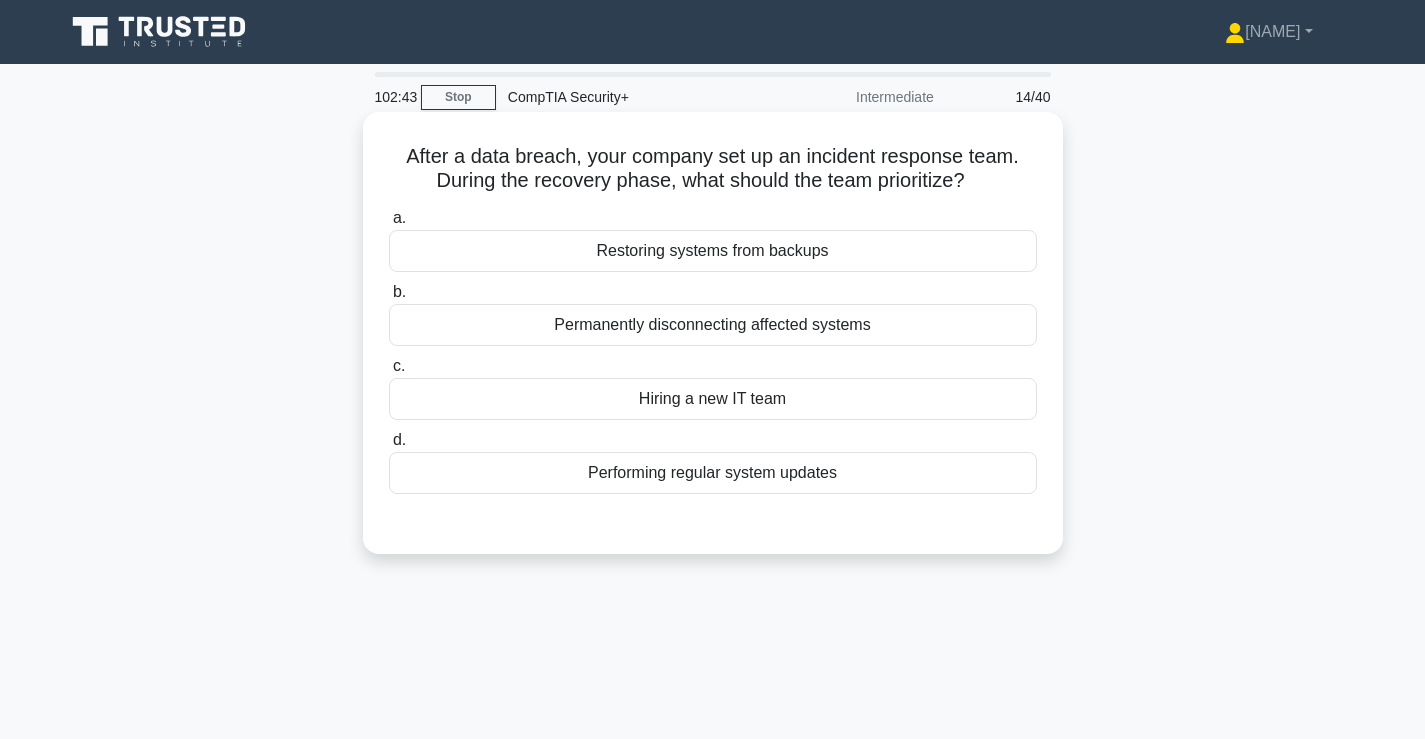 drag, startPoint x: 493, startPoint y: 158, endPoint x: 1006, endPoint y: 178, distance: 513.3897 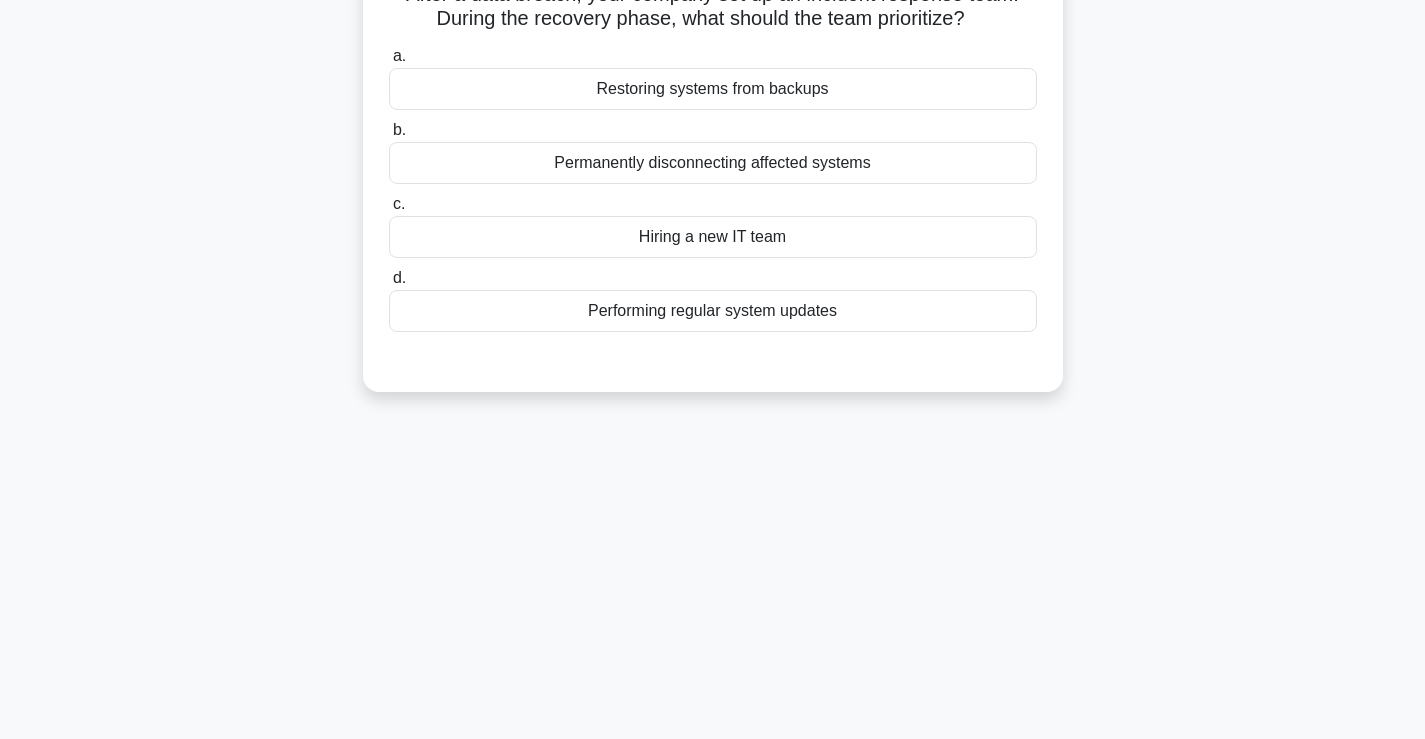 scroll, scrollTop: 0, scrollLeft: 0, axis: both 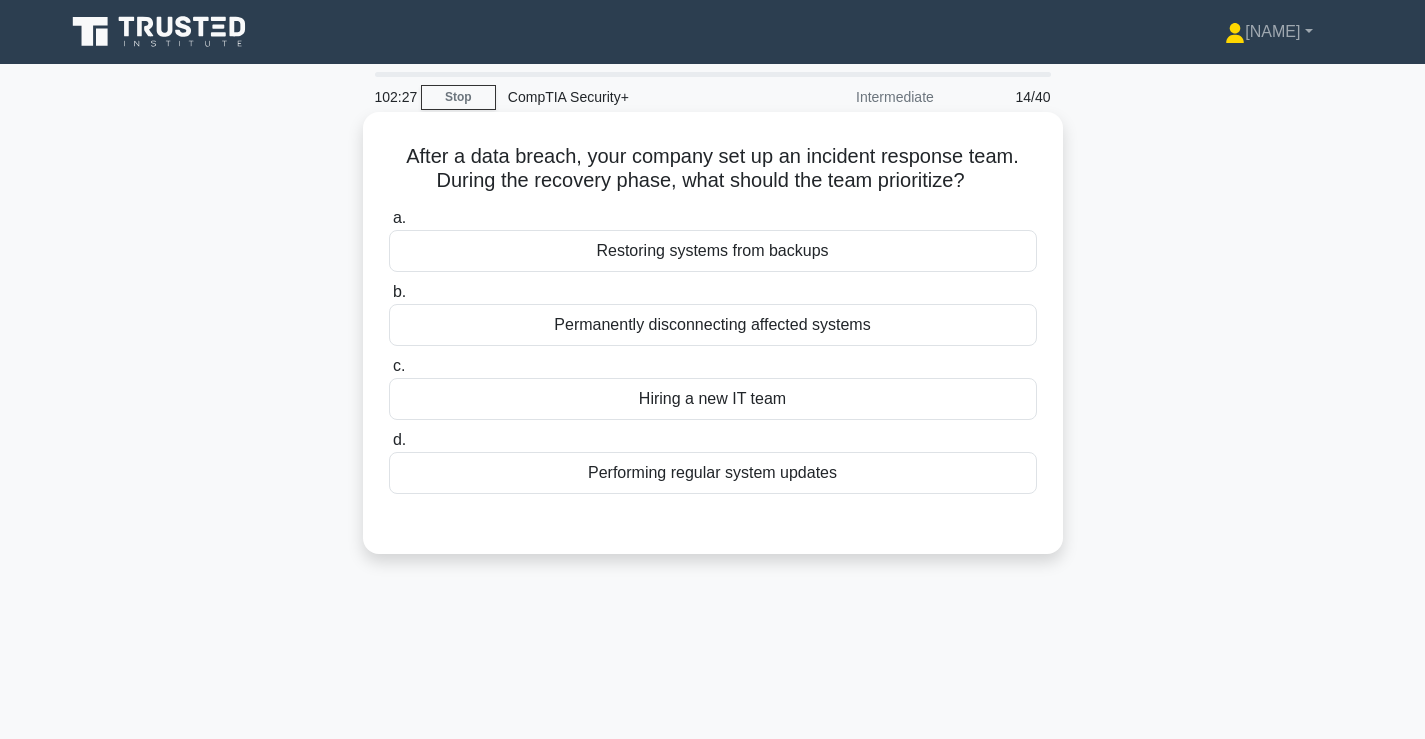 drag, startPoint x: 531, startPoint y: 178, endPoint x: 1007, endPoint y: 173, distance: 476.02625 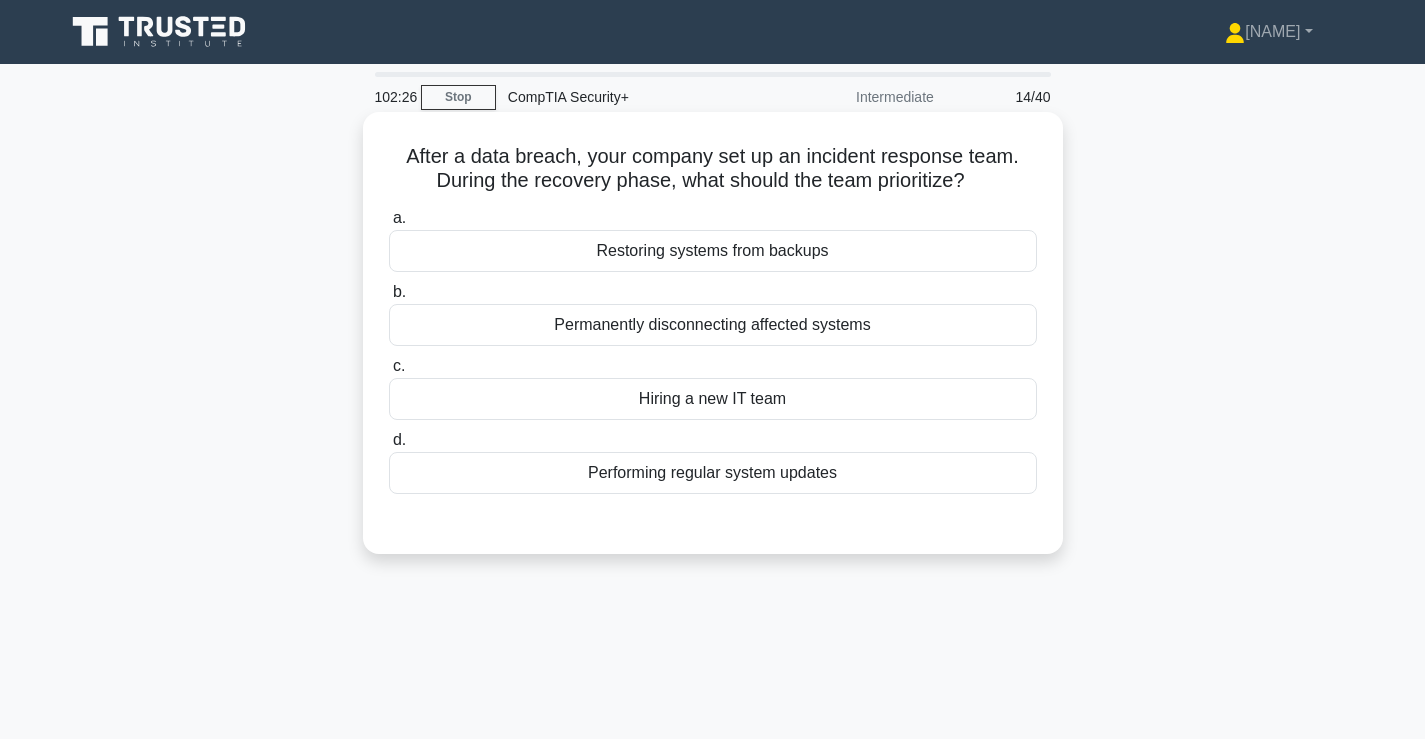 click on "After a data breach, your company set up an incident response team. During the recovery phase, what should the team prioritize?
.spinner_0XTQ{transform-origin:center;animation:spinner_y6GP .75s linear infinite}@keyframes spinner_y6GP{100%{transform:rotate(360deg)}}" at bounding box center [713, 169] 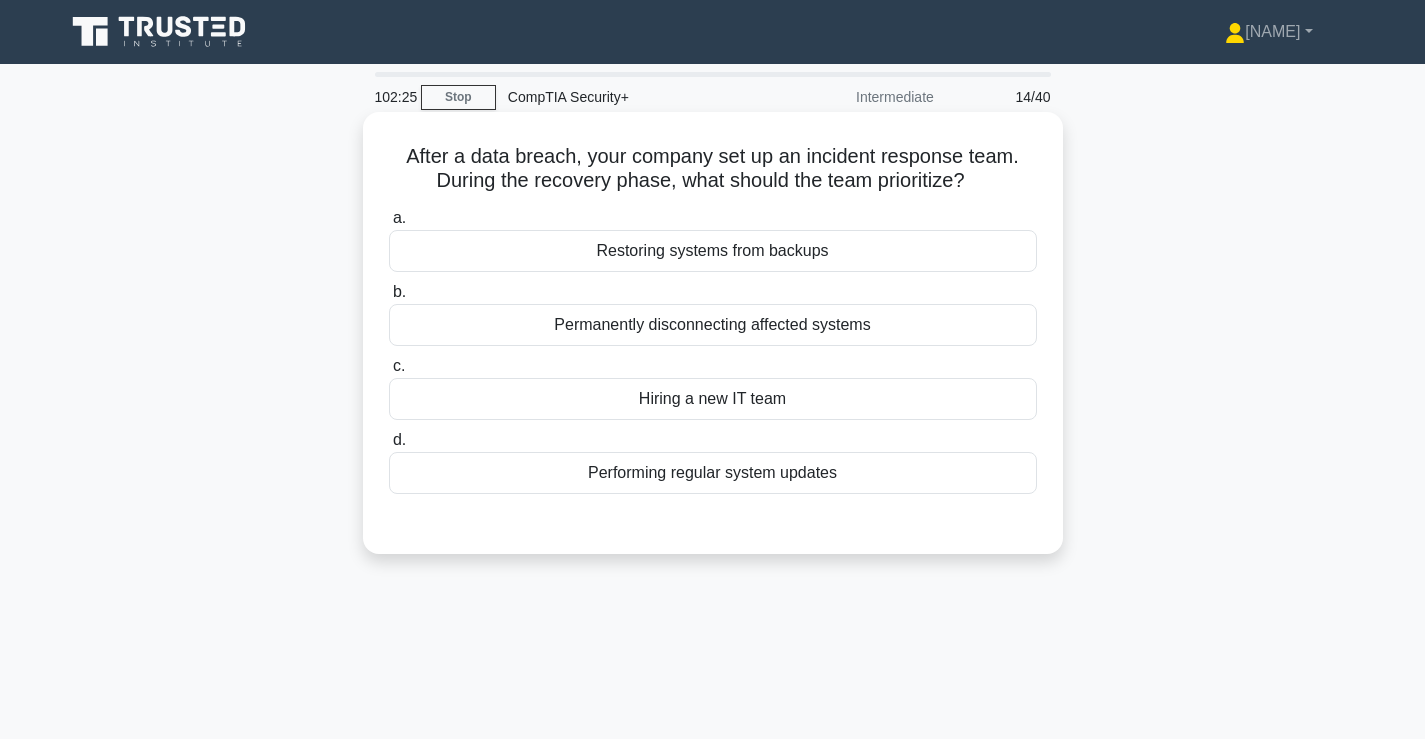 drag, startPoint x: 1011, startPoint y: 187, endPoint x: 757, endPoint y: 181, distance: 254.07086 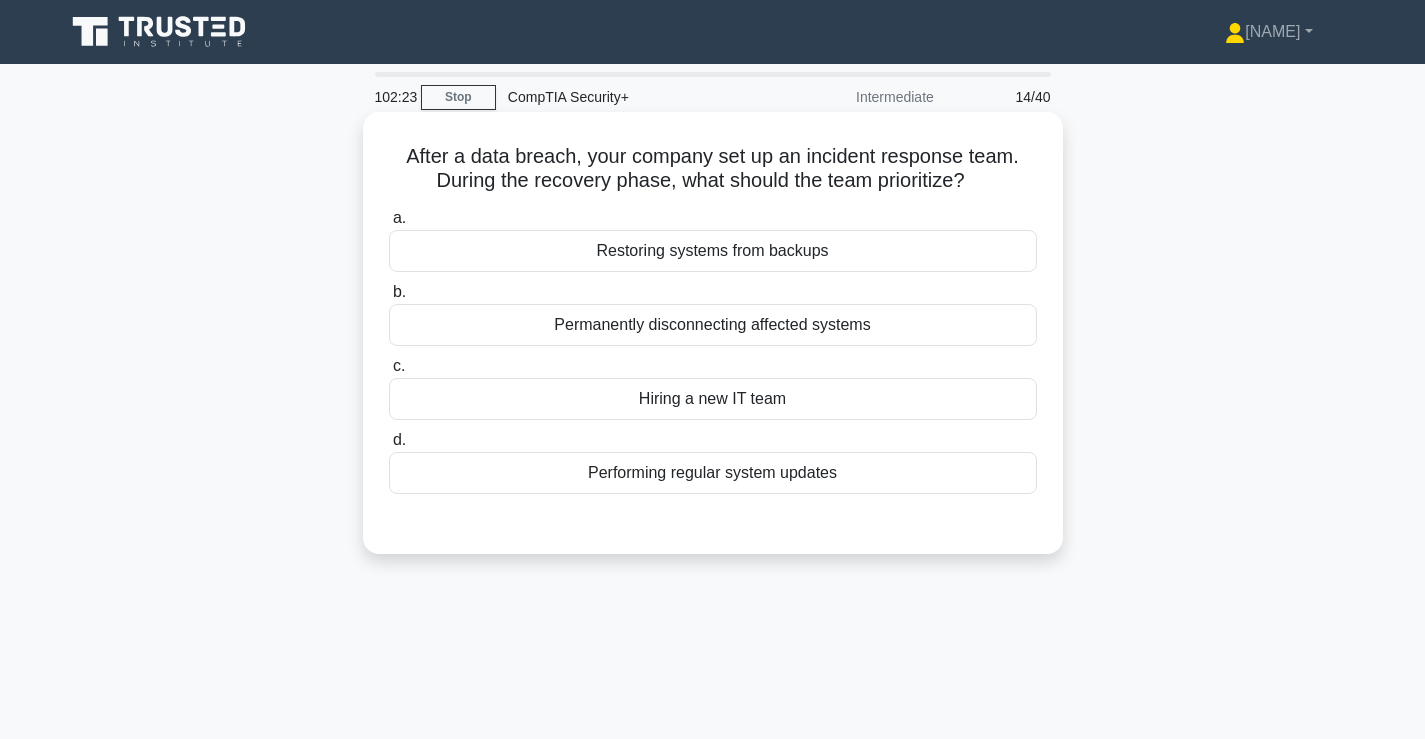 drag, startPoint x: 435, startPoint y: 159, endPoint x: 1038, endPoint y: 185, distance: 603.56024 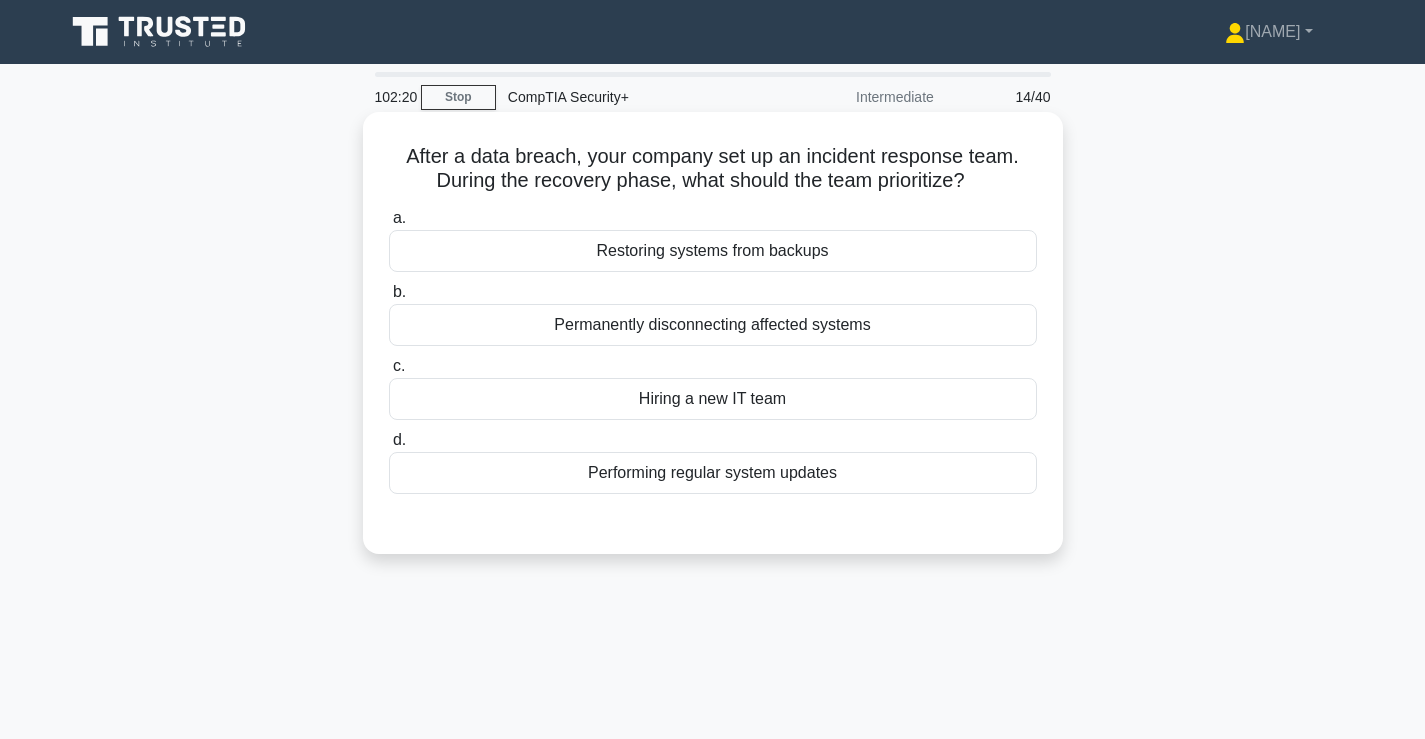 drag, startPoint x: 1032, startPoint y: 186, endPoint x: 631, endPoint y: 196, distance: 401.12466 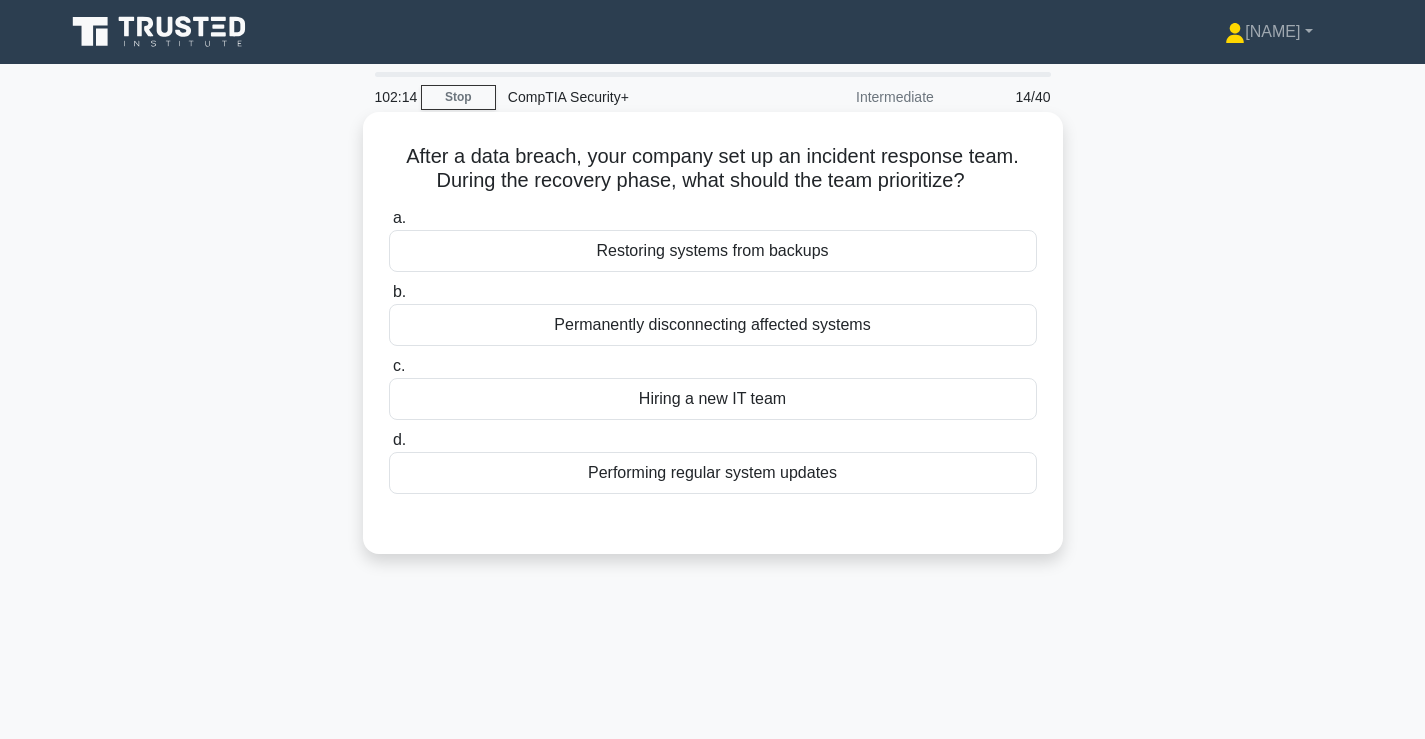 click on "Restoring systems from backups" at bounding box center [713, 251] 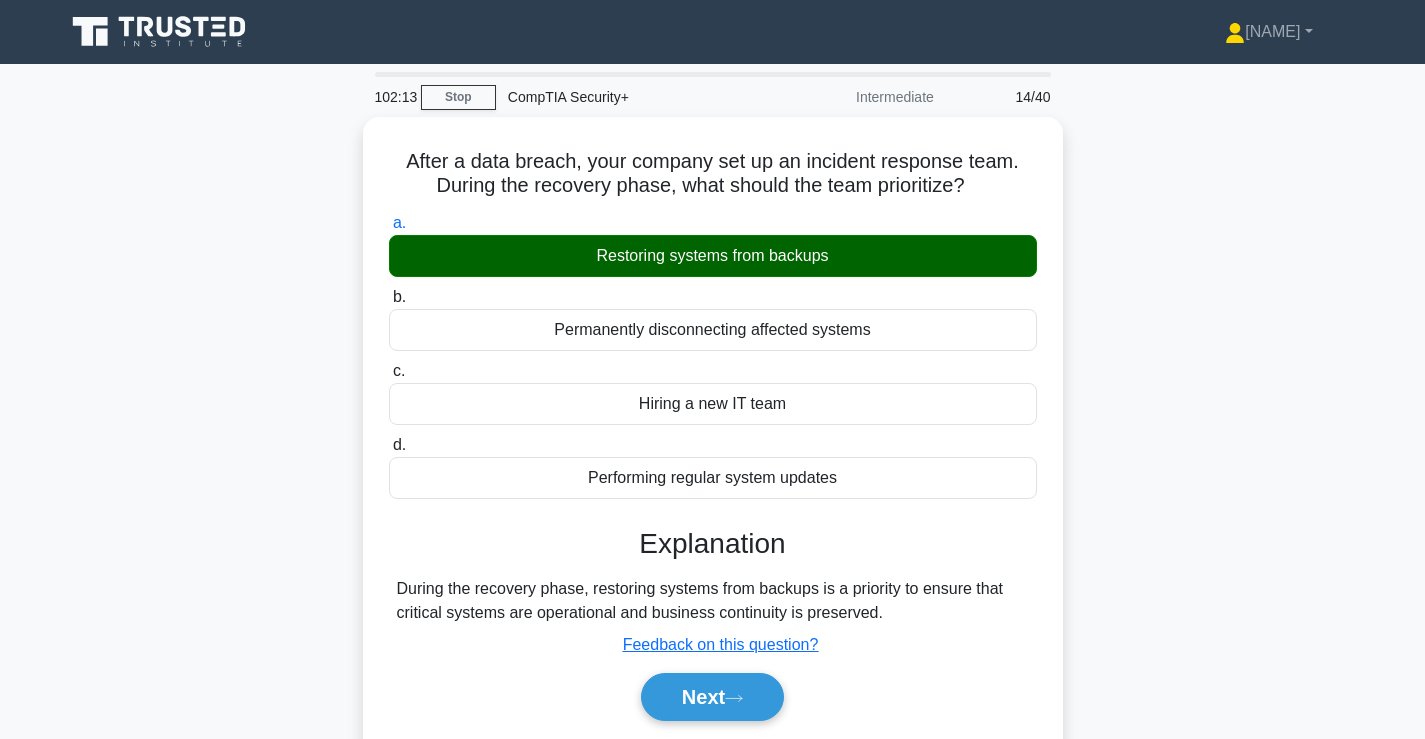 scroll, scrollTop: 333, scrollLeft: 0, axis: vertical 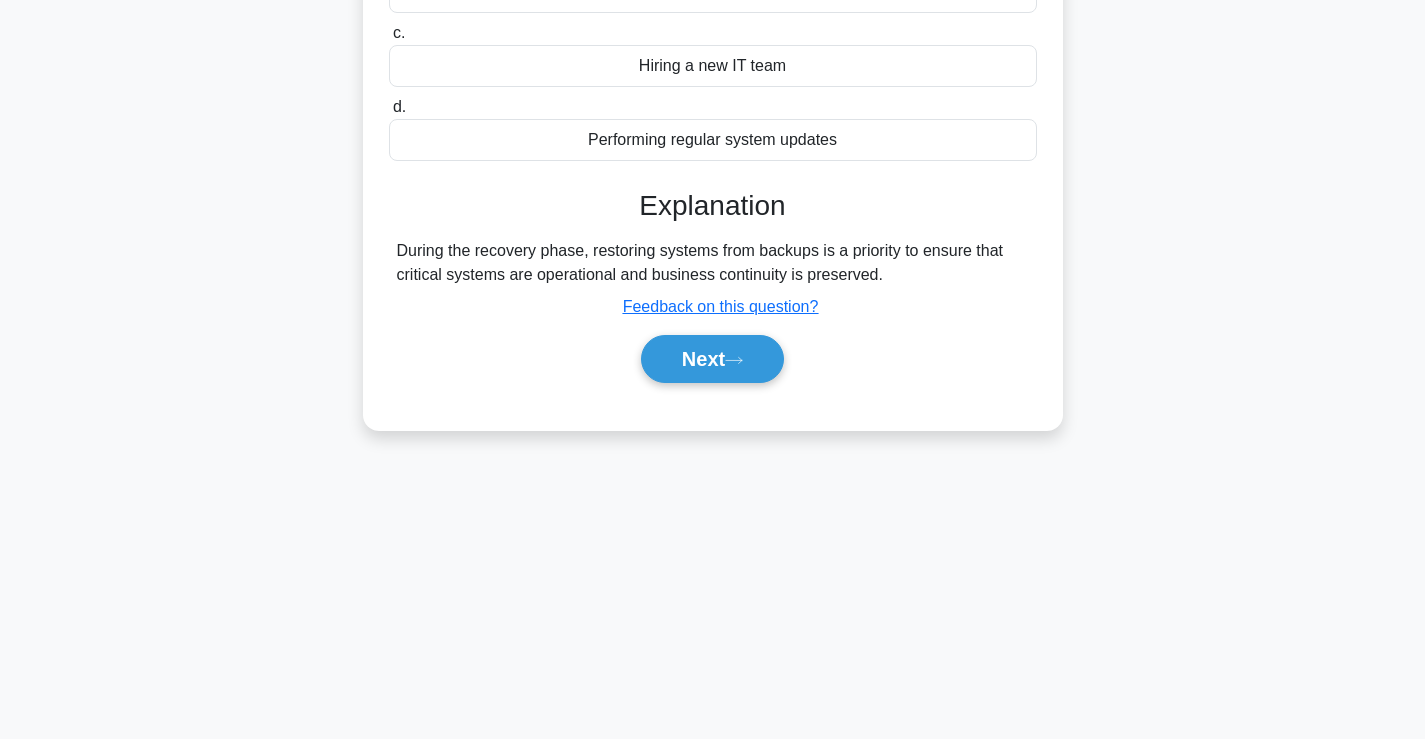 click on "a.
Restoring systems from backups
b.
Permanently disconnecting affected systems" at bounding box center (713, 138) 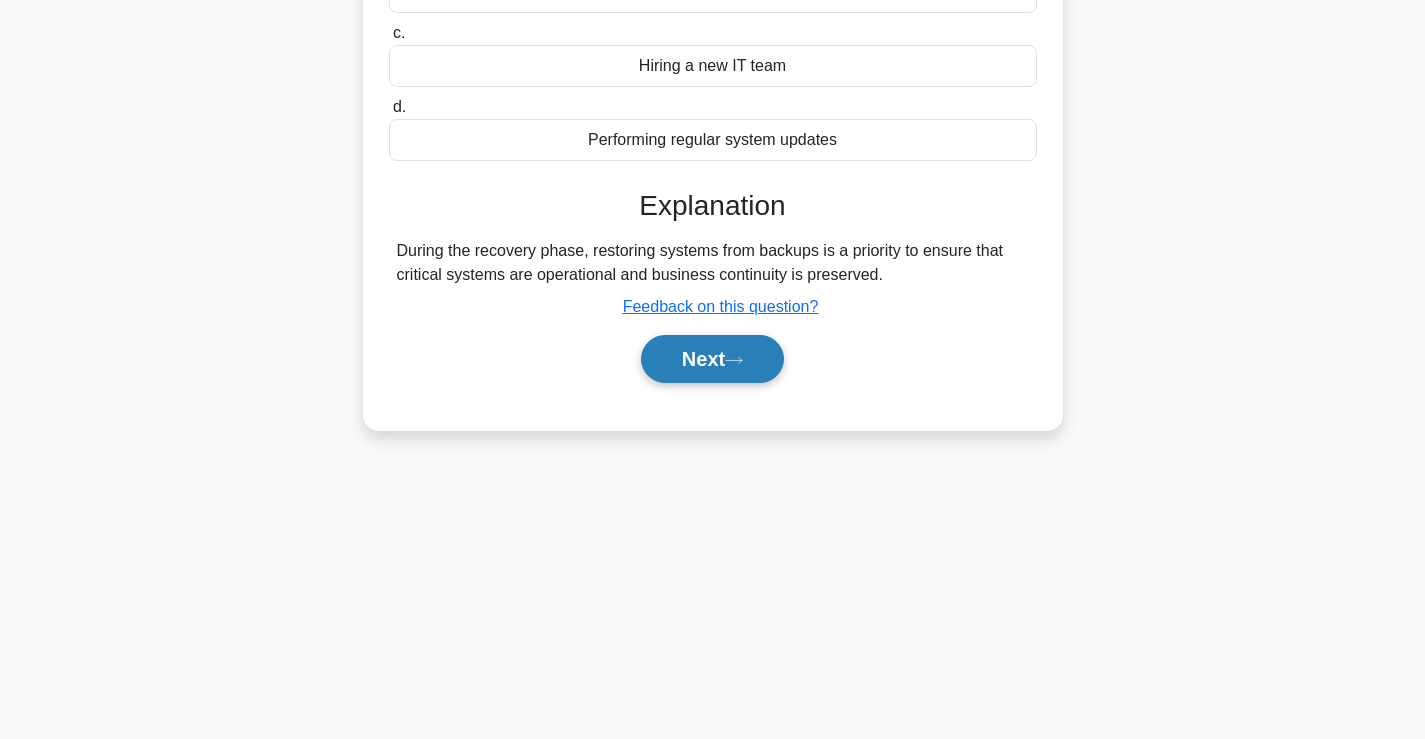 click on "Next" at bounding box center [712, 359] 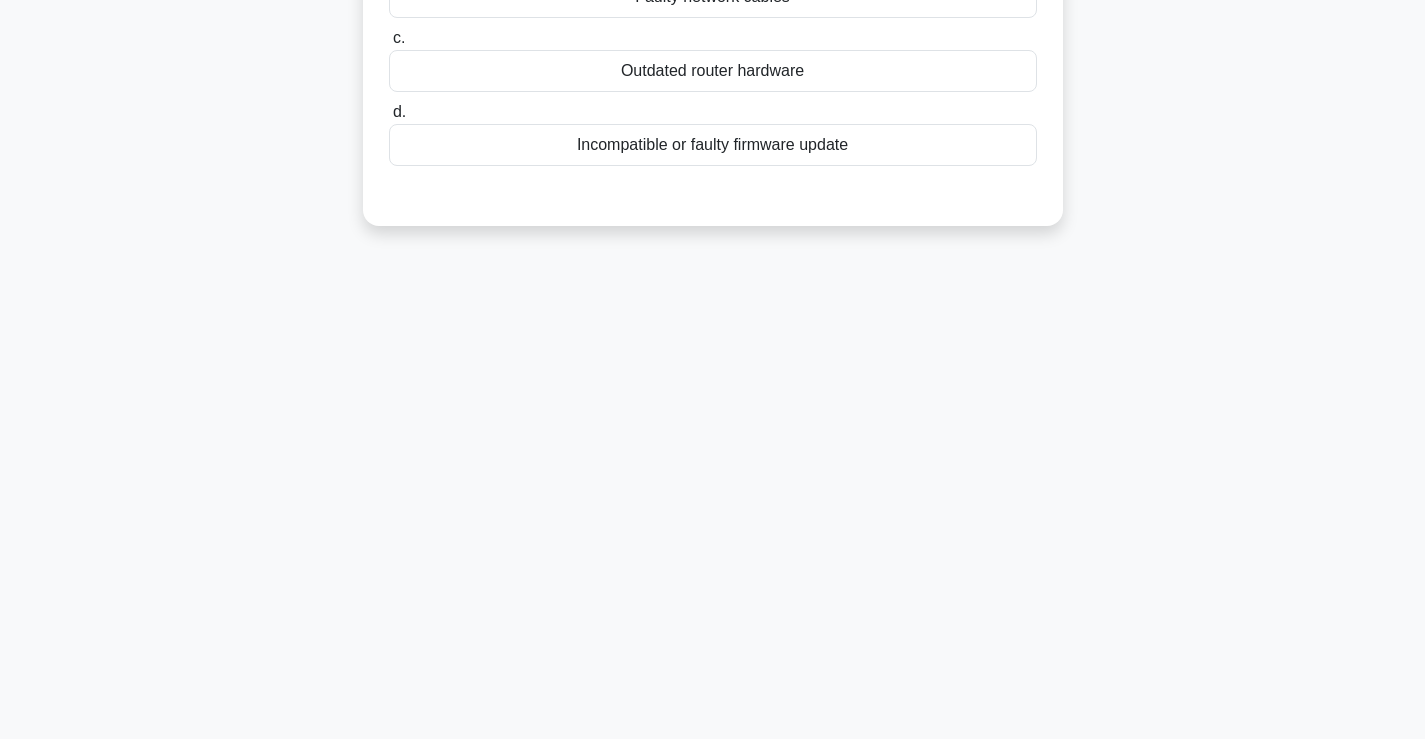scroll, scrollTop: 0, scrollLeft: 0, axis: both 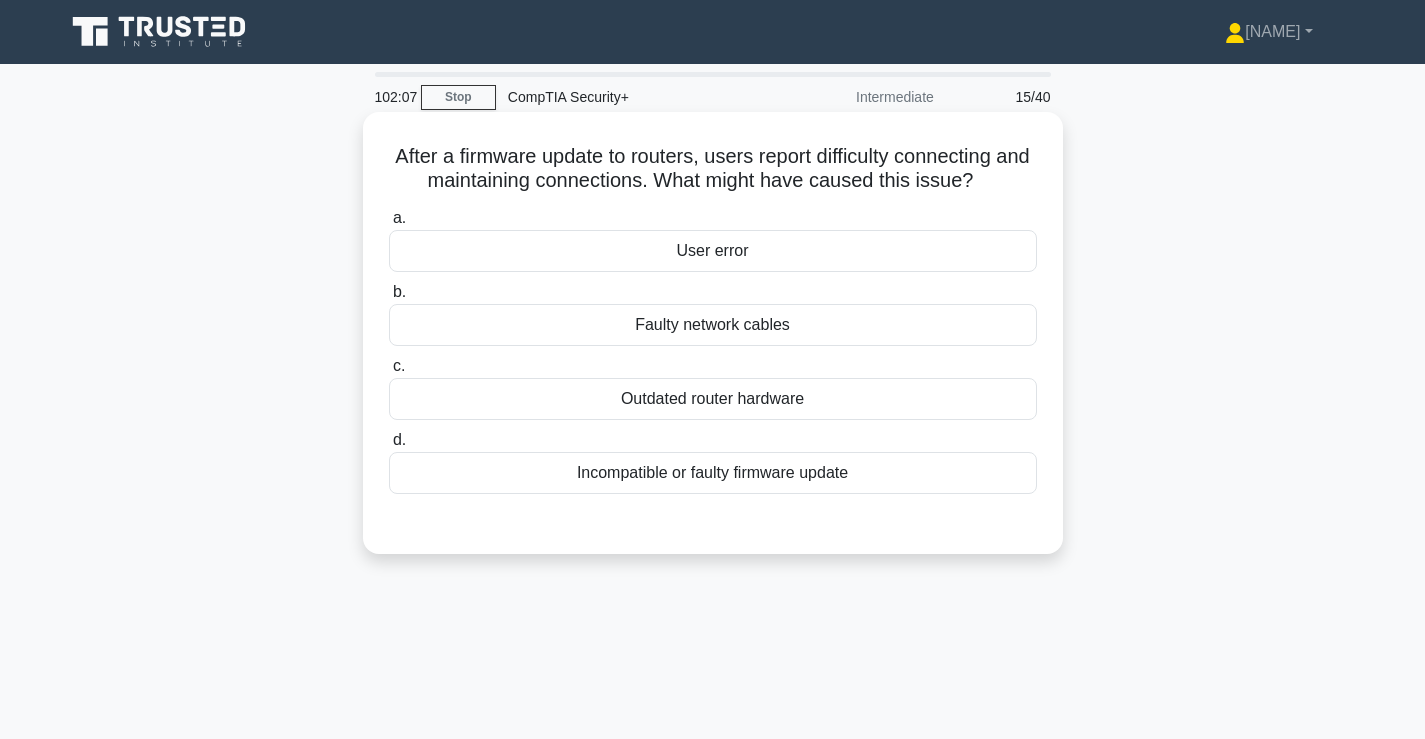 drag, startPoint x: 511, startPoint y: 157, endPoint x: 1018, endPoint y: 172, distance: 507.22183 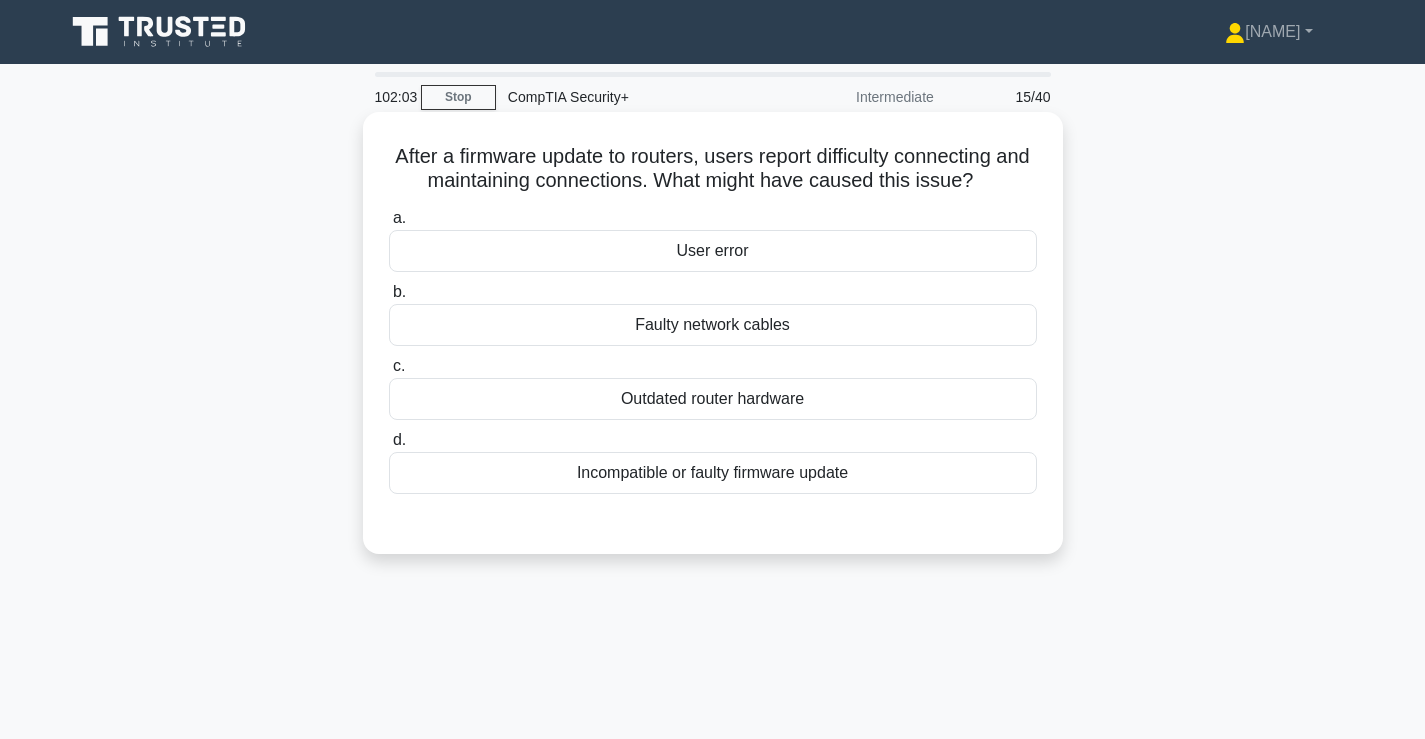 drag, startPoint x: 676, startPoint y: 182, endPoint x: 637, endPoint y: 177, distance: 39.319206 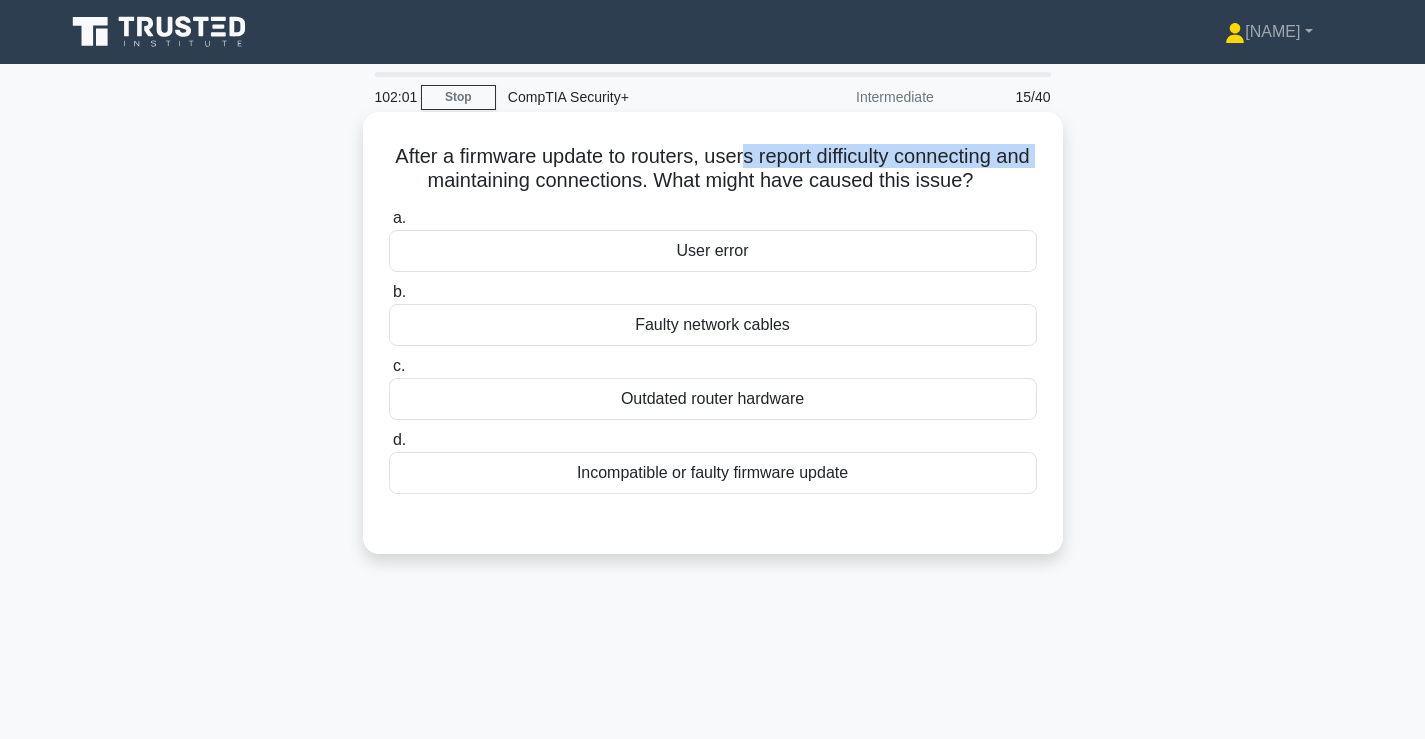 drag, startPoint x: 446, startPoint y: 171, endPoint x: 754, endPoint y: 168, distance: 308.01462 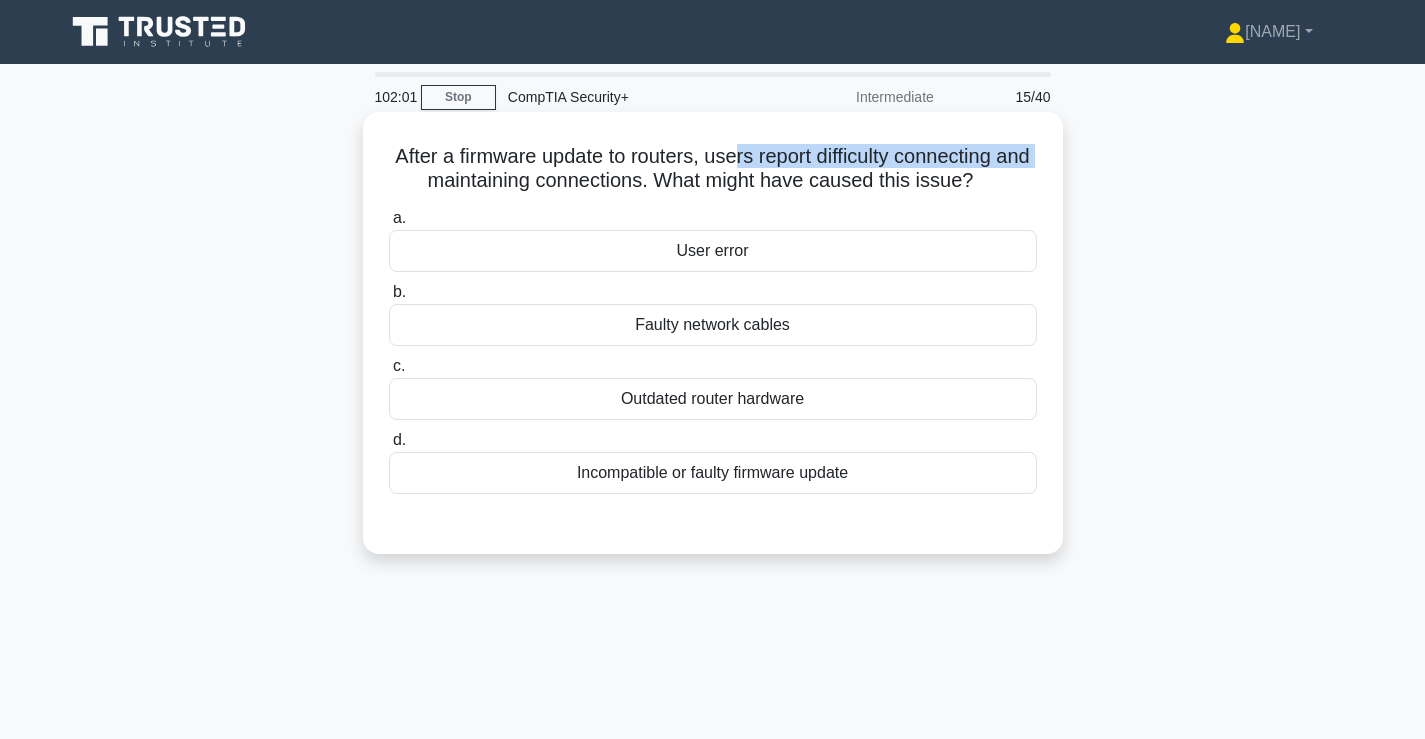 click on "After a firmware update to routers, users report difficulty connecting and maintaining connections. What might have caused this issue?
.spinner_0XTQ{transform-origin:center;animation:spinner_y6GP .75s linear infinite}@keyframes spinner_y6GP{100%{transform:rotate(360deg)}}" at bounding box center (713, 169) 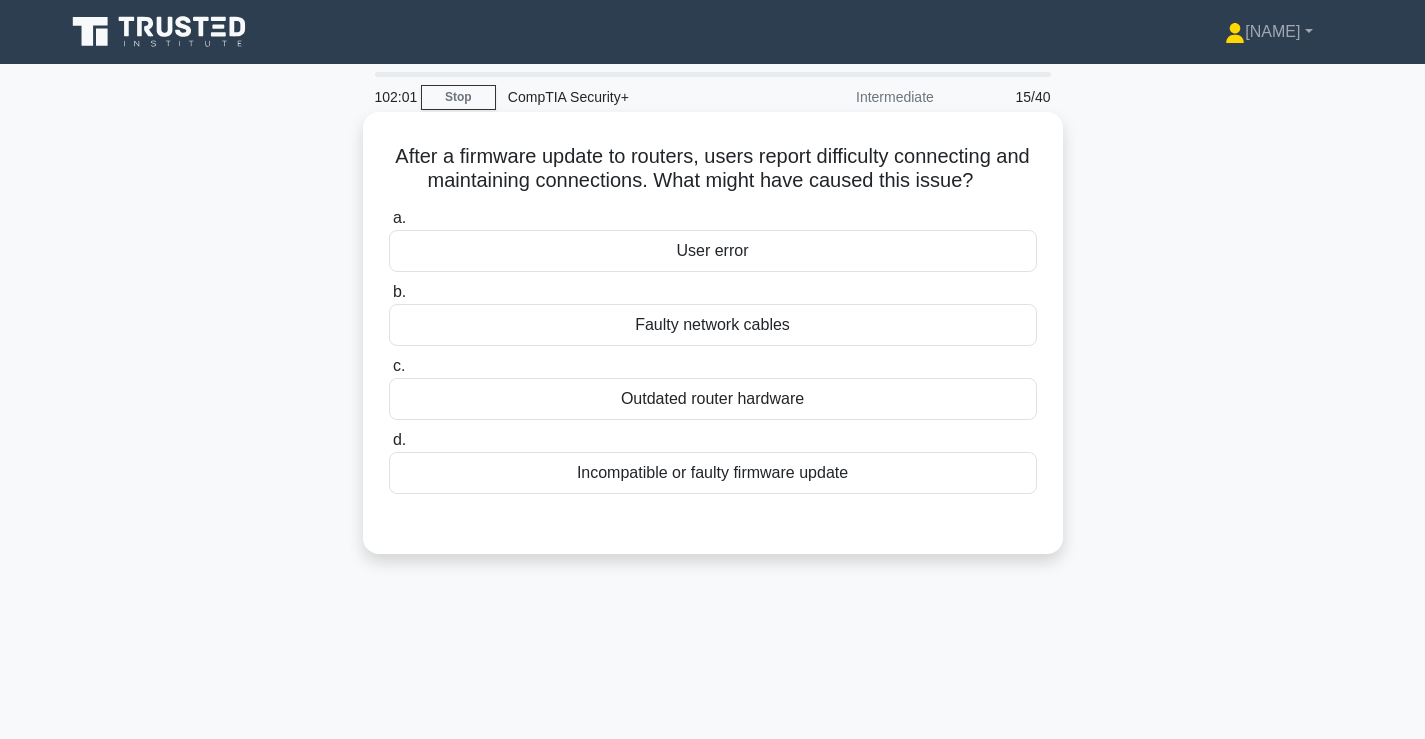 click on "After a firmware update to routers, users report difficulty connecting and maintaining connections. What might have caused this issue?
.spinner_0XTQ{transform-origin:center;animation:spinner_y6GP .75s linear infinite}@keyframes spinner_y6GP{100%{transform:rotate(360deg)}}" at bounding box center [713, 169] 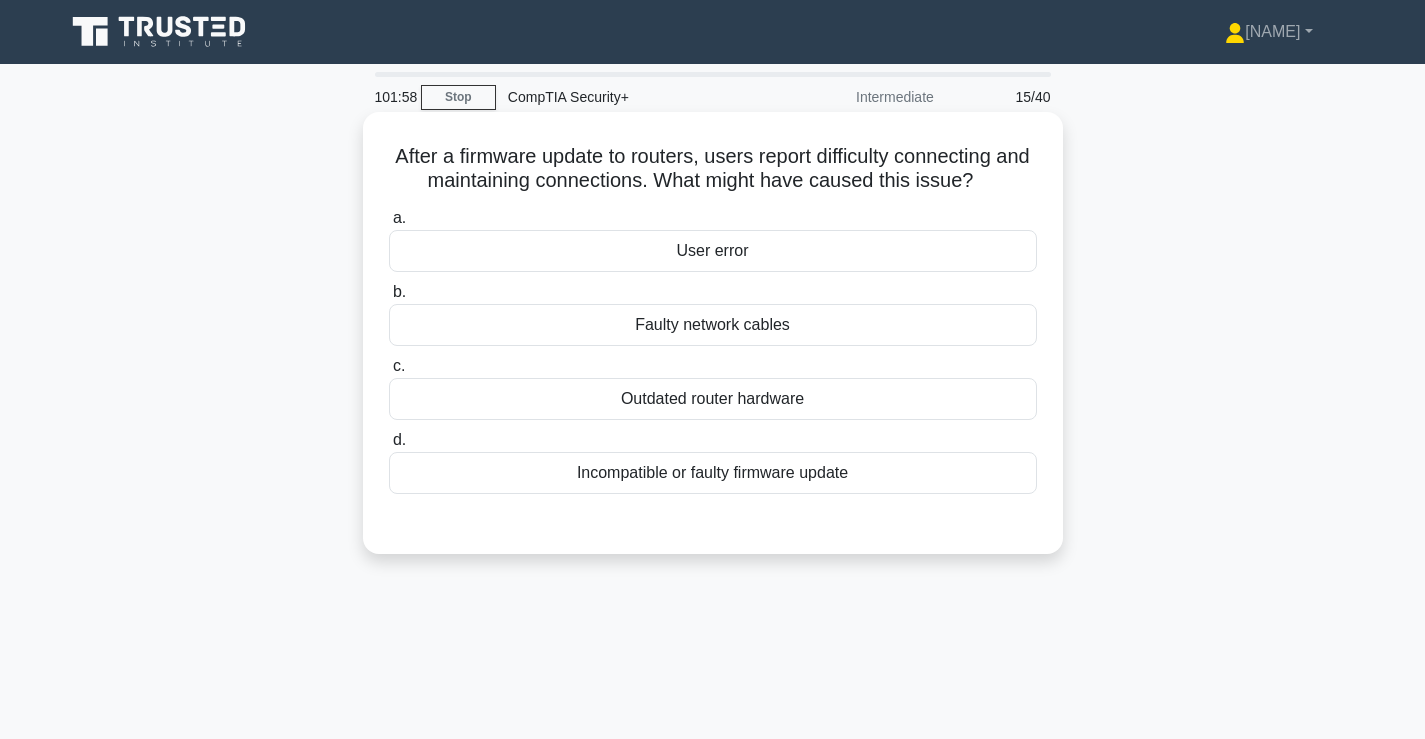 drag, startPoint x: 736, startPoint y: 150, endPoint x: 1016, endPoint y: 179, distance: 281.49777 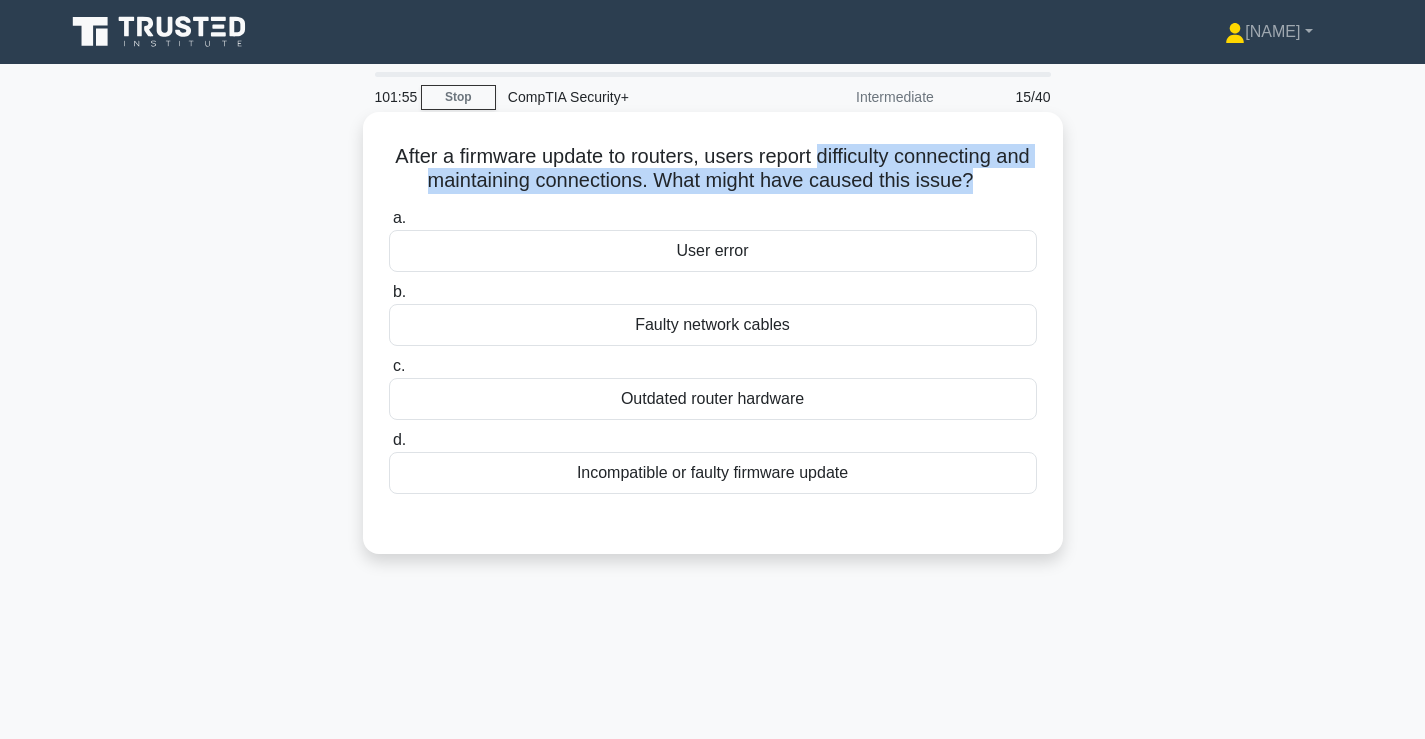 drag, startPoint x: 1017, startPoint y: 178, endPoint x: 868, endPoint y: 157, distance: 150.4726 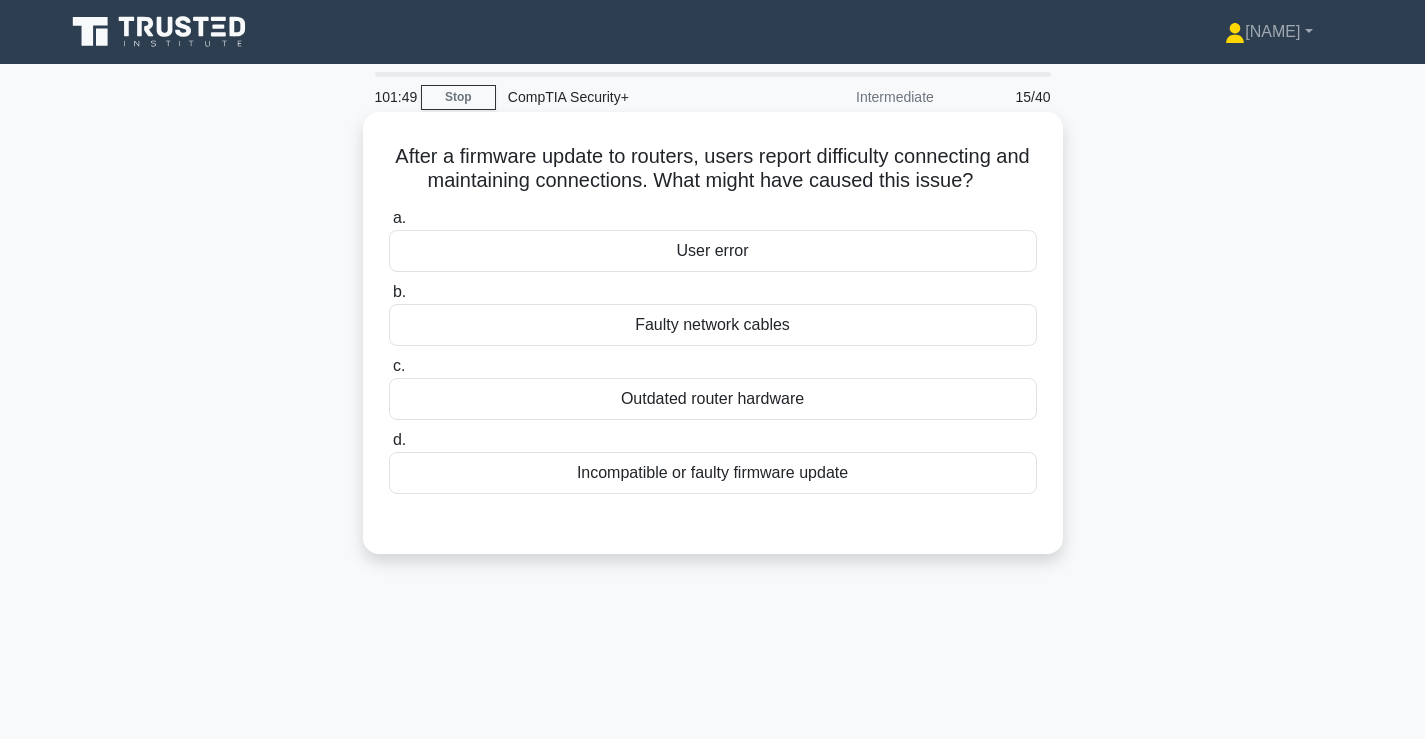 click on "Incompatible or faulty firmware update" at bounding box center (713, 473) 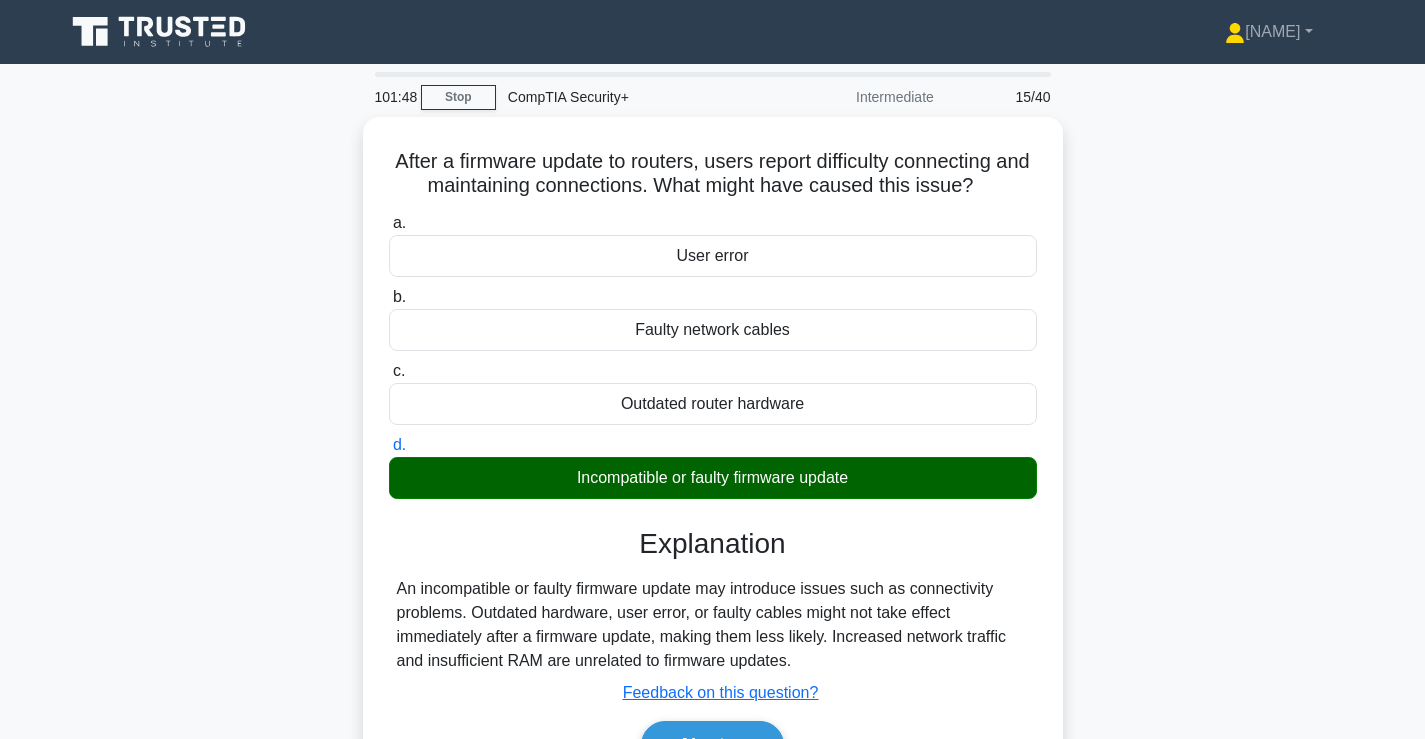 scroll, scrollTop: 333, scrollLeft: 0, axis: vertical 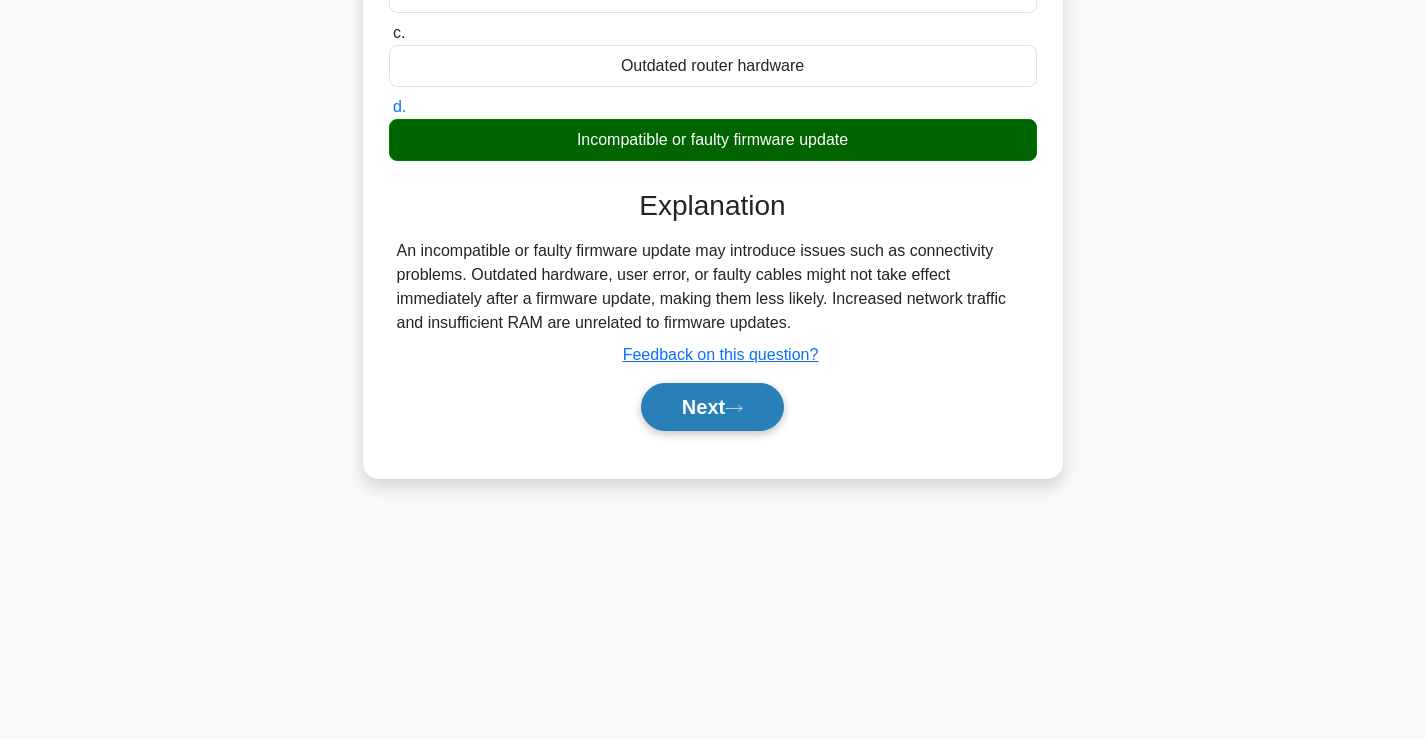click on "Next" at bounding box center (712, 407) 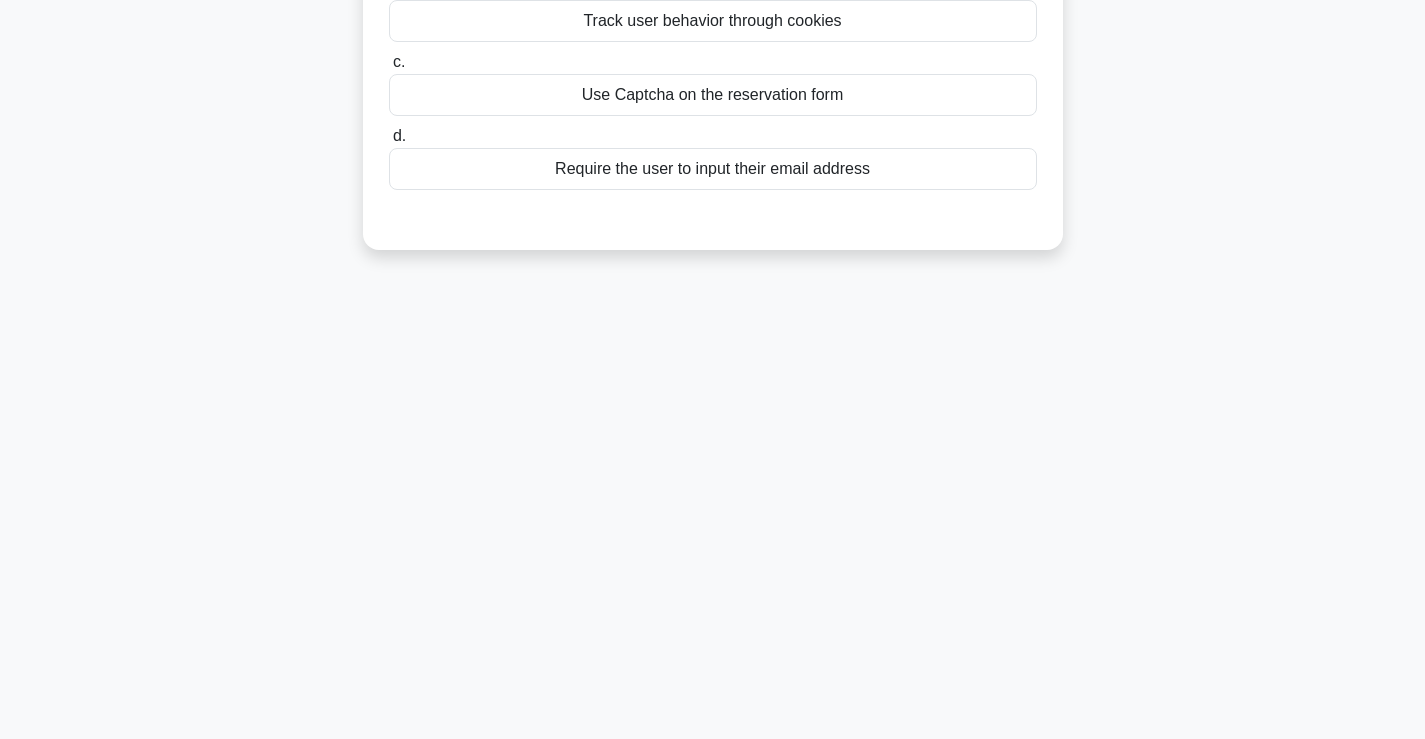 scroll, scrollTop: 0, scrollLeft: 0, axis: both 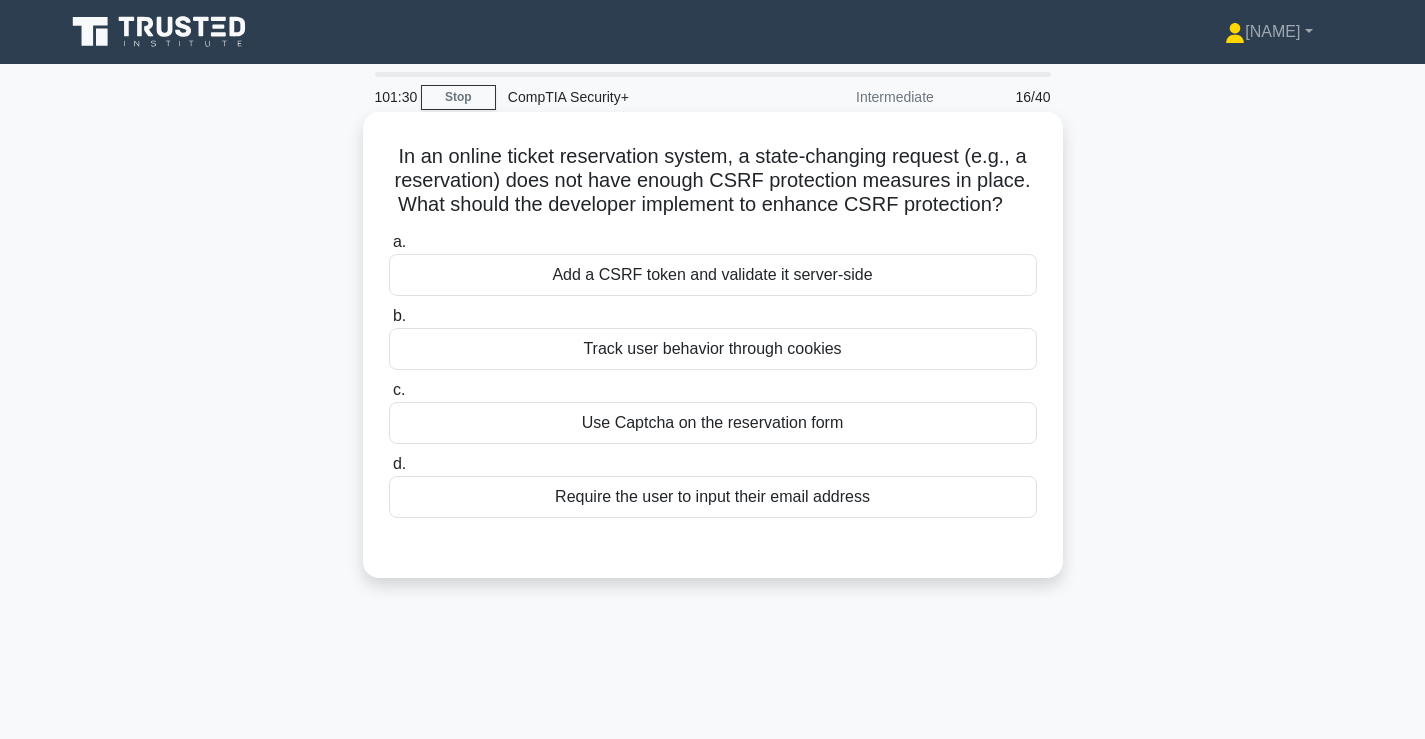drag, startPoint x: 701, startPoint y: 159, endPoint x: 1019, endPoint y: 201, distance: 320.7616 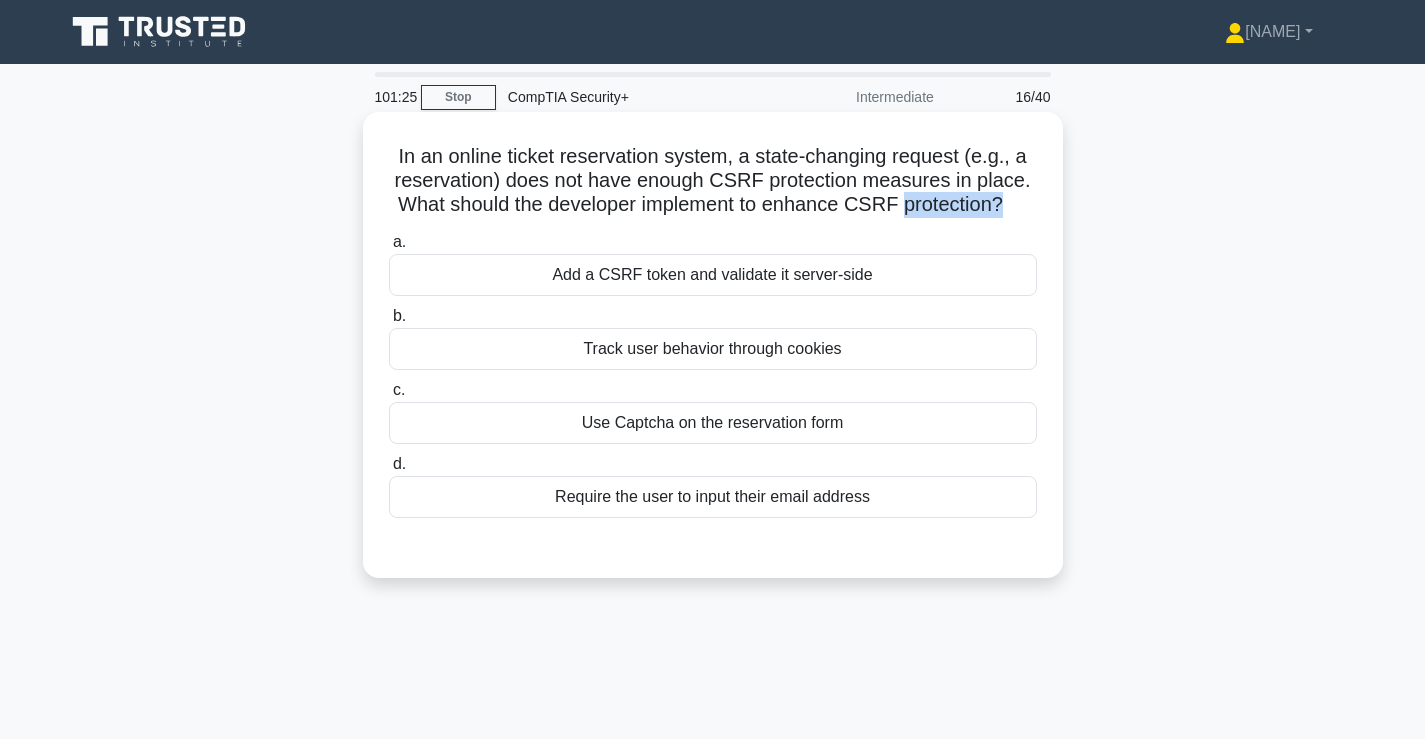 drag, startPoint x: 1017, startPoint y: 198, endPoint x: 963, endPoint y: 194, distance: 54.147945 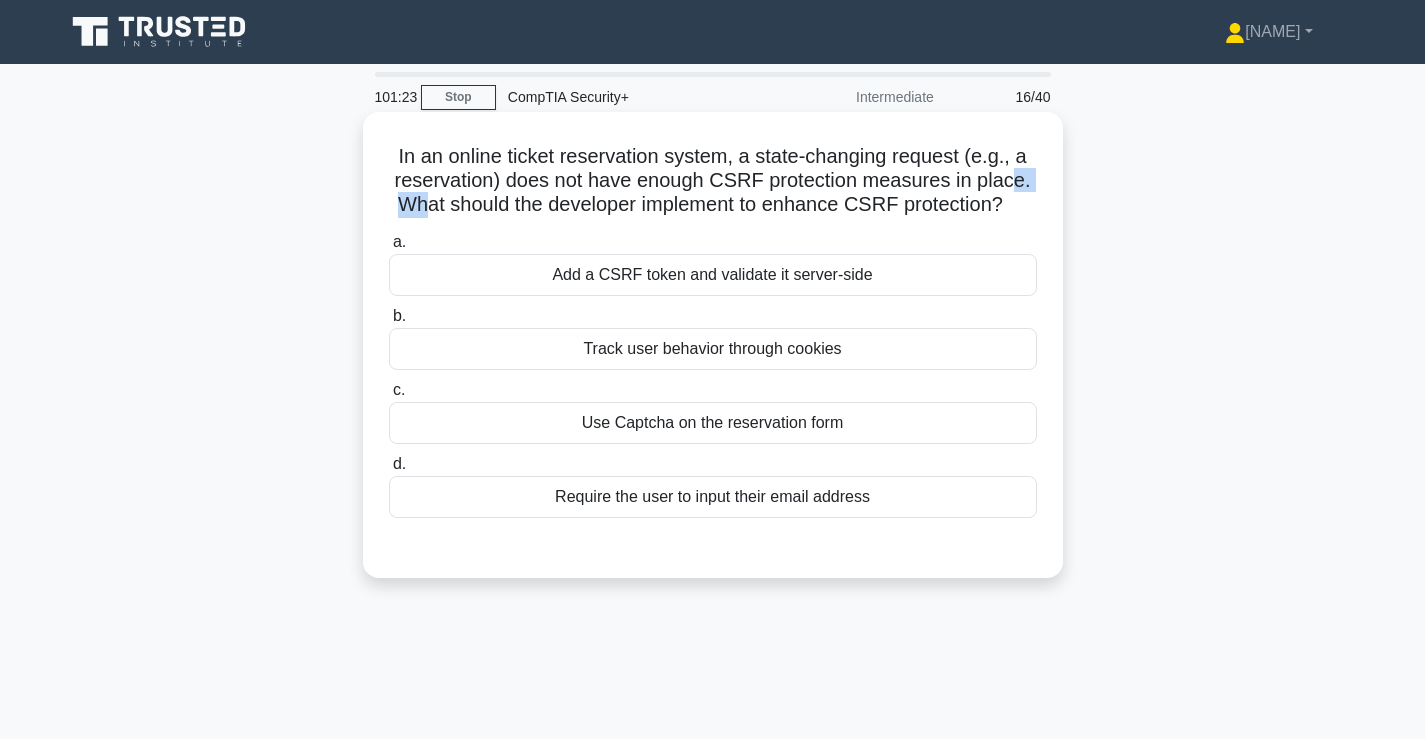 drag, startPoint x: 420, startPoint y: 212, endPoint x: 1022, endPoint y: 191, distance: 602.36615 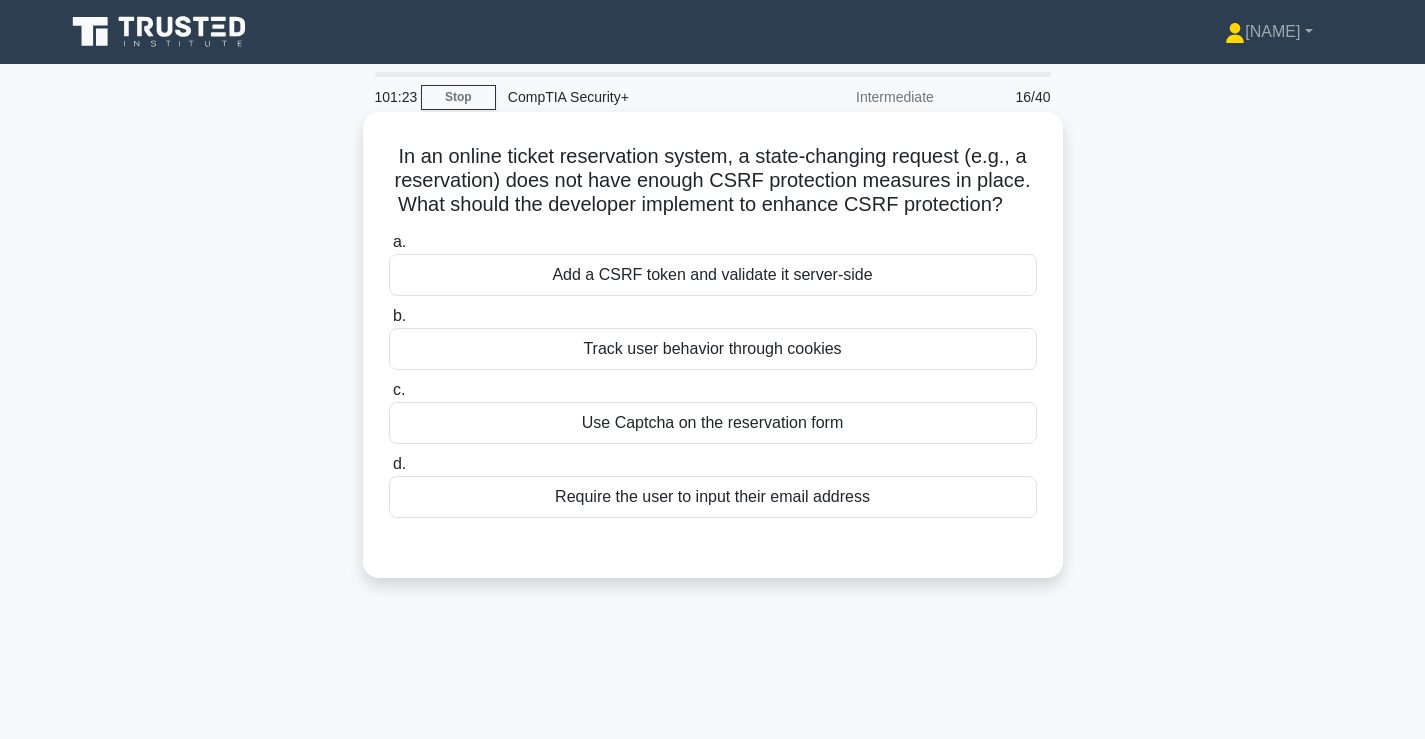 click on ".spinner_0XTQ{transform-origin:center;animation:spinner_y6GP .75s linear infinite}@keyframes spinner_y6GP{100%{transform:rotate(360deg)}}" at bounding box center (1015, 206) 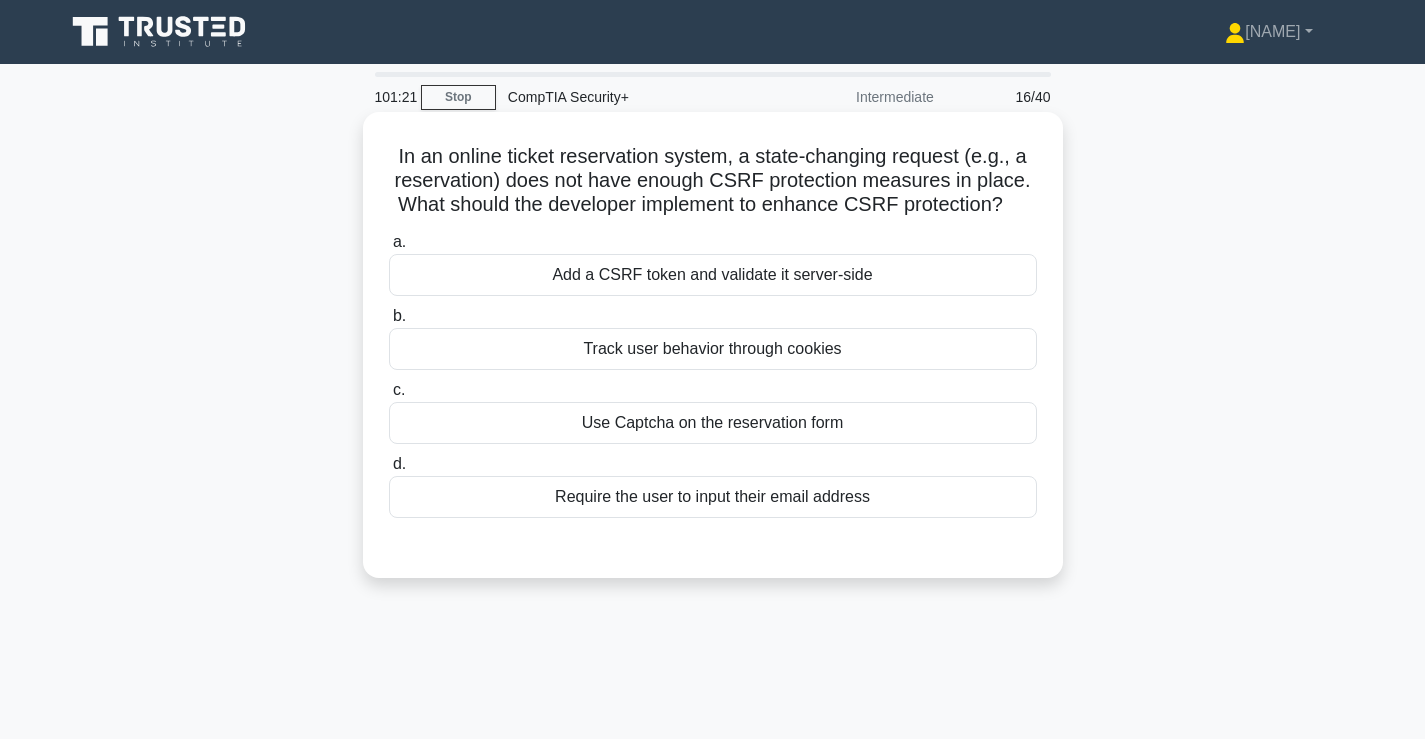 drag, startPoint x: 1024, startPoint y: 206, endPoint x: 1003, endPoint y: 197, distance: 22.847319 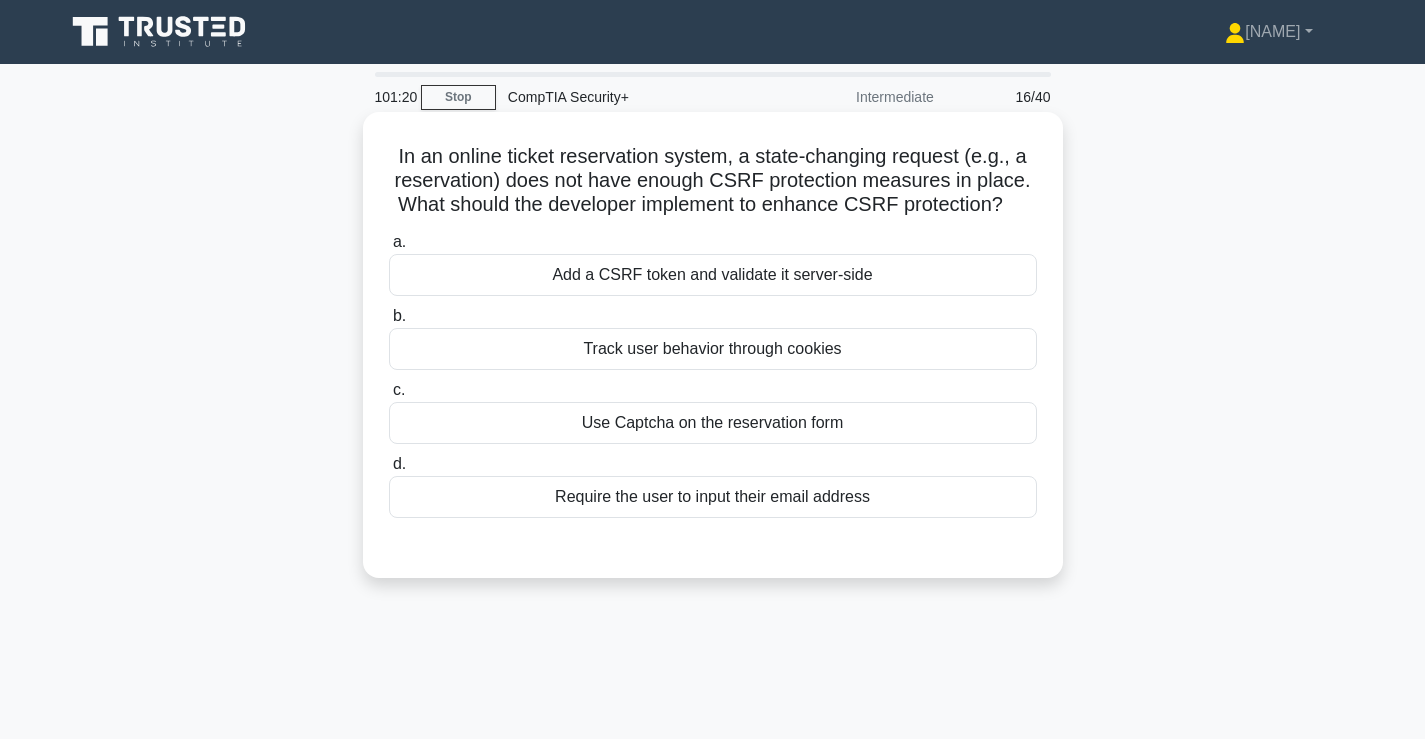 click on ".spinner_0XTQ{transform-origin:center;animation:spinner_y6GP .75s linear infinite}@keyframes spinner_y6GP{100%{transform:rotate(360deg)}}" at bounding box center [1015, 206] 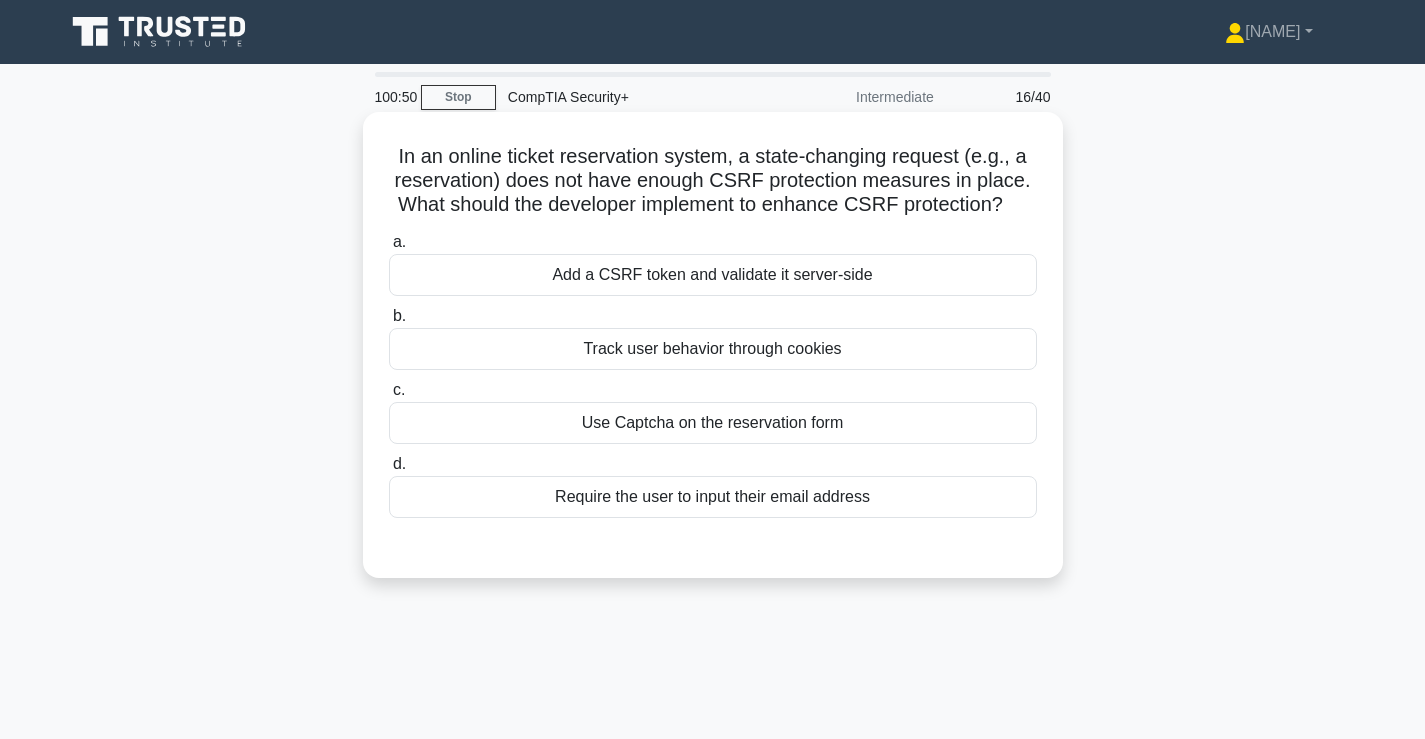 drag, startPoint x: 462, startPoint y: 161, endPoint x: 1011, endPoint y: 206, distance: 550.8412 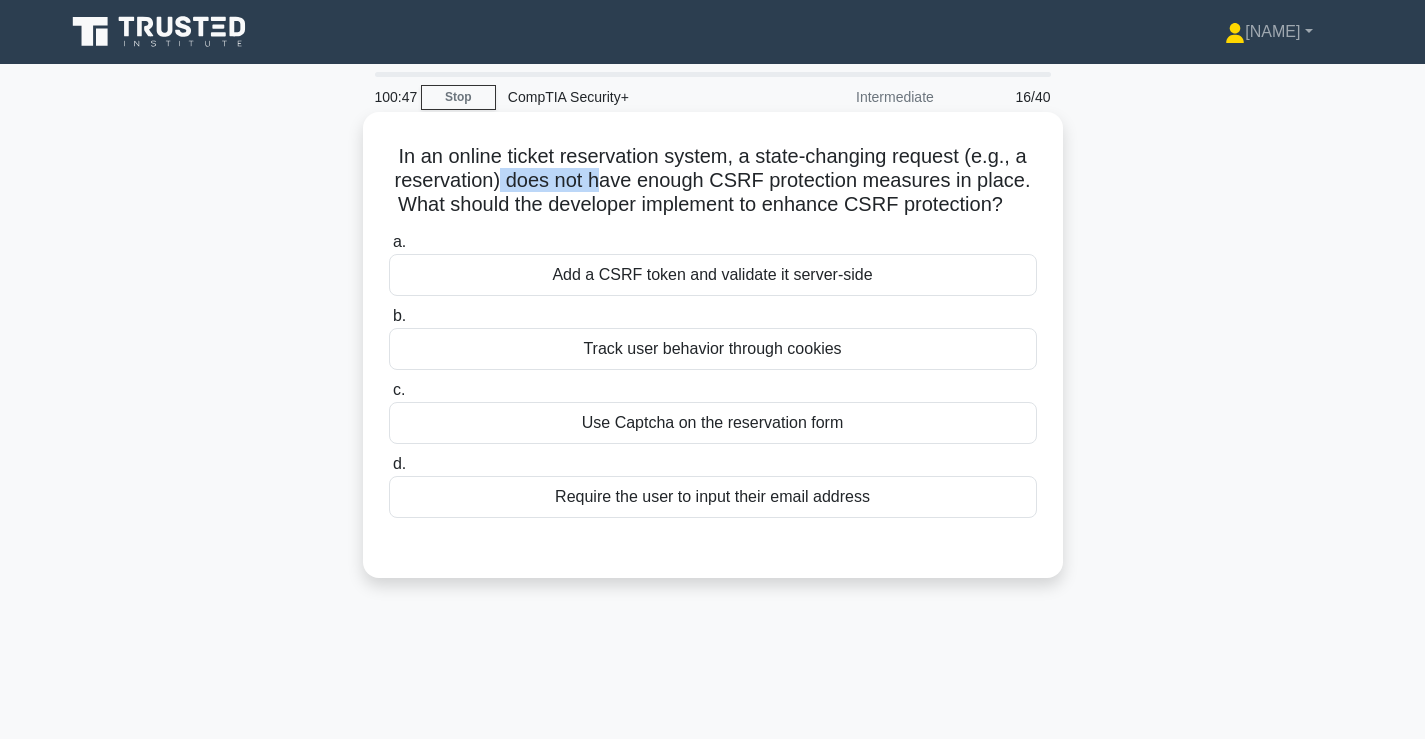 drag, startPoint x: 558, startPoint y: 184, endPoint x: 602, endPoint y: 191, distance: 44.553337 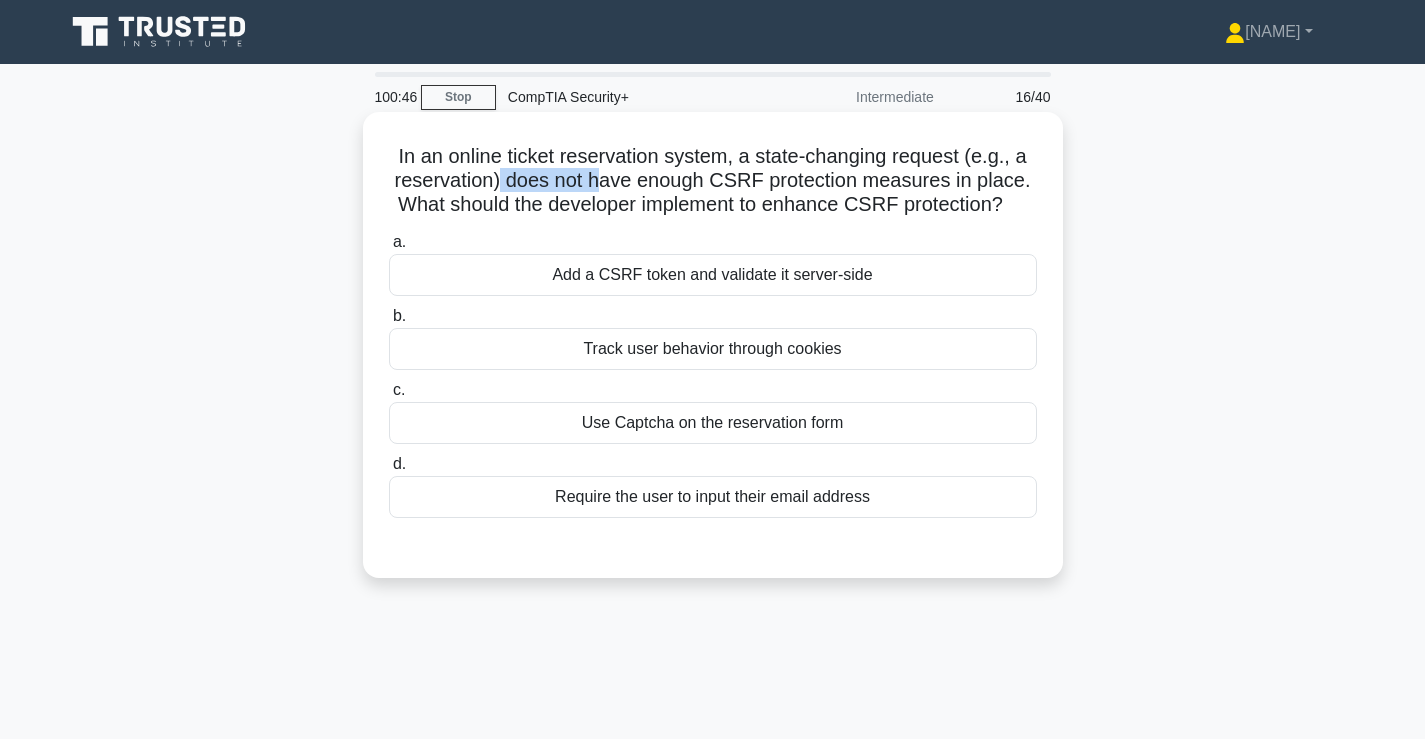 drag, startPoint x: 602, startPoint y: 191, endPoint x: 521, endPoint y: 174, distance: 82.764725 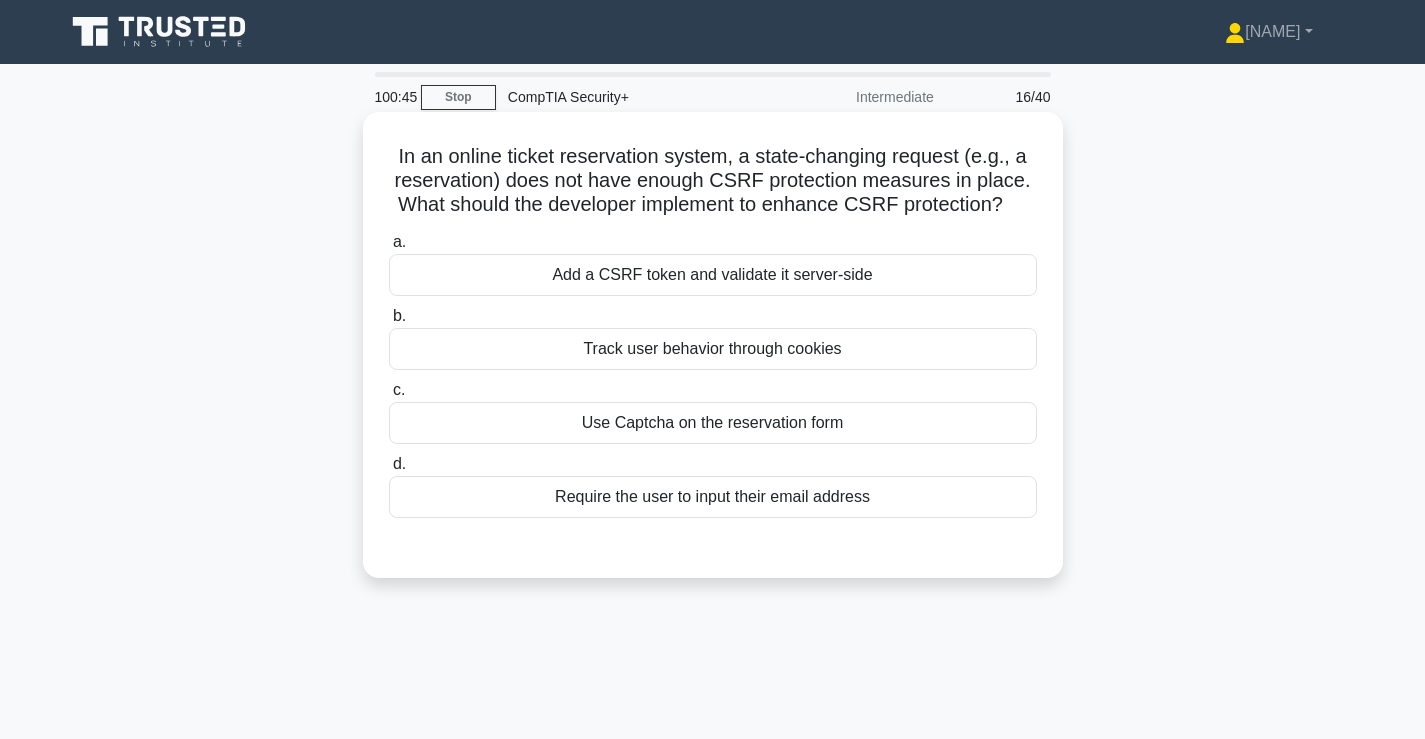 click on "In an online ticket reservation system, a state-changing request (e.g., a reservation) does not have enough CSRF protection measures in place. What should the developer implement to enhance CSRF protection?
.spinner_0XTQ{transform-origin:center;animation:spinner_y6GP .75s linear infinite}@keyframes spinner_y6GP{100%{transform:rotate(360deg)}}" at bounding box center (713, 181) 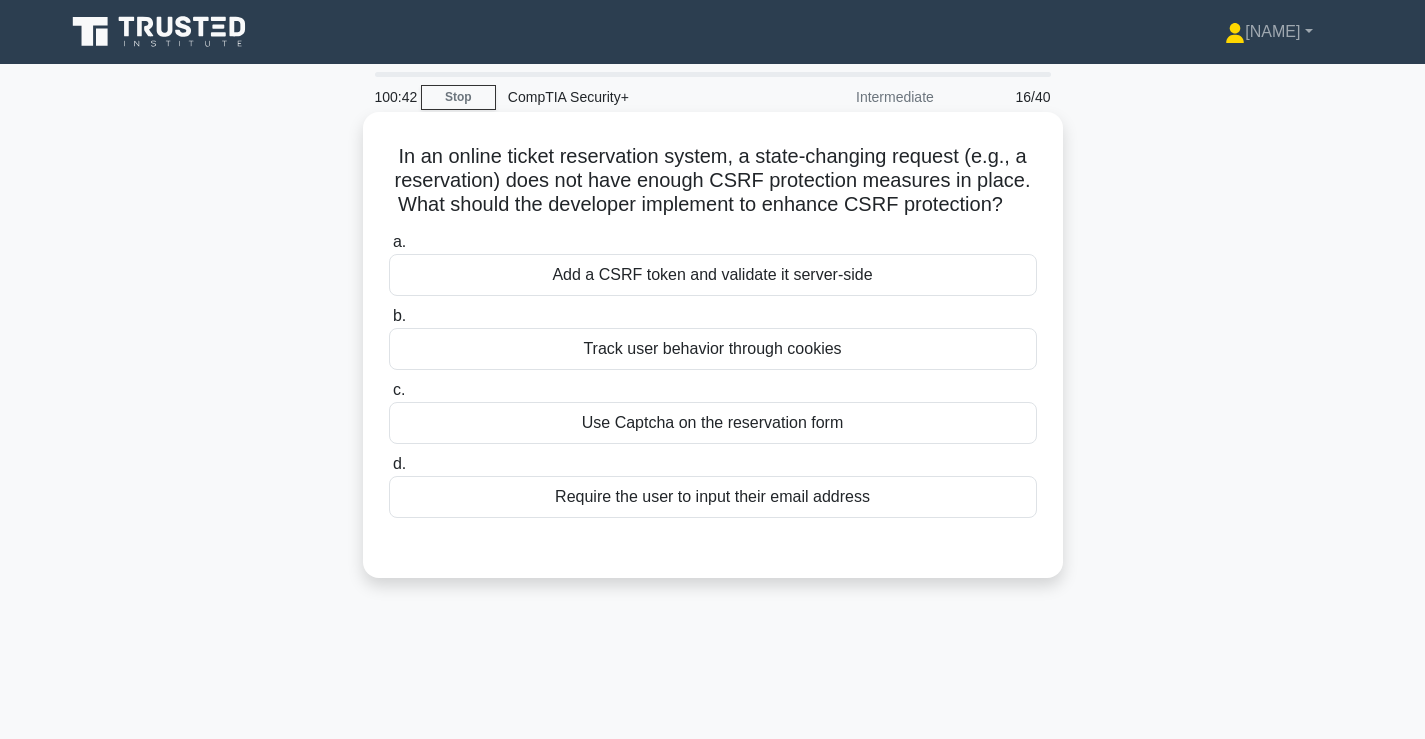 drag, startPoint x: 668, startPoint y: 171, endPoint x: 1031, endPoint y: 212, distance: 365.30807 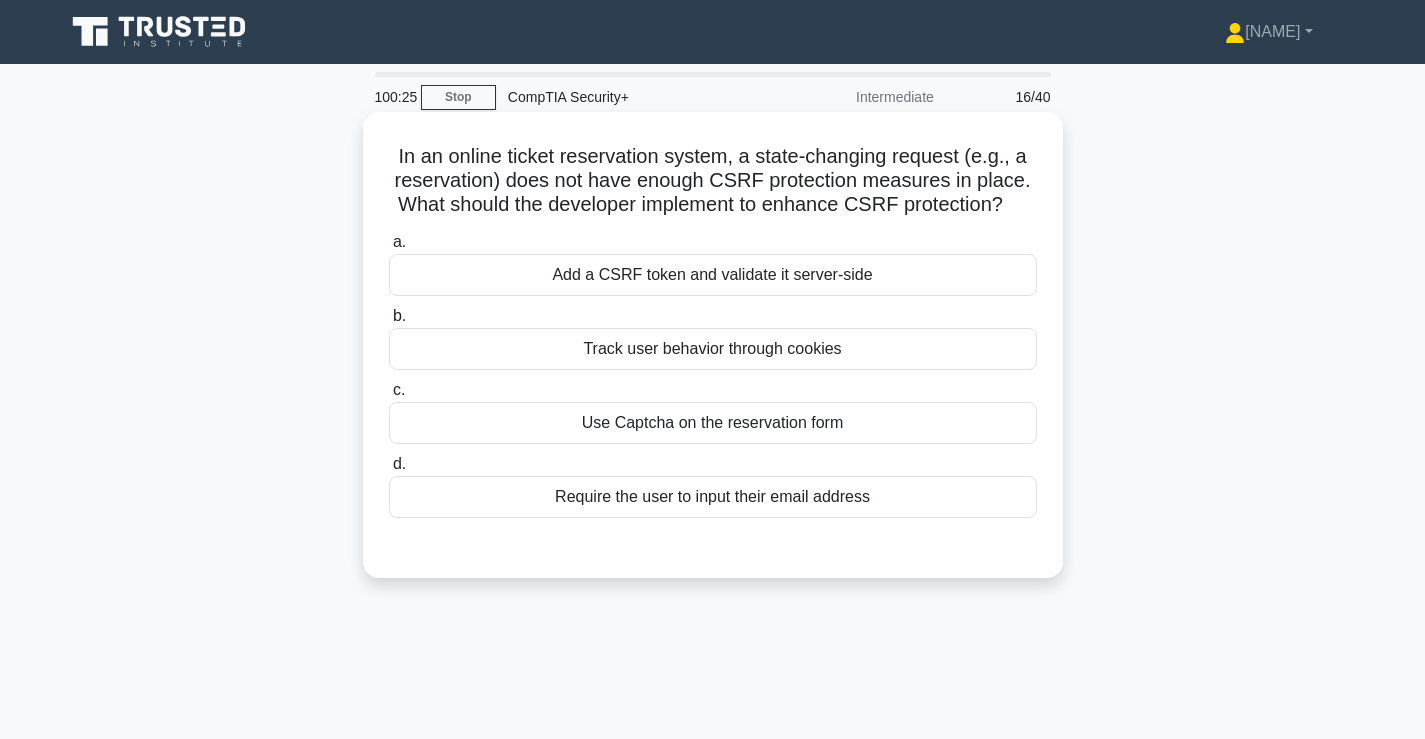 click on "Add a CSRF token and validate it server-side" at bounding box center [713, 275] 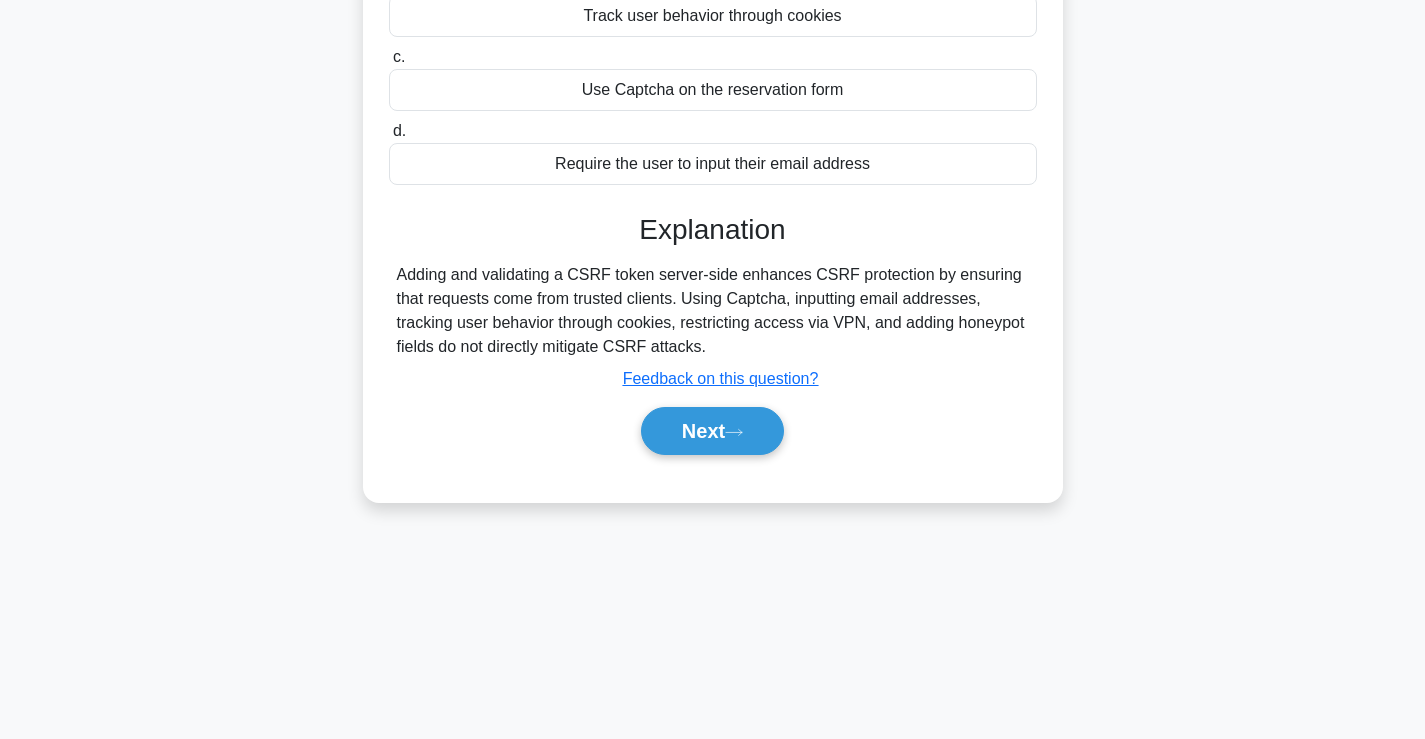 scroll, scrollTop: 341, scrollLeft: 0, axis: vertical 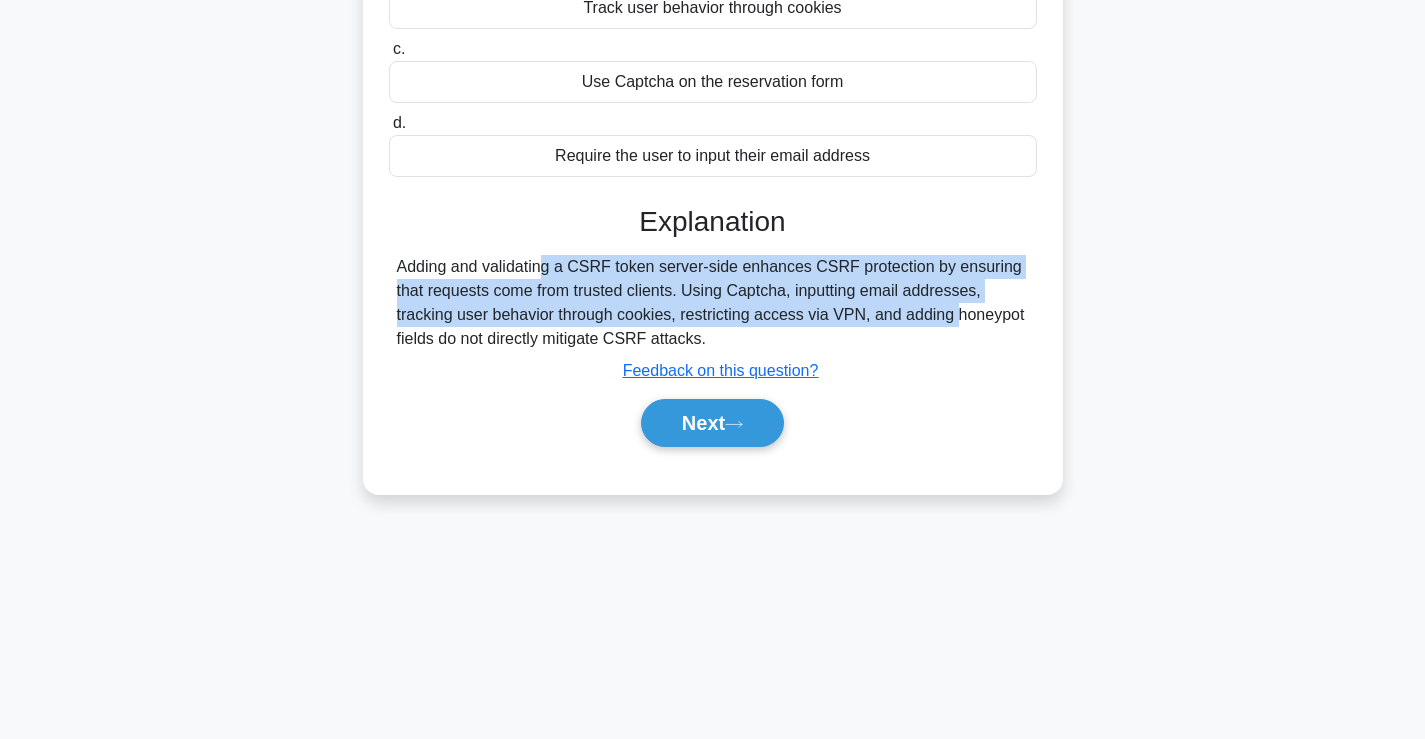 drag, startPoint x: 447, startPoint y: 259, endPoint x: 826, endPoint y: 326, distance: 384.87662 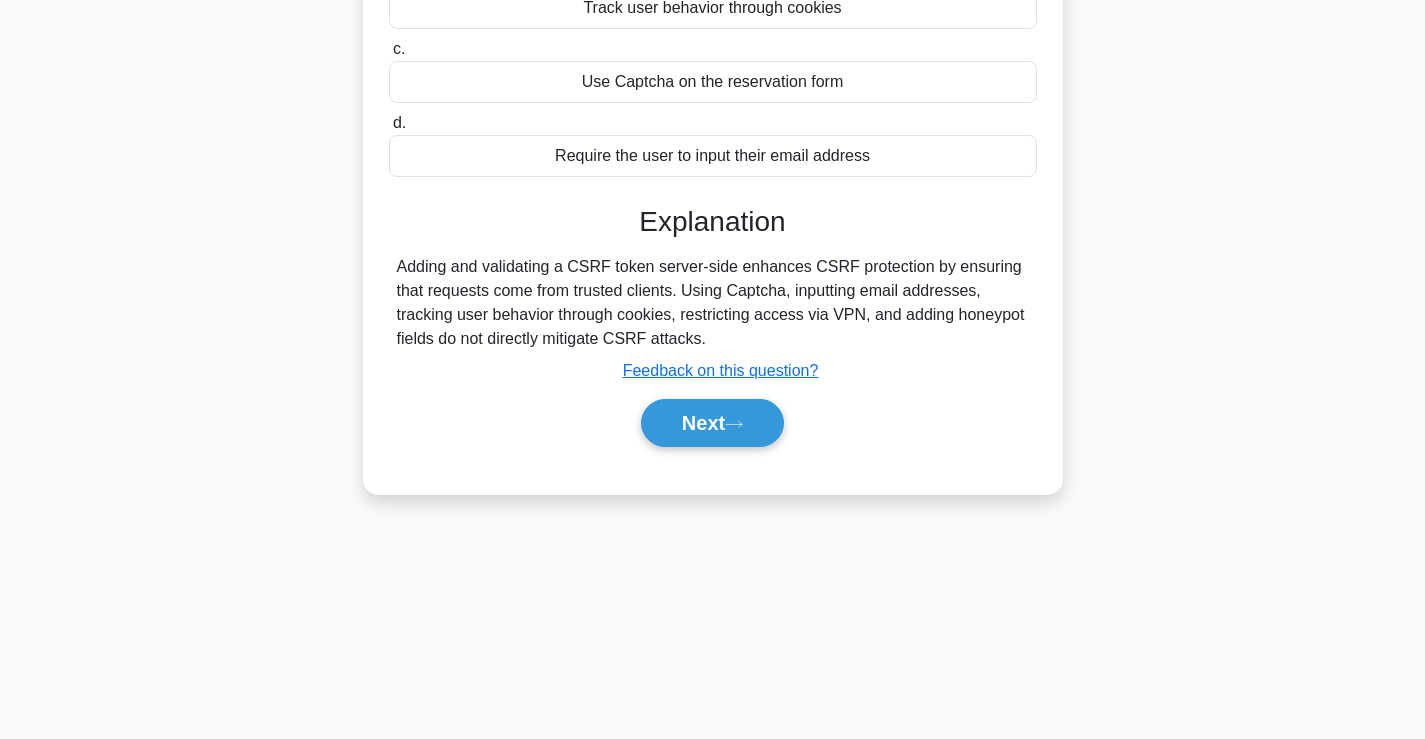 drag, startPoint x: 833, startPoint y: 336, endPoint x: 818, endPoint y: 253, distance: 84.34453 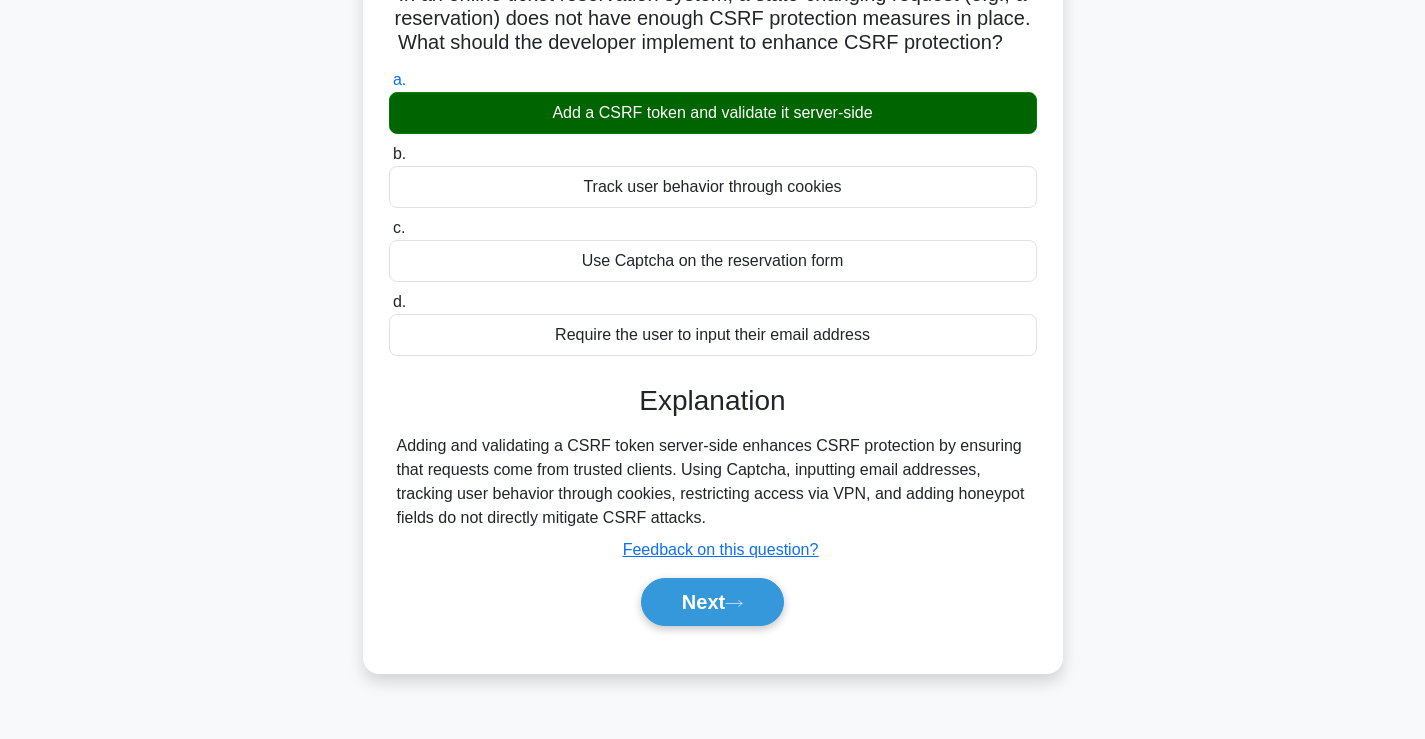scroll, scrollTop: 333, scrollLeft: 0, axis: vertical 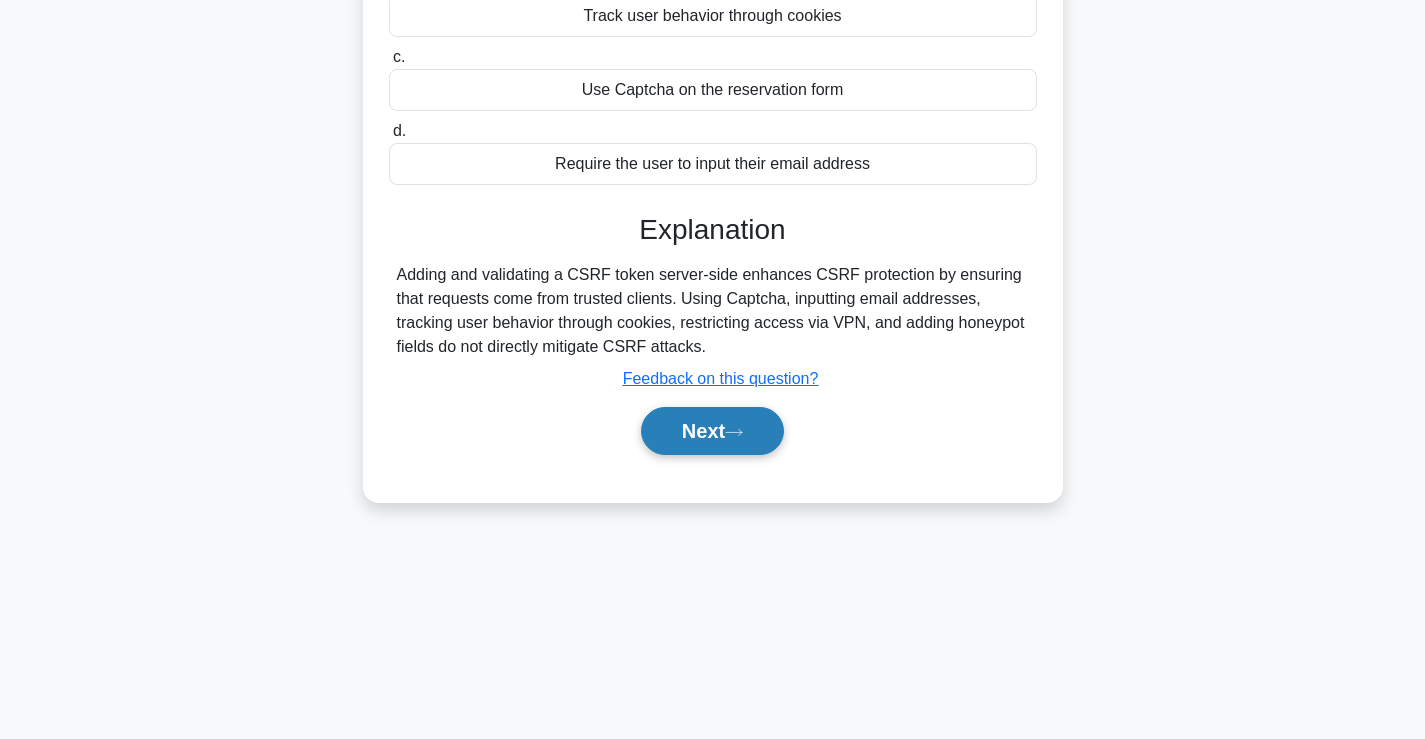 click on "Next" at bounding box center (712, 431) 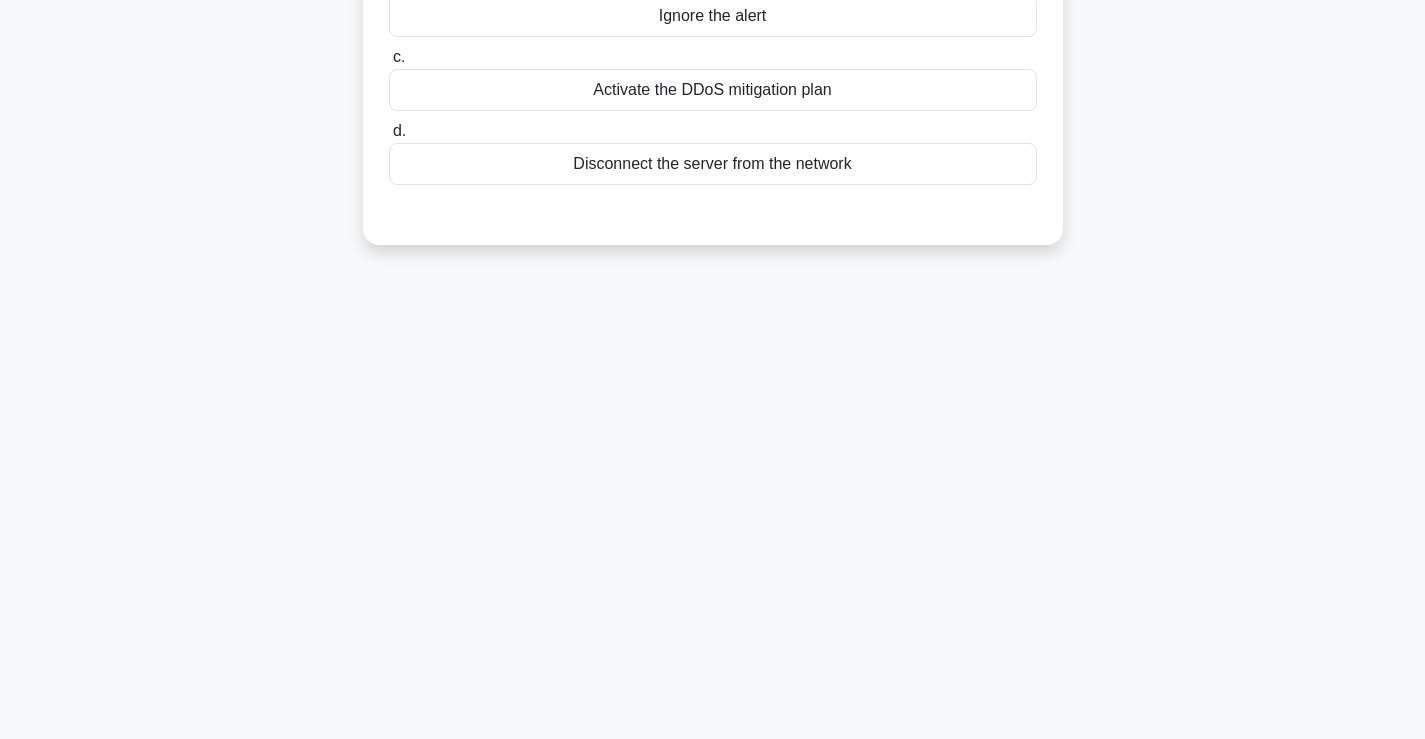 scroll, scrollTop: 0, scrollLeft: 0, axis: both 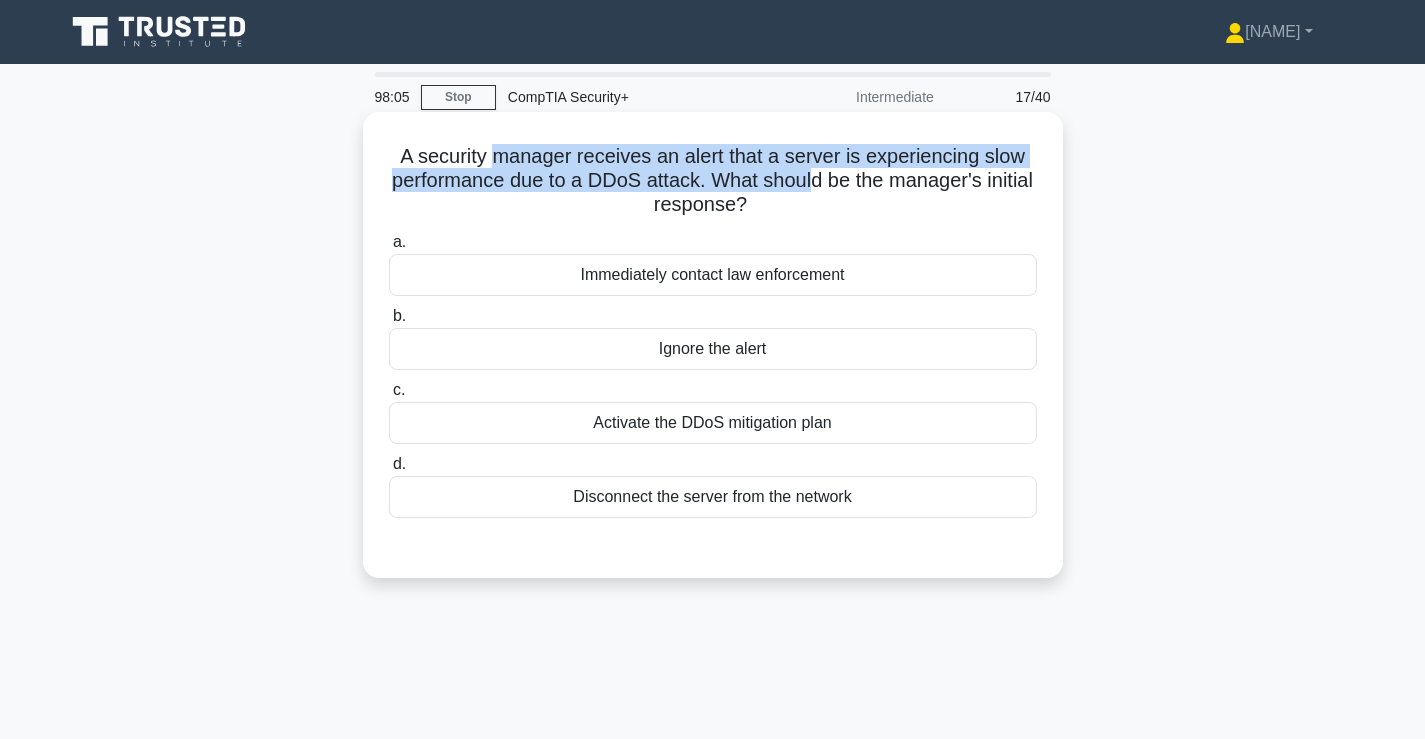drag, startPoint x: 491, startPoint y: 152, endPoint x: 845, endPoint y: 193, distance: 356.3664 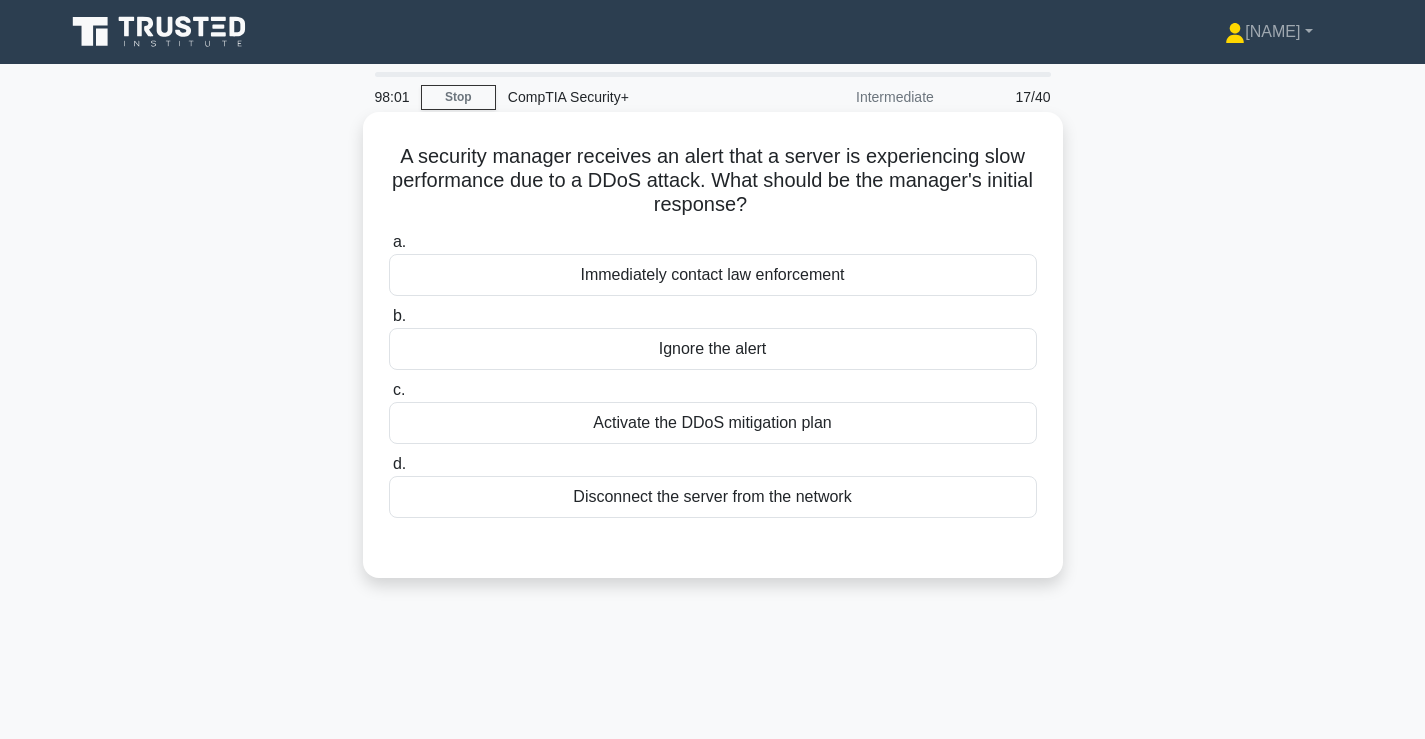drag, startPoint x: 797, startPoint y: 211, endPoint x: 735, endPoint y: 177, distance: 70.71068 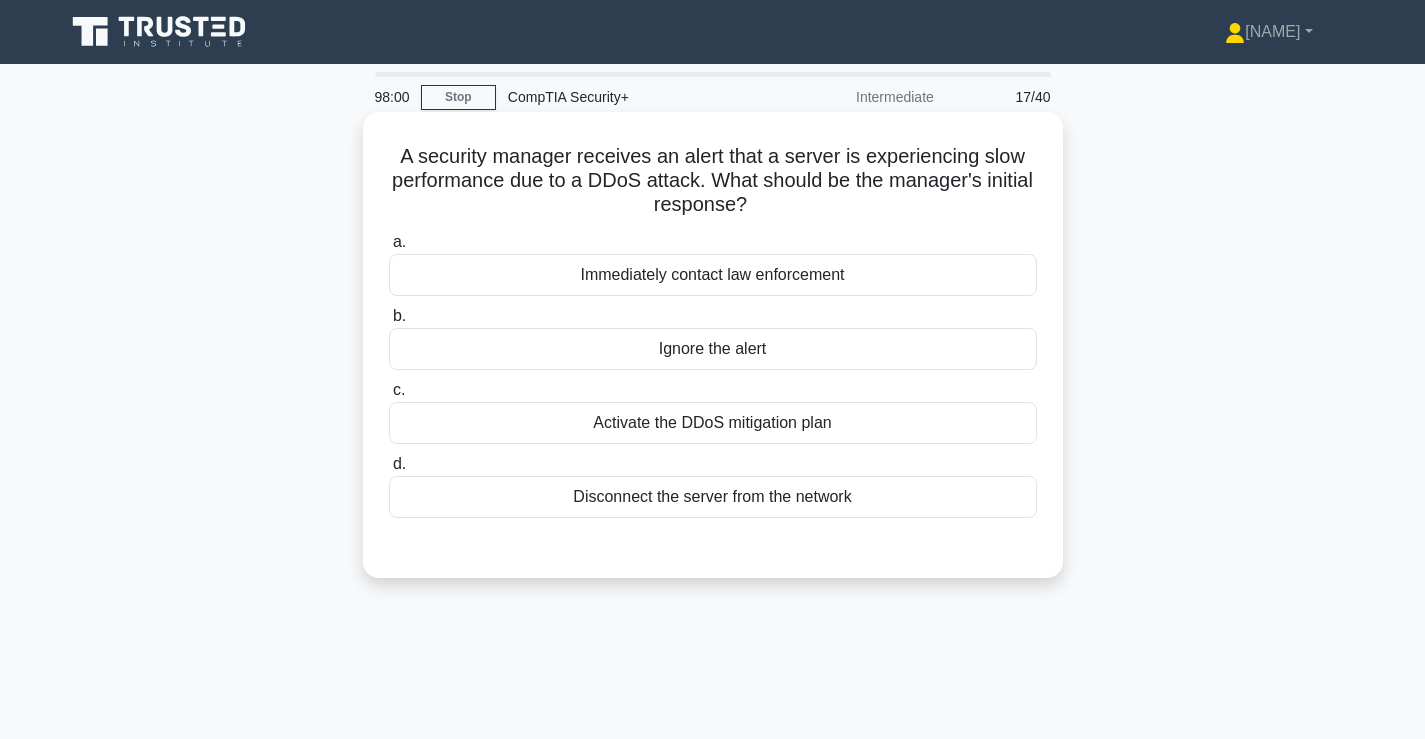 click on "A security manager receives an alert that a server is experiencing slow performance due to a DDoS attack. What should be the manager's initial response?
.spinner_0XTQ{transform-origin:center;animation:spinner_y6GP .75s linear infinite}@keyframes spinner_y6GP{100%{transform:rotate(360deg)}}" at bounding box center [713, 181] 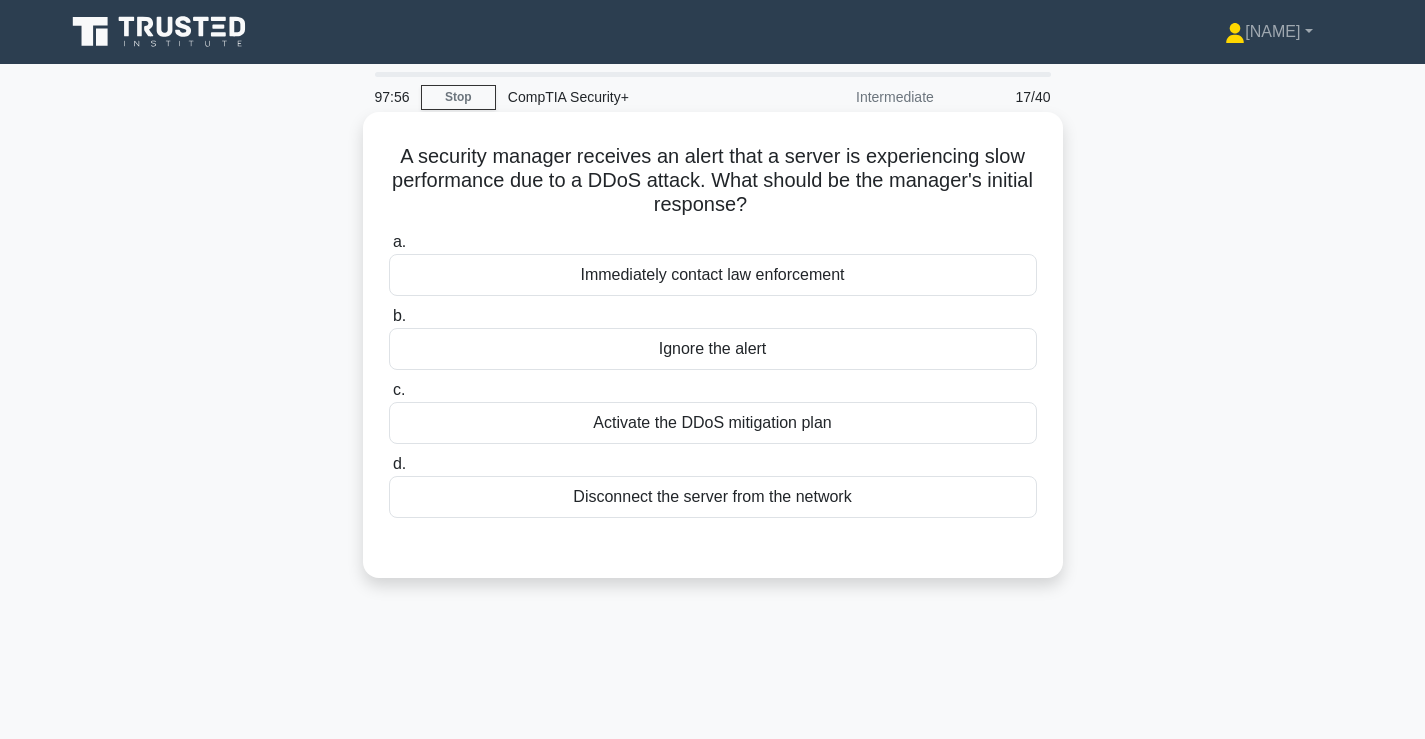 click on "Activate the DDoS mitigation plan" at bounding box center [713, 423] 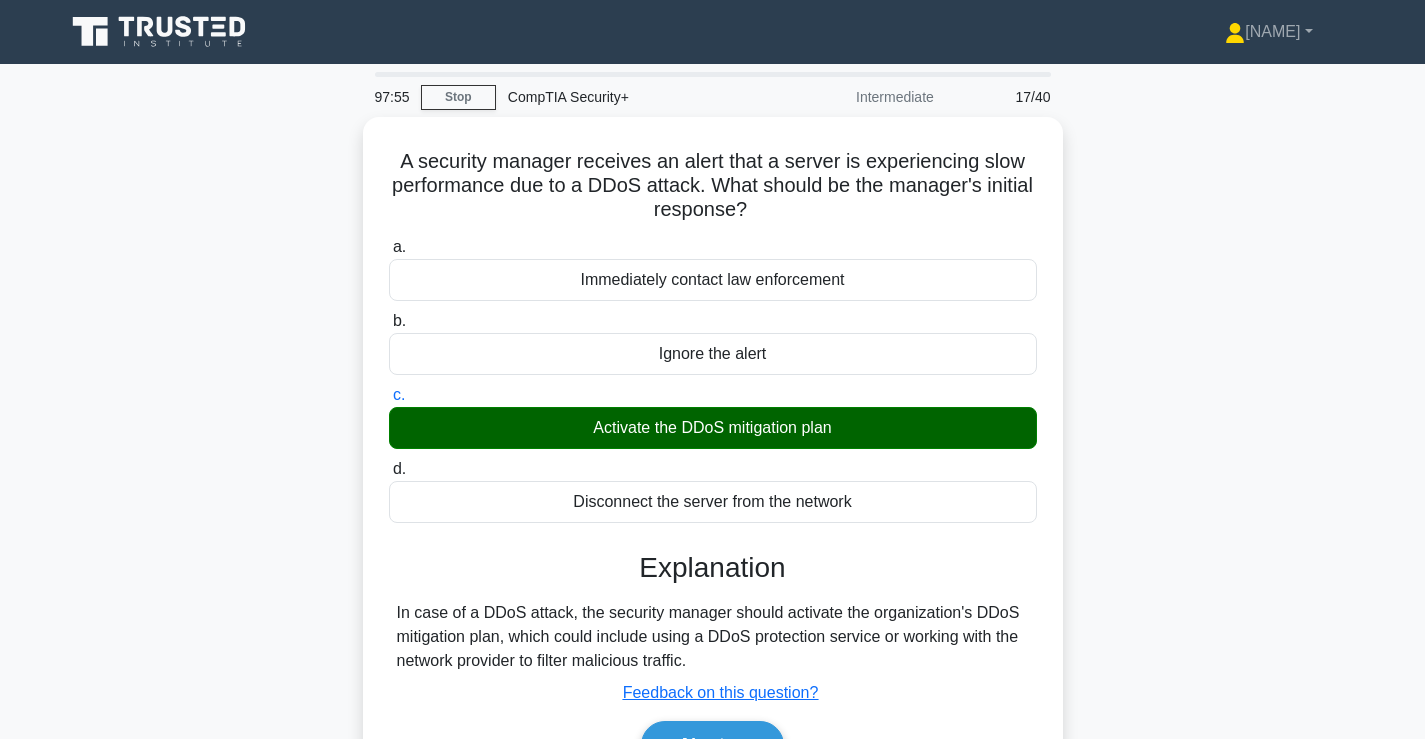 scroll, scrollTop: 341, scrollLeft: 0, axis: vertical 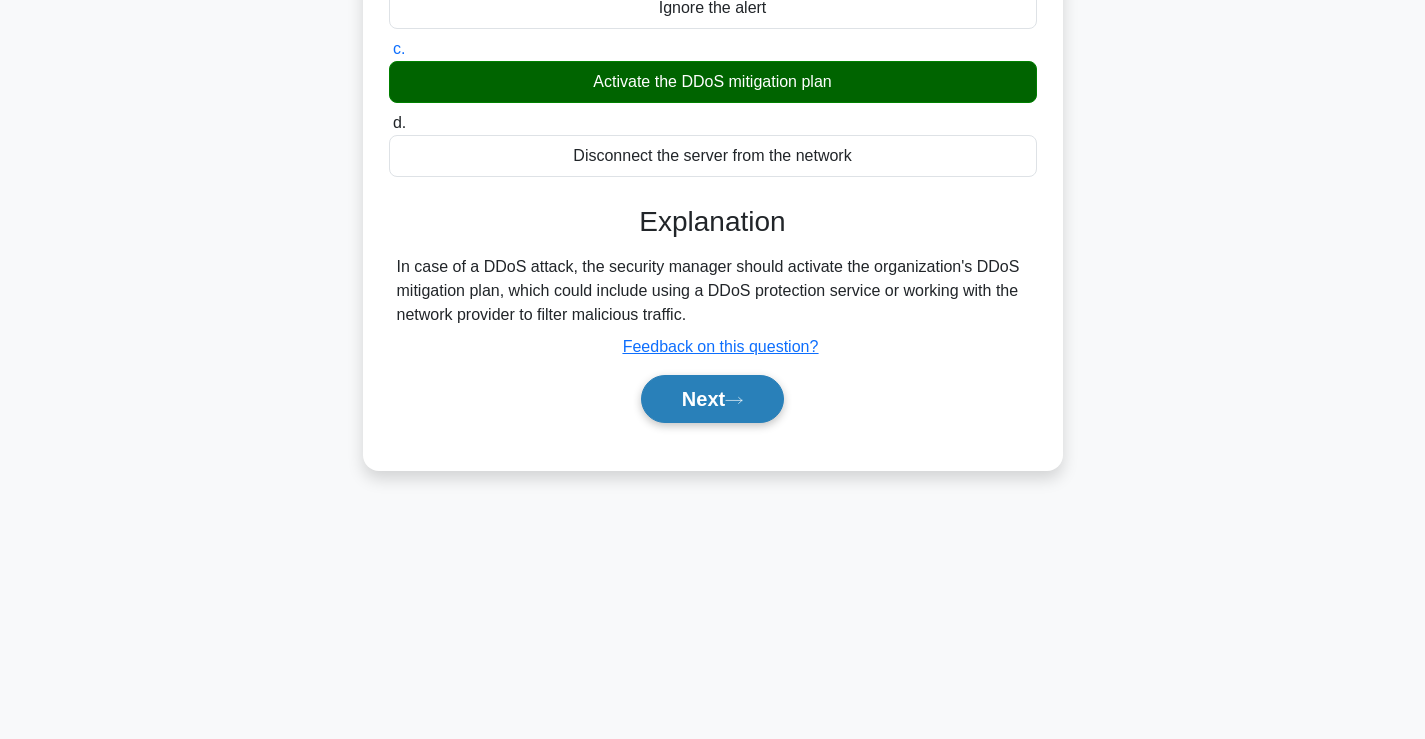 click on "Next" at bounding box center [712, 399] 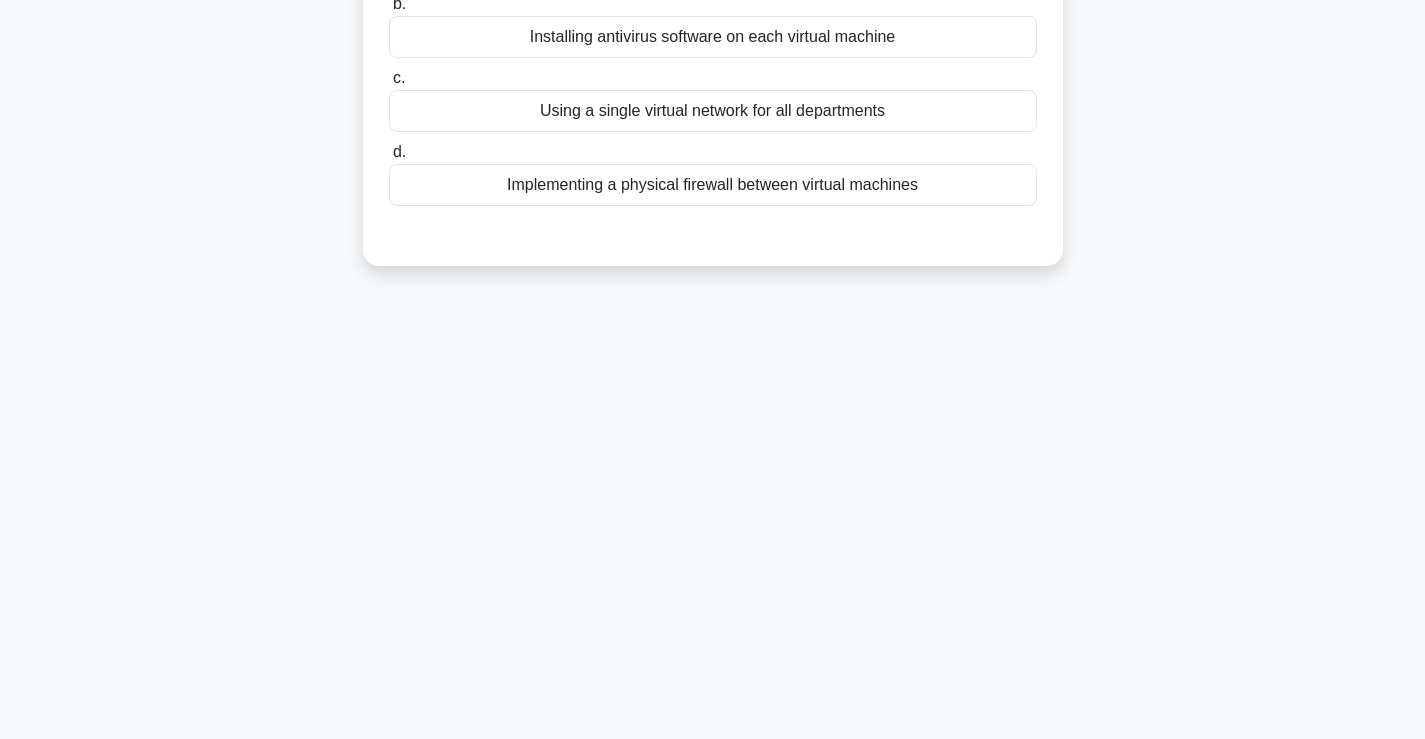 scroll, scrollTop: 0, scrollLeft: 0, axis: both 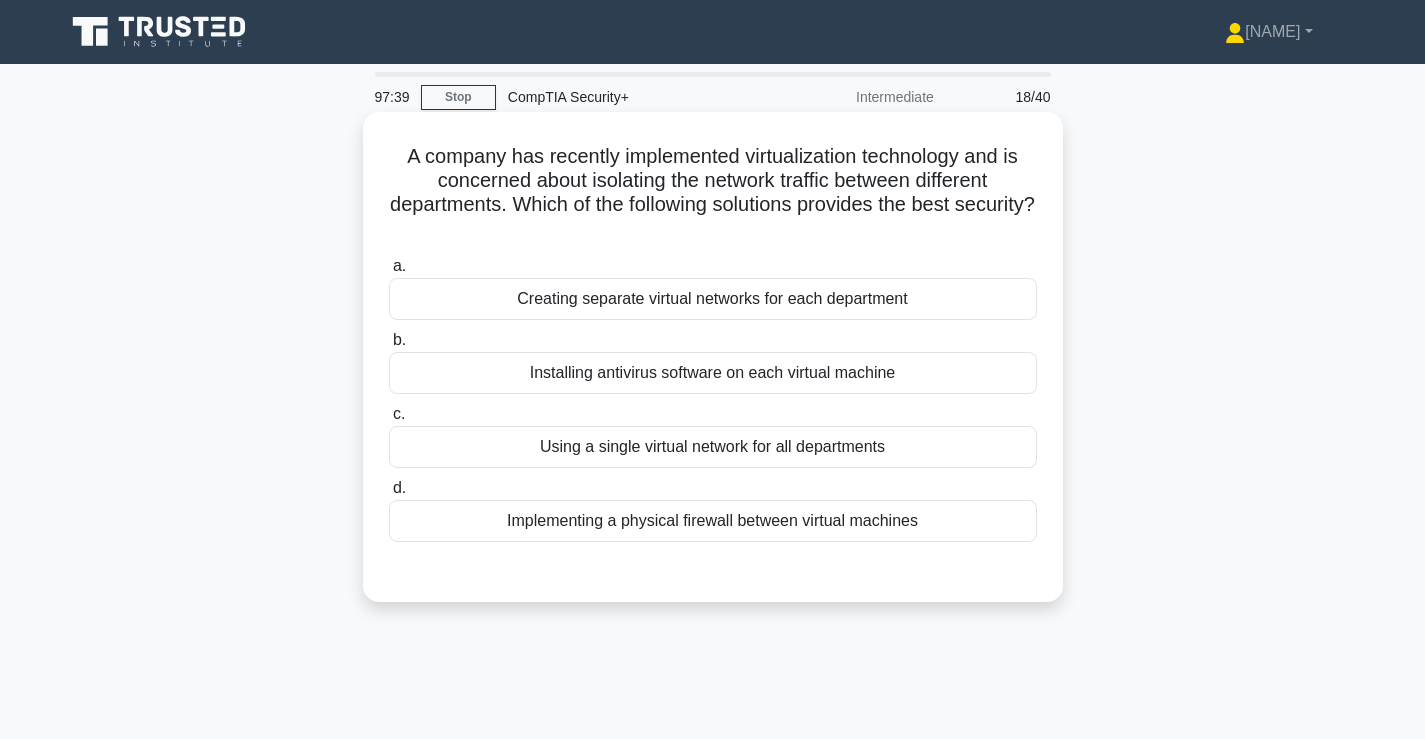 drag, startPoint x: 431, startPoint y: 155, endPoint x: 815, endPoint y: 238, distance: 392.86768 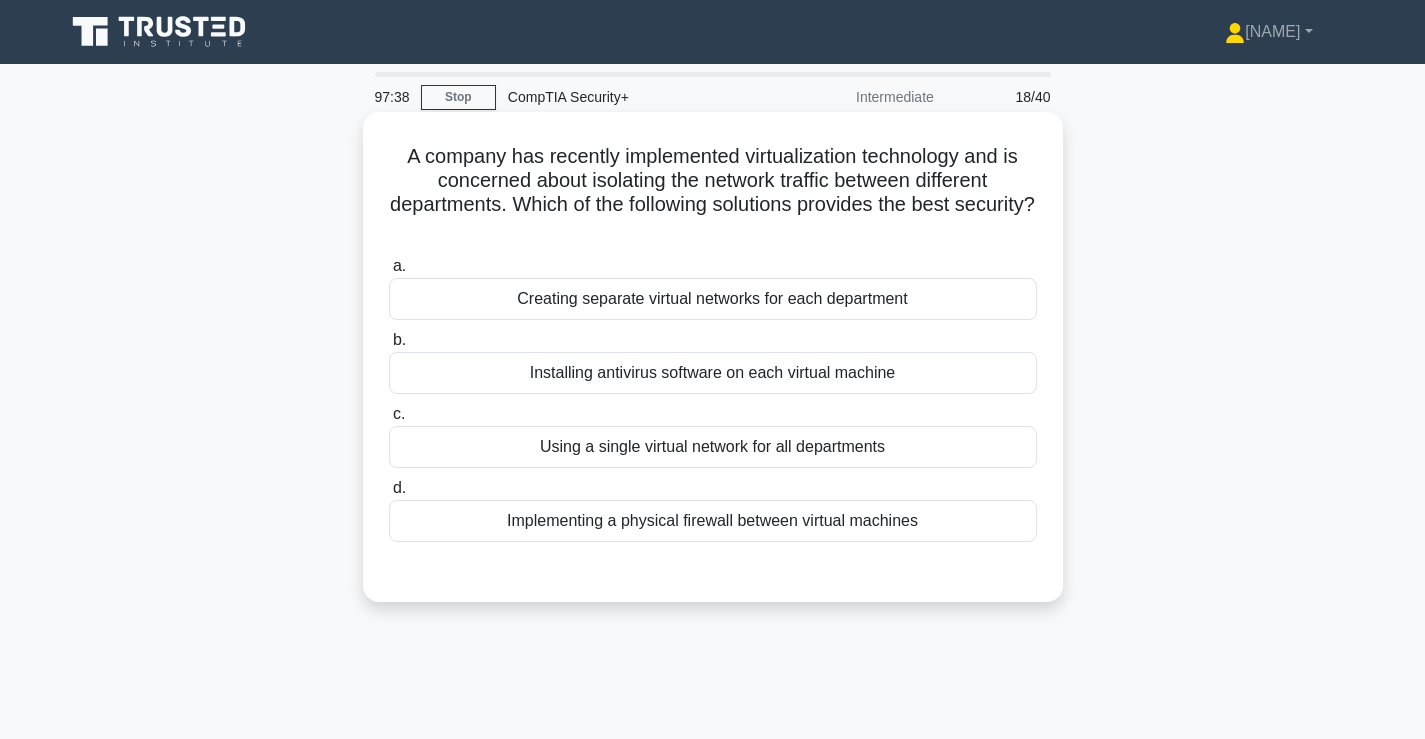 click on "A company has recently implemented virtualization technology and is concerned about isolating the network traffic between different departments. Which of the following solutions provides the best security?
.spinner_0XTQ{transform-origin:center;animation:spinner_y6GP .75s linear infinite}@keyframes spinner_y6GP{100%{transform:rotate(360deg)}}" at bounding box center (713, 193) 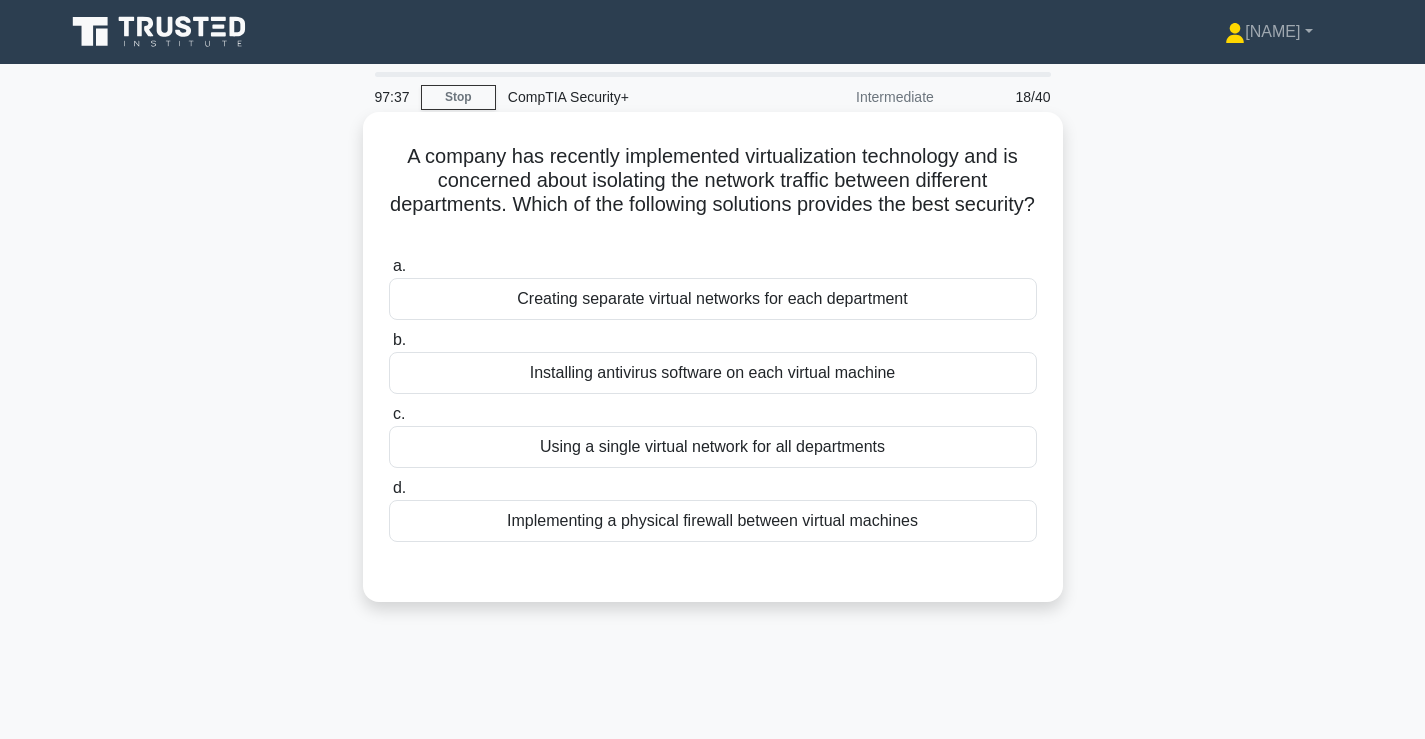 drag, startPoint x: 815, startPoint y: 235, endPoint x: 778, endPoint y: 146, distance: 96.38464 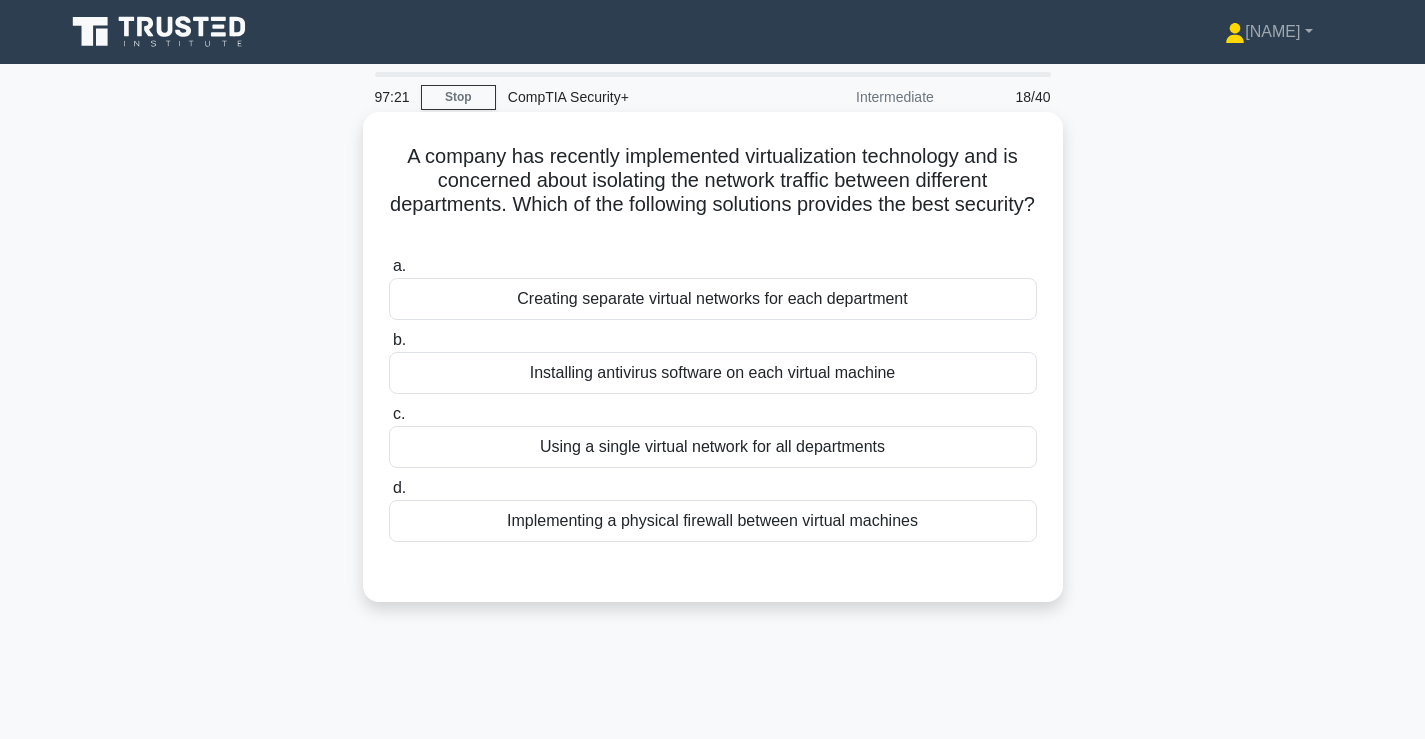 drag, startPoint x: 529, startPoint y: 203, endPoint x: 782, endPoint y: 236, distance: 255.1431 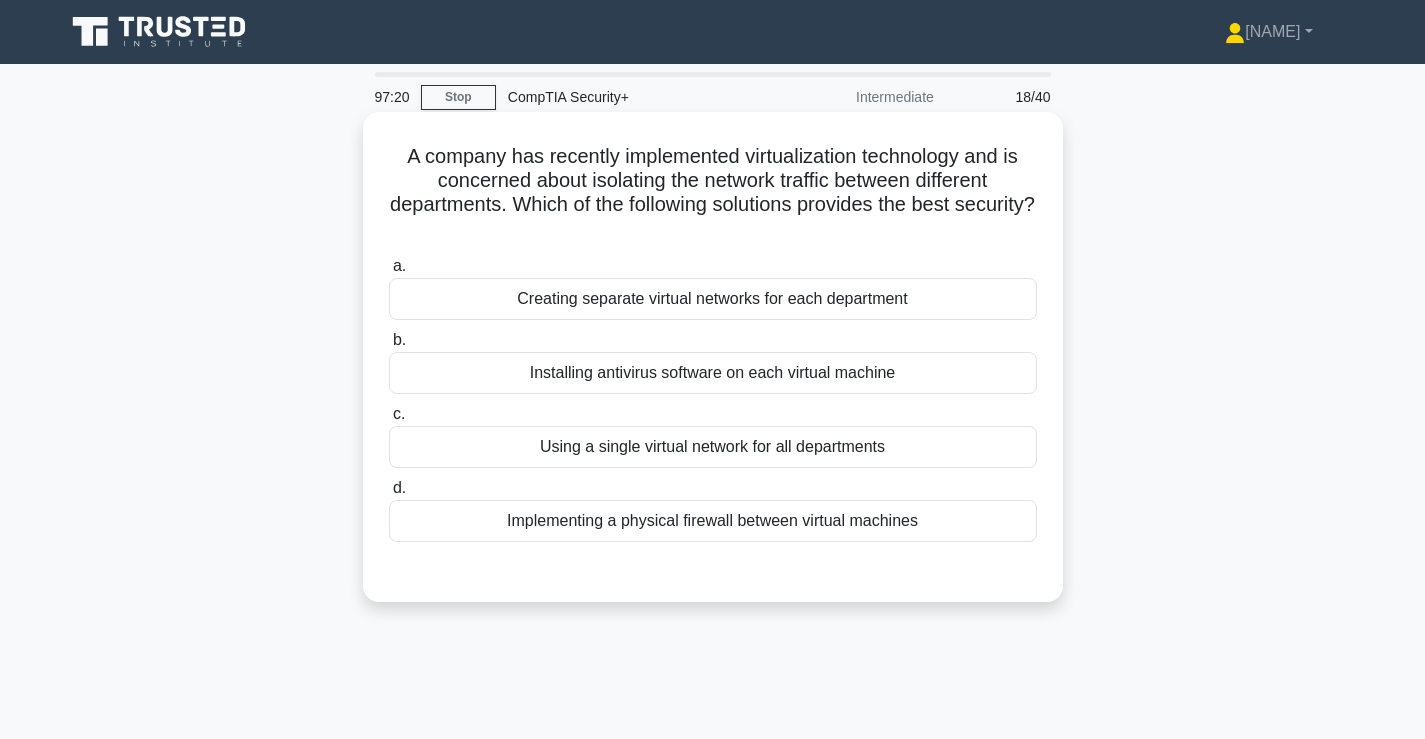 drag, startPoint x: 796, startPoint y: 239, endPoint x: 705, endPoint y: 188, distance: 104.316826 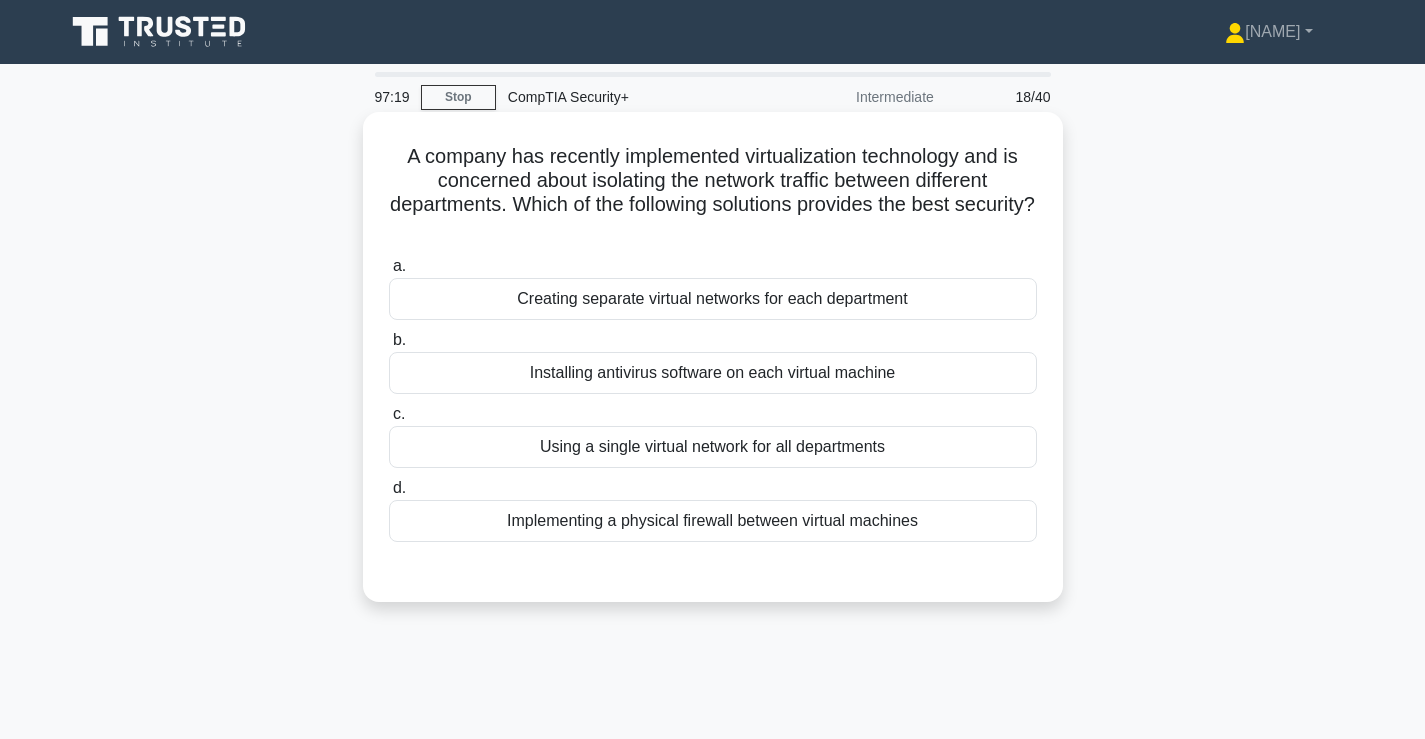 click on "A company has recently implemented virtualization technology and is concerned about isolating the network traffic between different departments. Which of the following solutions provides the best security?
.spinner_0XTQ{transform-origin:center;animation:spinner_y6GP .75s linear infinite}@keyframes spinner_y6GP{100%{transform:rotate(360deg)}}" at bounding box center (713, 193) 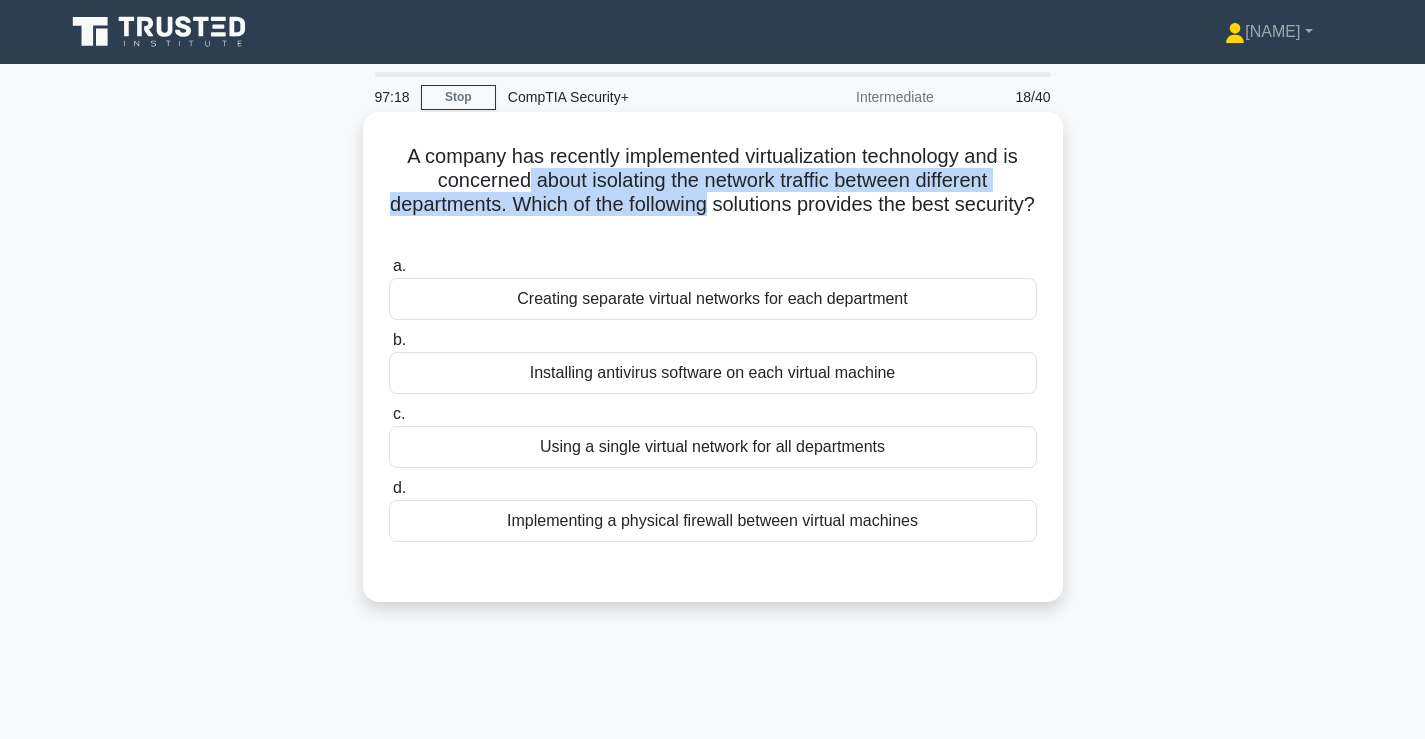 drag, startPoint x: 518, startPoint y: 176, endPoint x: 751, endPoint y: 208, distance: 235.18716 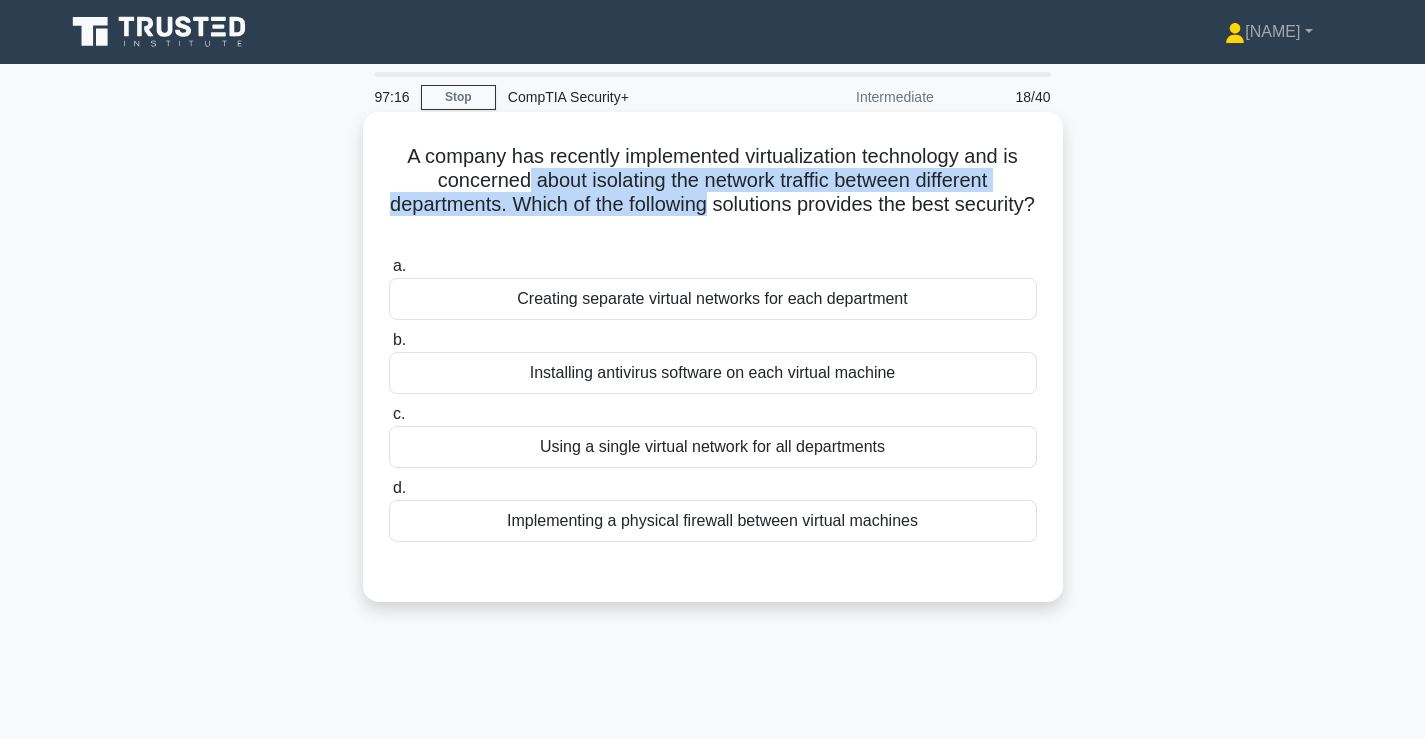 drag, startPoint x: 793, startPoint y: 245, endPoint x: 718, endPoint y: 173, distance: 103.96634 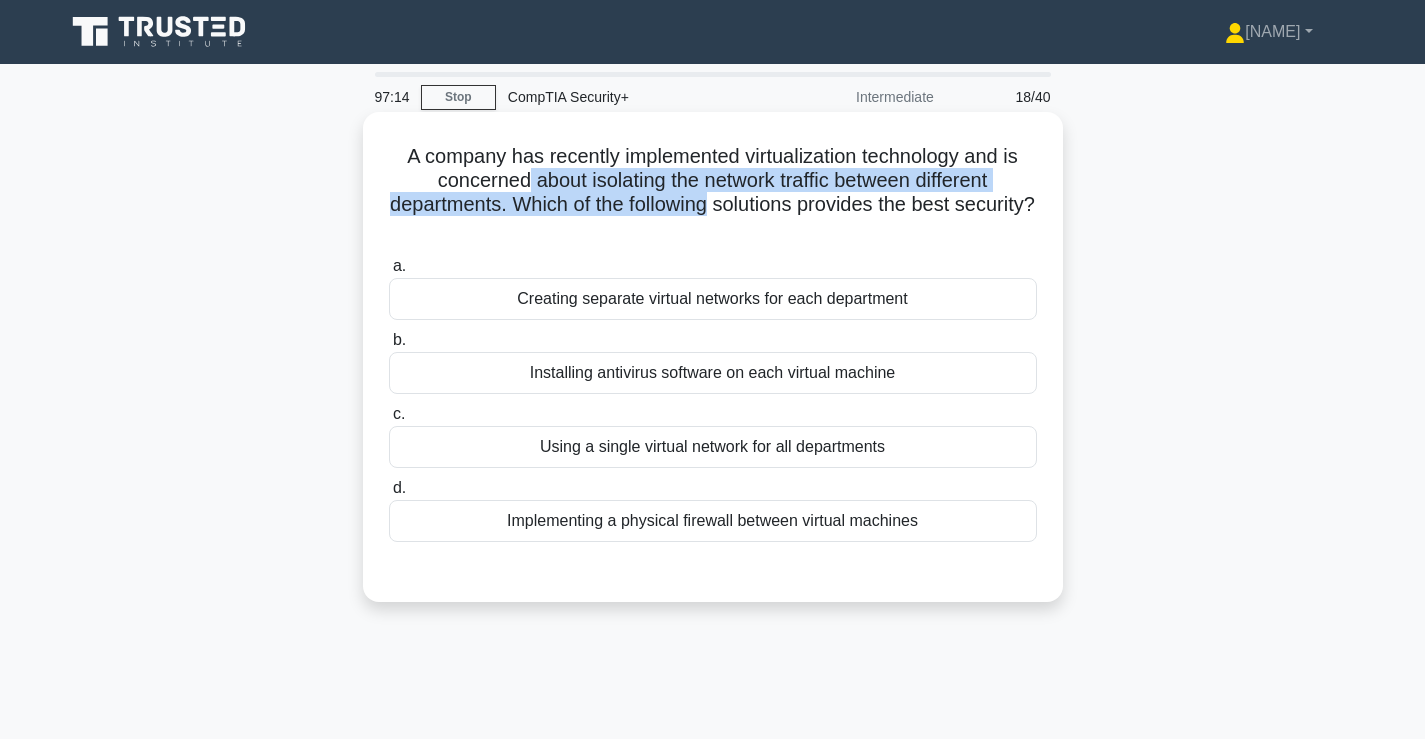 drag, startPoint x: 554, startPoint y: 183, endPoint x: 763, endPoint y: 236, distance: 215.6154 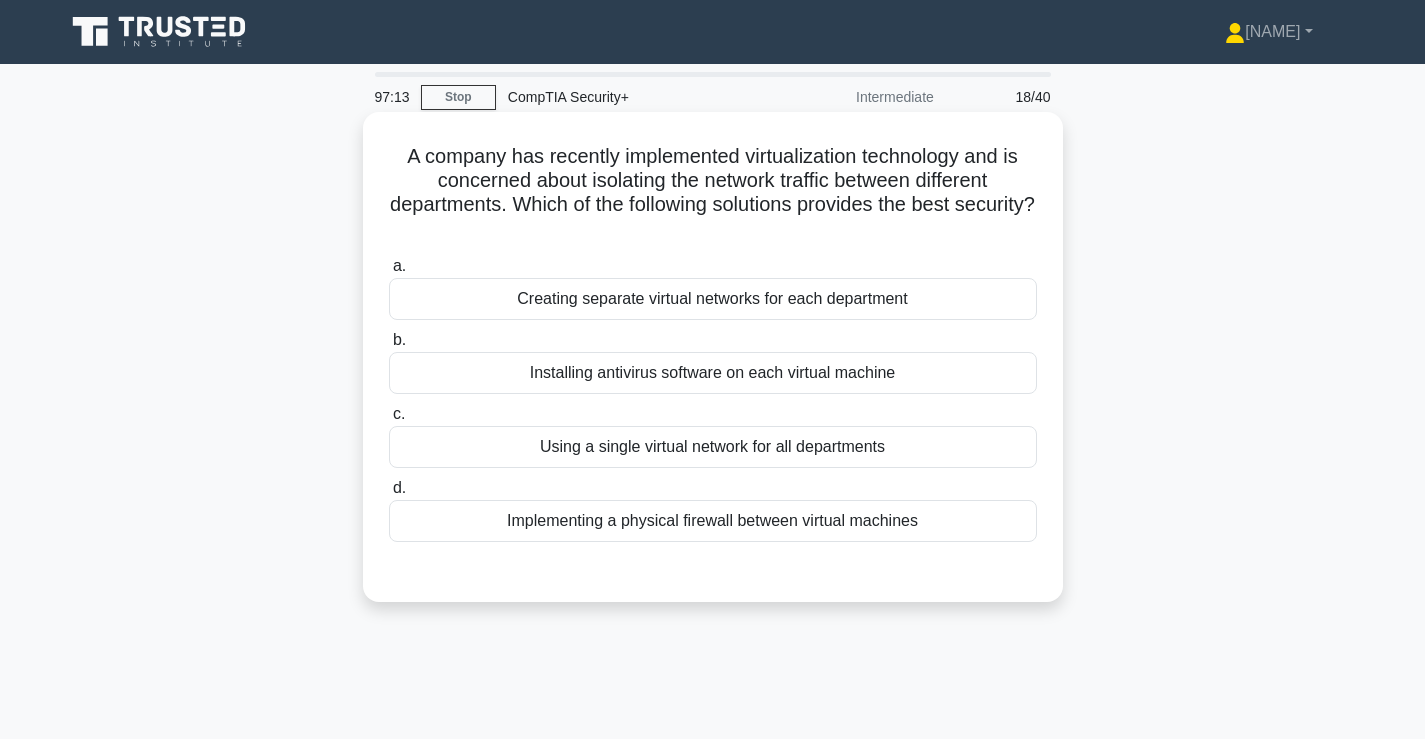 click at bounding box center (707, 228) 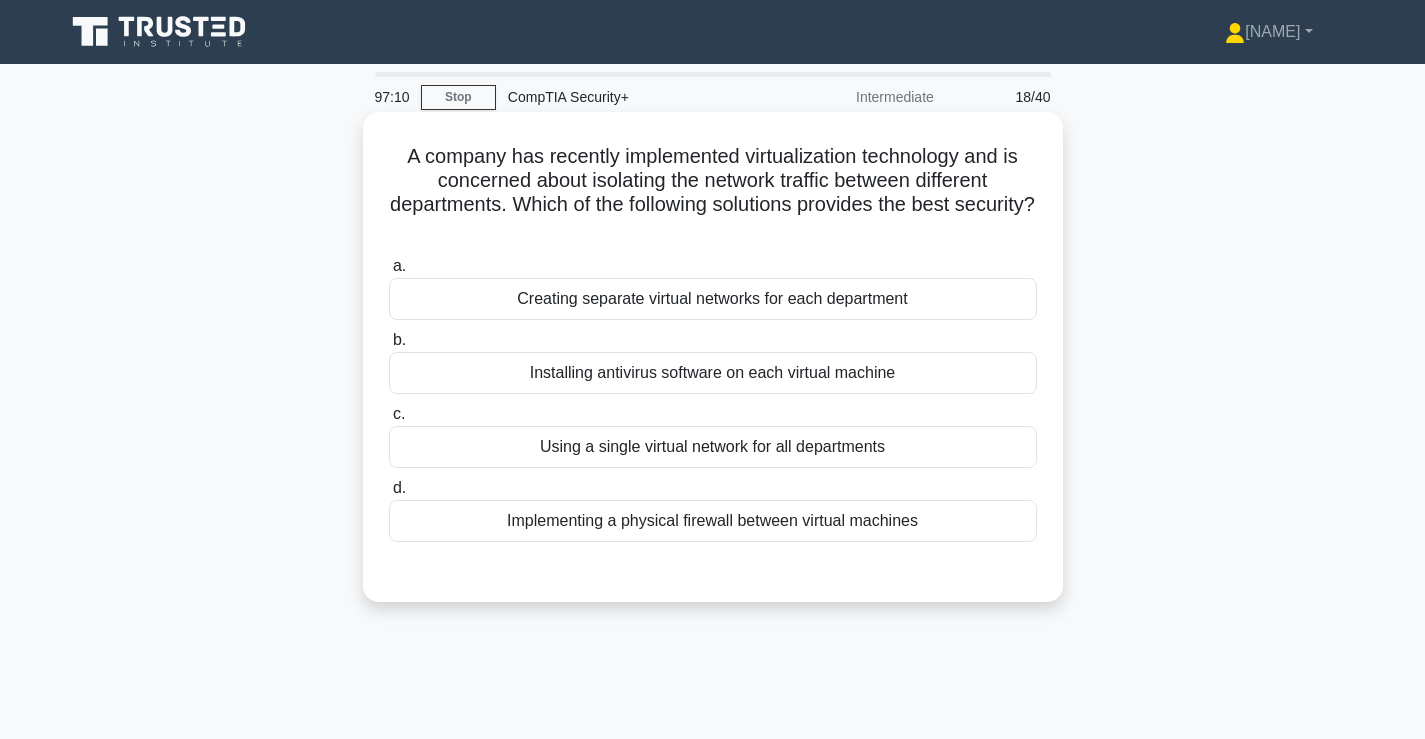 drag, startPoint x: 693, startPoint y: 206, endPoint x: 775, endPoint y: 235, distance: 86.977005 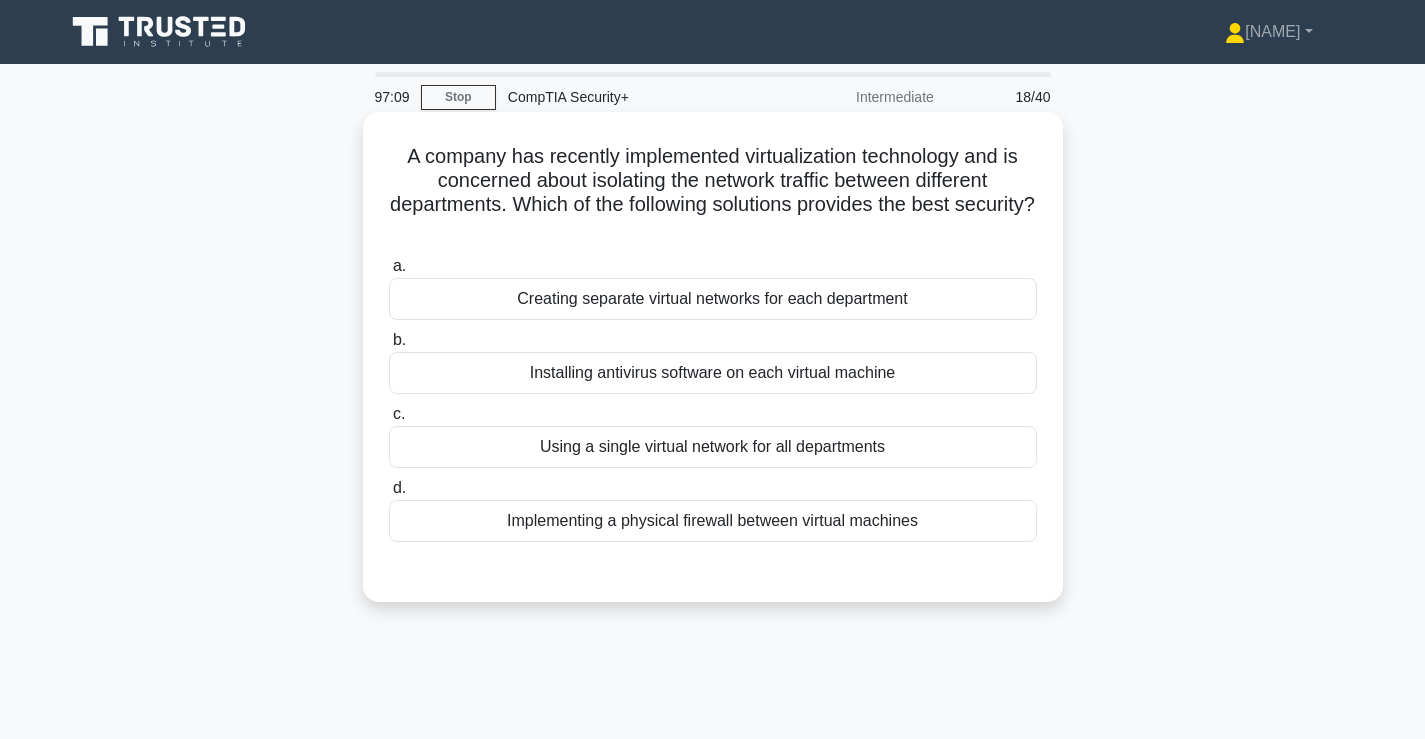 click on "A company has recently implemented virtualization technology and is concerned about isolating the network traffic between different departments. Which of the following solutions provides the best security?
.spinner_0XTQ{transform-origin:center;animation:spinner_y6GP .75s linear infinite}@keyframes spinner_y6GP{100%{transform:rotate(360deg)}}" at bounding box center [713, 193] 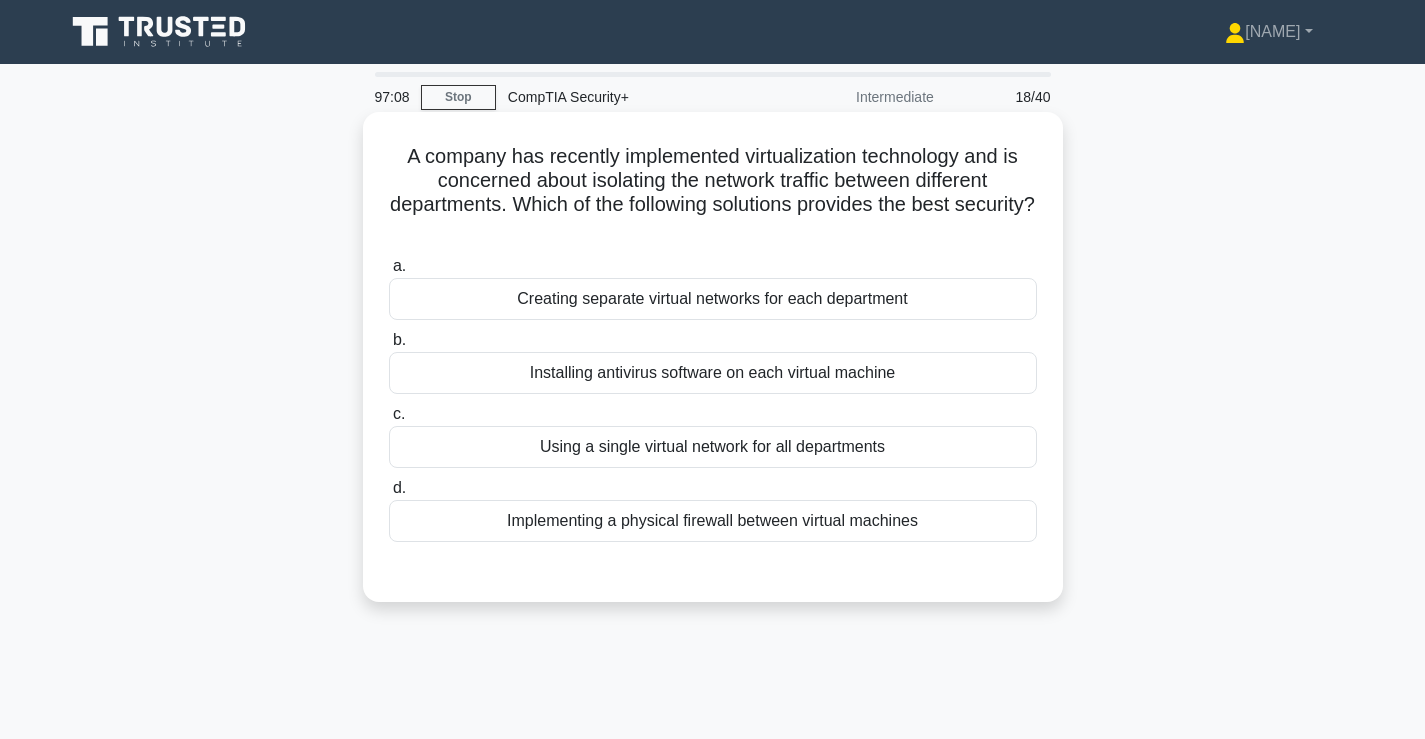 drag, startPoint x: 776, startPoint y: 239, endPoint x: 756, endPoint y: 183, distance: 59.464275 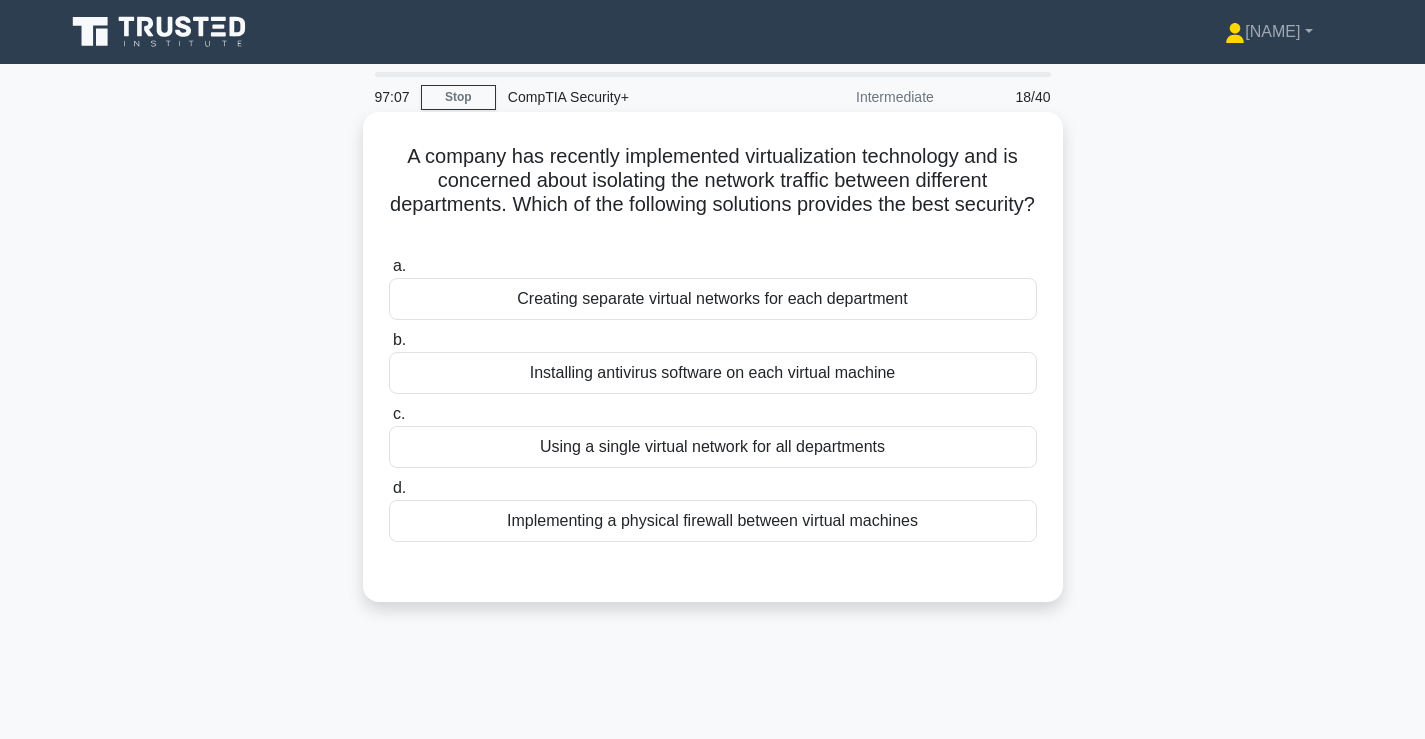 click on "A company has recently implemented virtualization technology and is concerned about isolating the network traffic between different departments. Which of the following solutions provides the best security?
.spinner_0XTQ{transform-origin:center;animation:spinner_y6GP .75s linear infinite}@keyframes spinner_y6GP{100%{transform:rotate(360deg)}}" at bounding box center (713, 193) 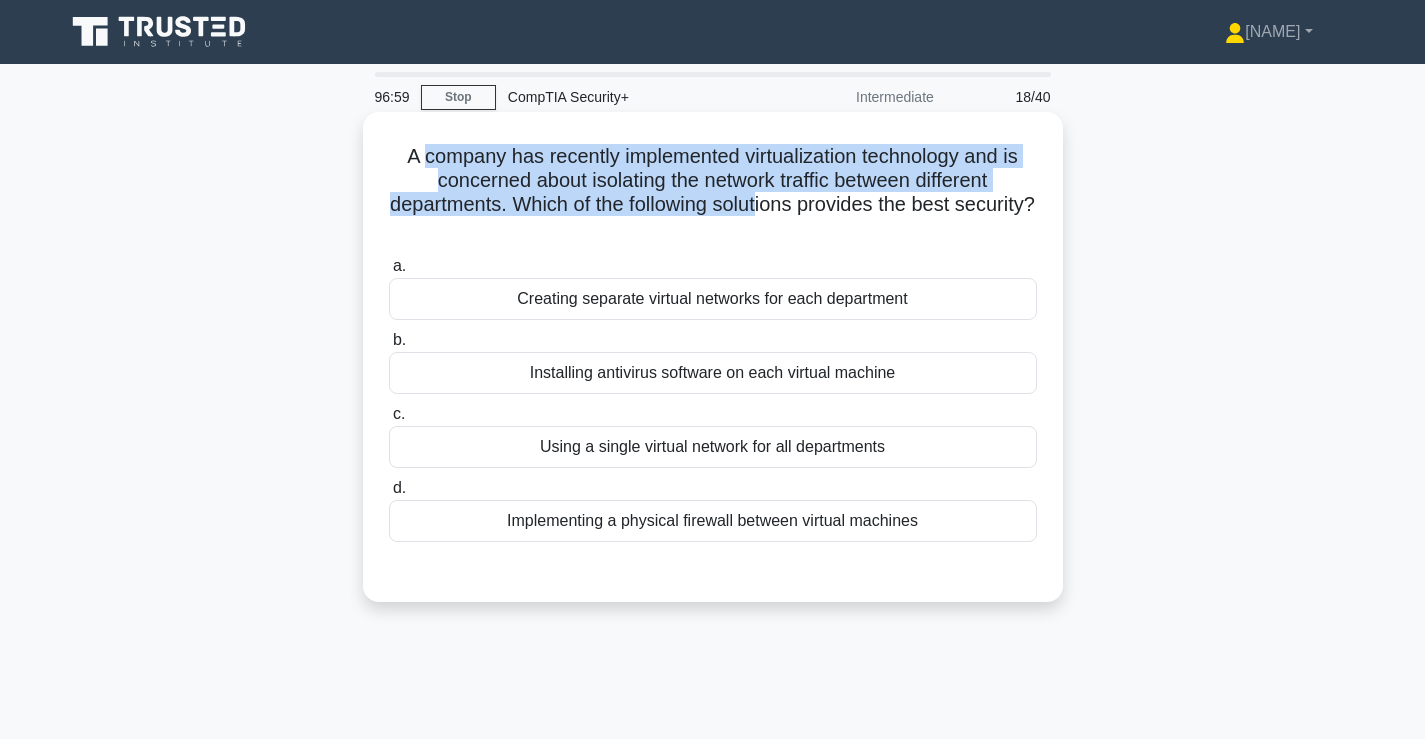 drag, startPoint x: 431, startPoint y: 160, endPoint x: 804, endPoint y: 216, distance: 377.18033 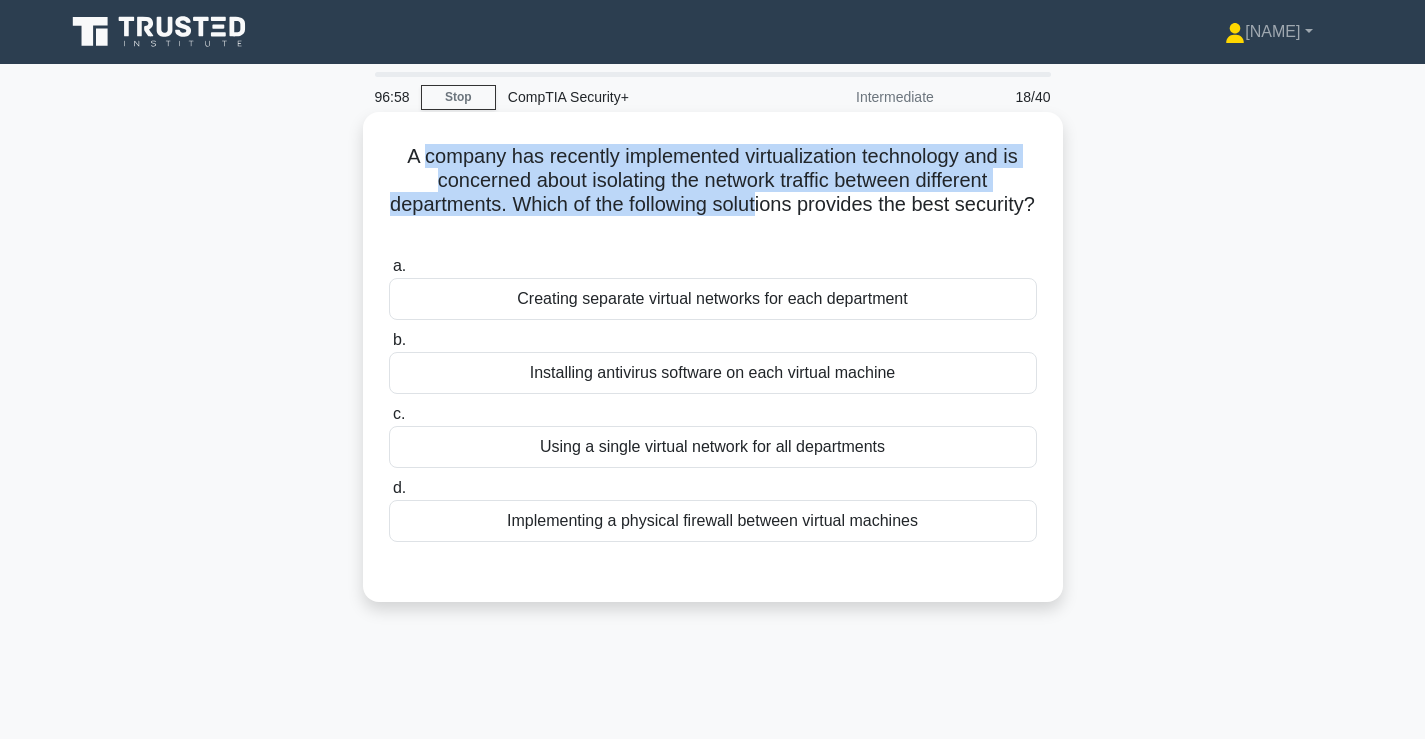 drag, startPoint x: 795, startPoint y: 226, endPoint x: 763, endPoint y: 157, distance: 76.05919 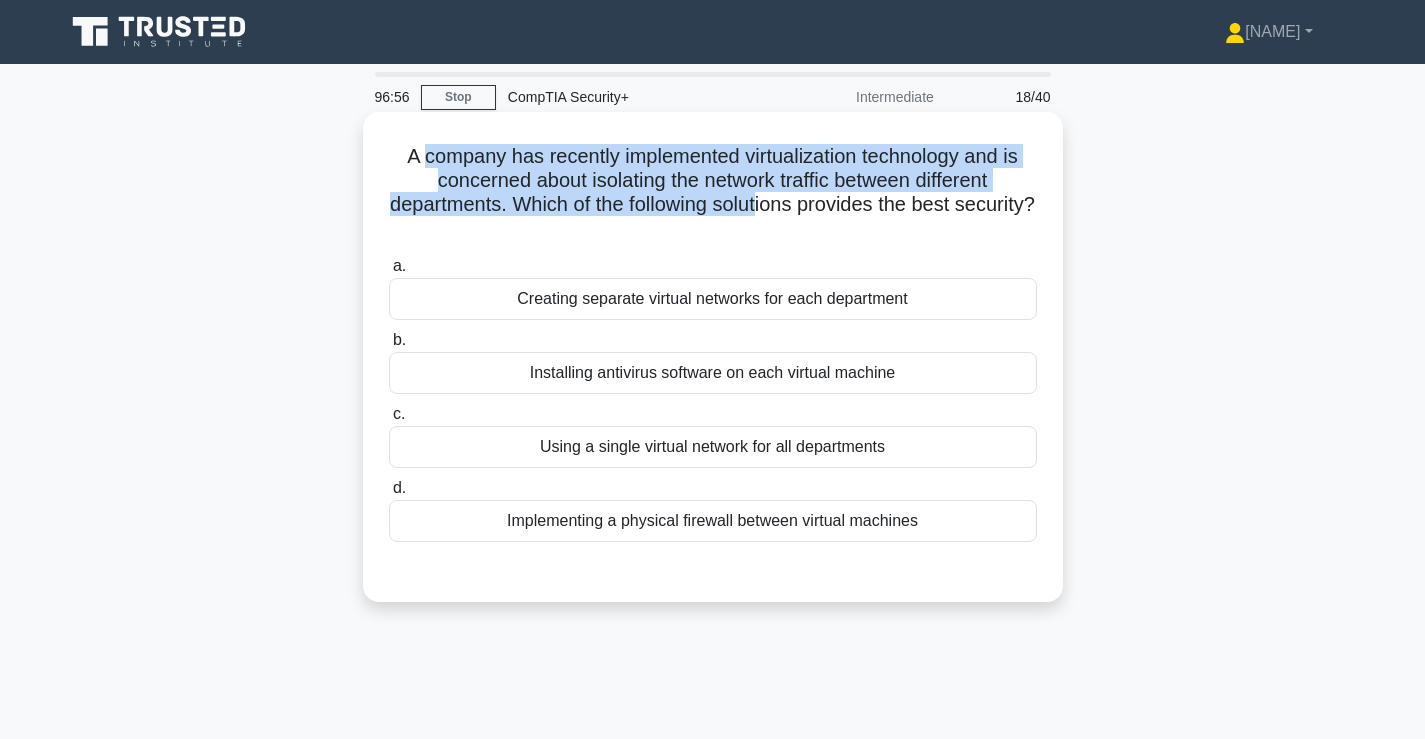 drag, startPoint x: 517, startPoint y: 198, endPoint x: 774, endPoint y: 224, distance: 258.31183 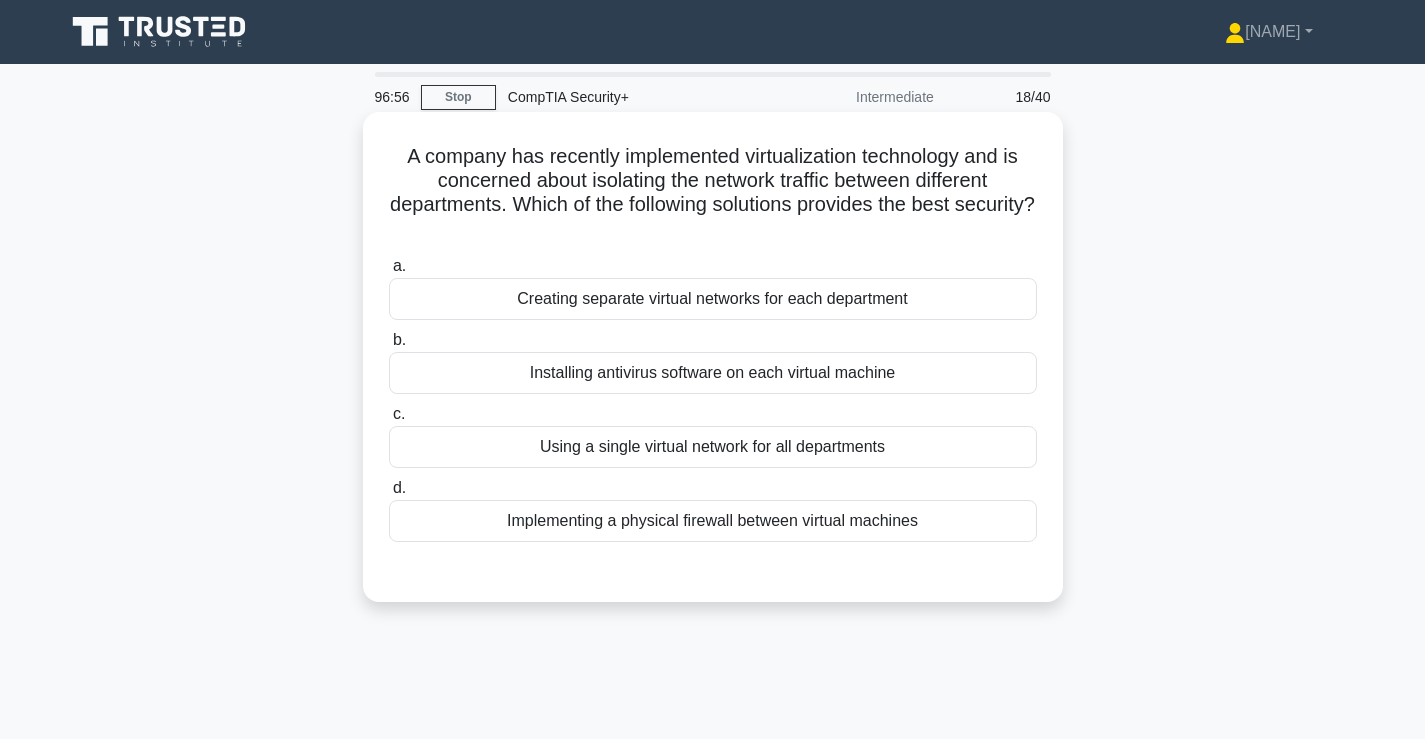 click on "A company has recently implemented virtualization technology and is concerned about isolating the network traffic between different departments. Which of the following solutions provides the best security?
.spinner_0XTQ{transform-origin:center;animation:spinner_y6GP .75s linear infinite}@keyframes spinner_y6GP{100%{transform:rotate(360deg)}}" at bounding box center [713, 193] 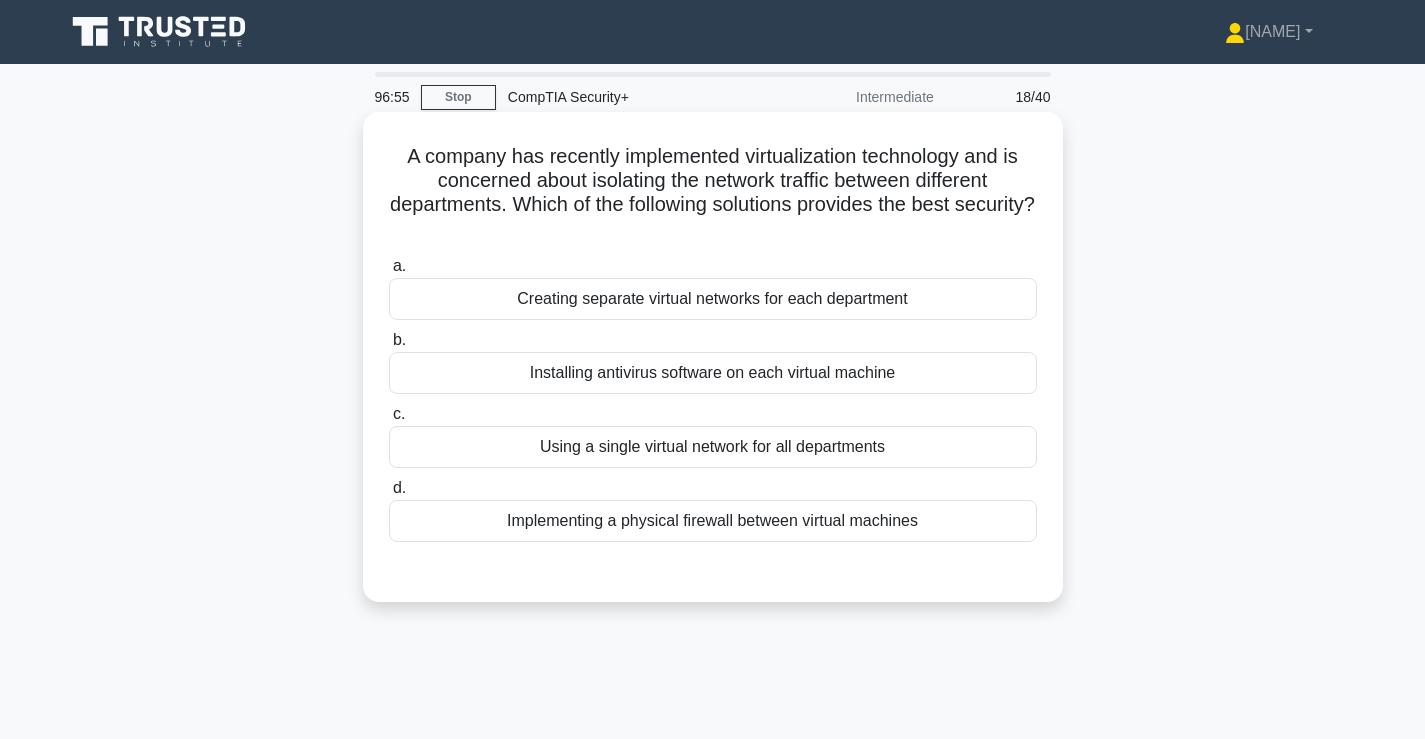 drag, startPoint x: 770, startPoint y: 219, endPoint x: 727, endPoint y: 186, distance: 54.20332 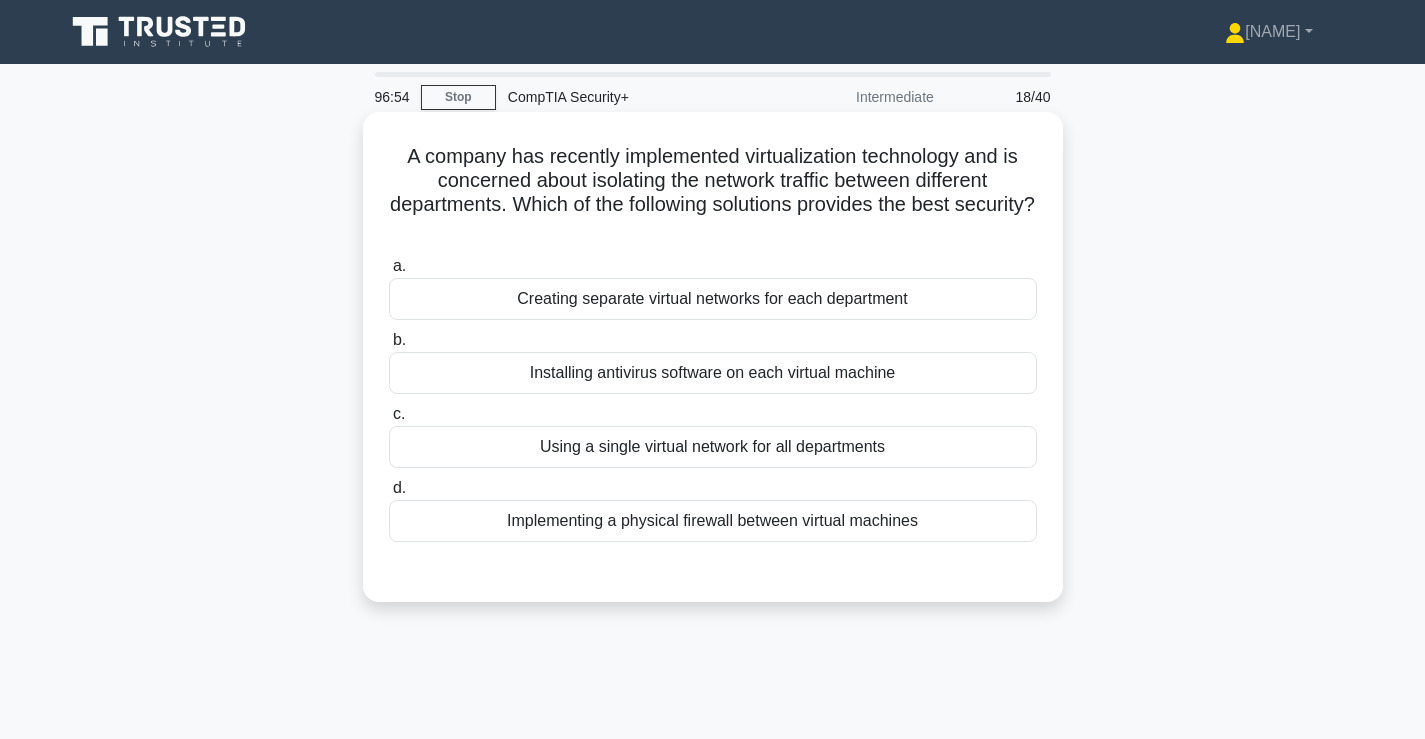 drag, startPoint x: 615, startPoint y: 205, endPoint x: 775, endPoint y: 226, distance: 161.37224 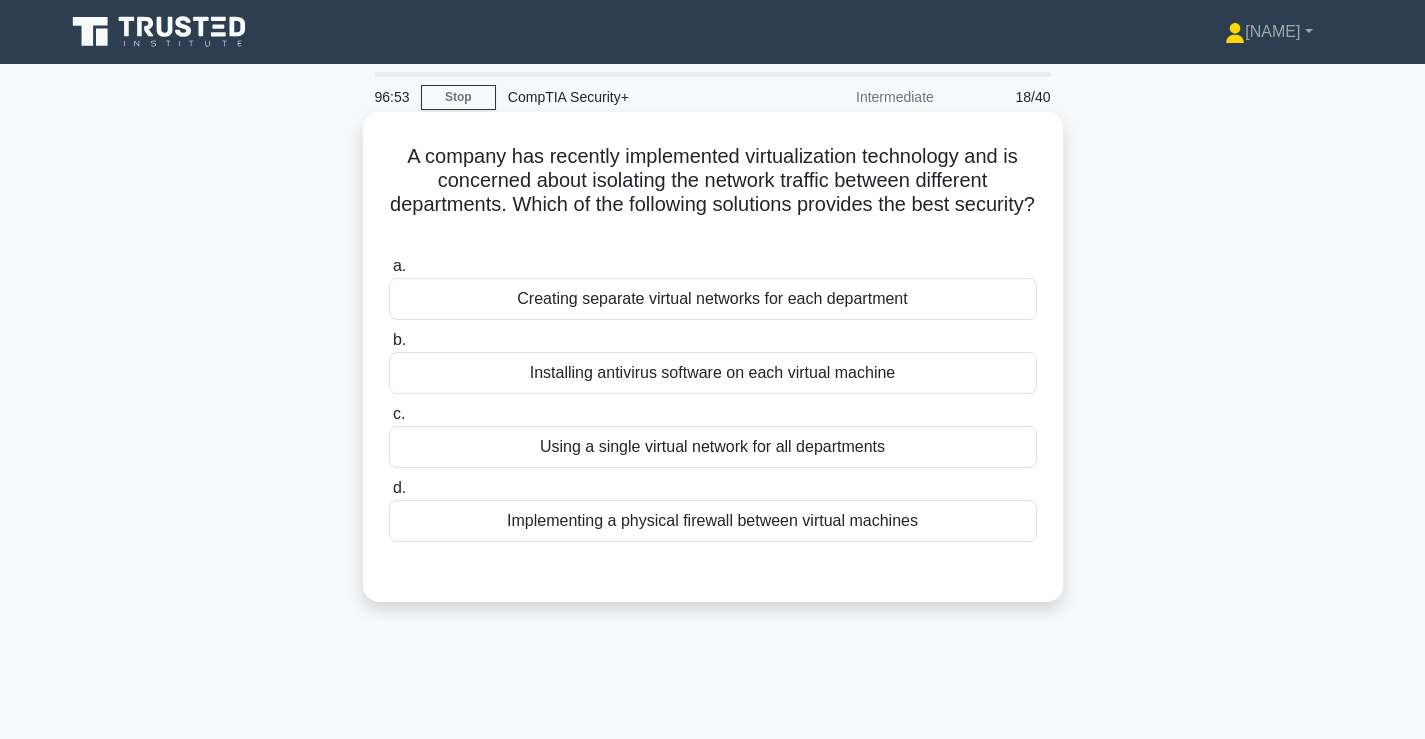 click on "A company has recently implemented virtualization technology and is concerned about isolating the network traffic between different departments. Which of the following solutions provides the best security?
.spinner_0XTQ{transform-origin:center;animation:spinner_y6GP .75s linear infinite}@keyframes spinner_y6GP{100%{transform:rotate(360deg)}}" at bounding box center [713, 193] 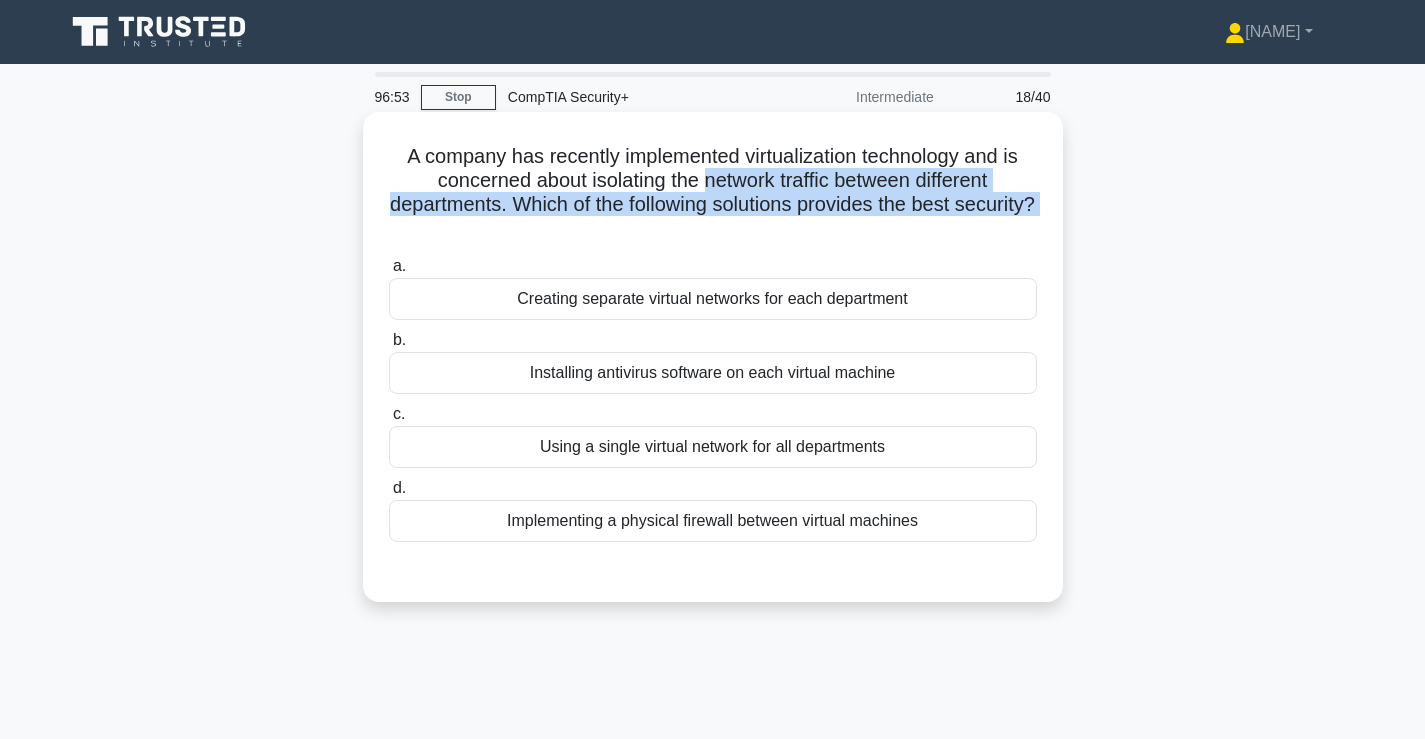 drag, startPoint x: 759, startPoint y: 201, endPoint x: 740, endPoint y: 182, distance: 26.870058 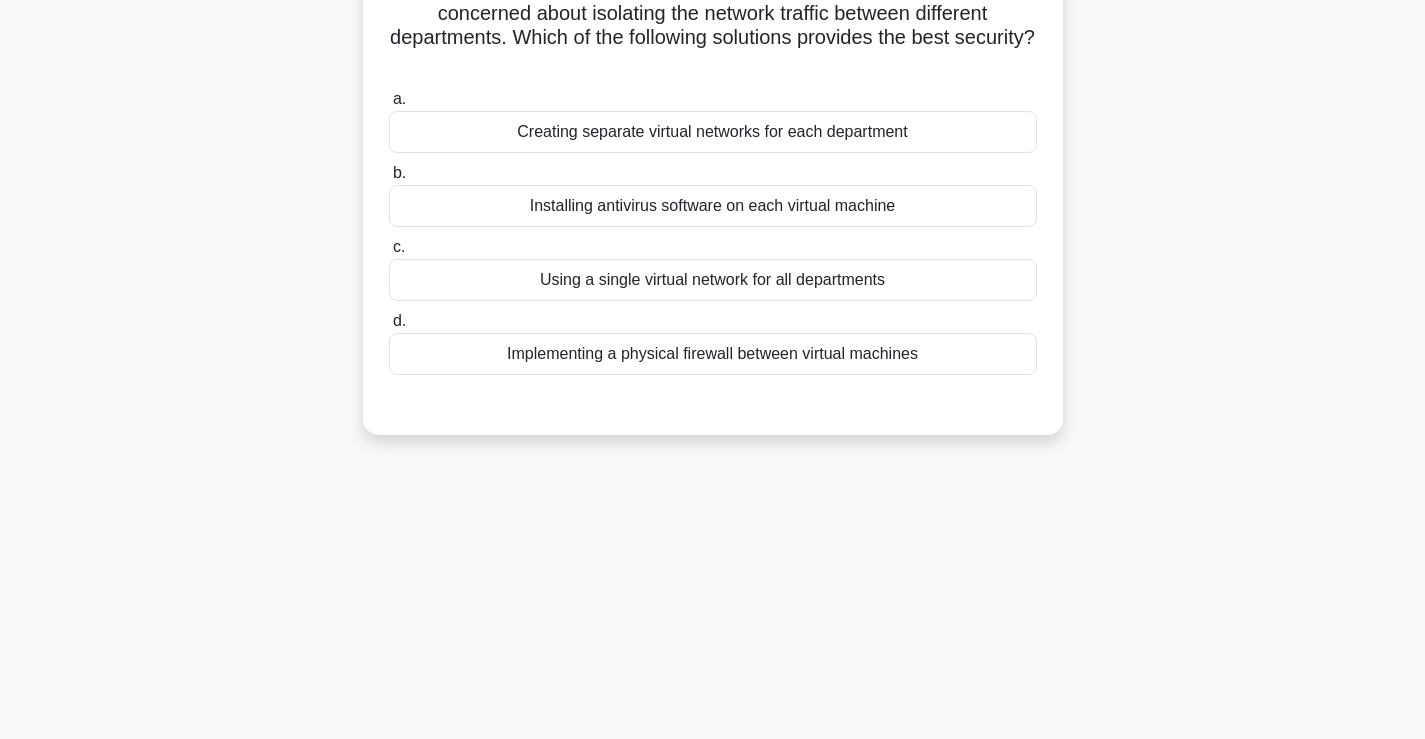 scroll, scrollTop: 0, scrollLeft: 0, axis: both 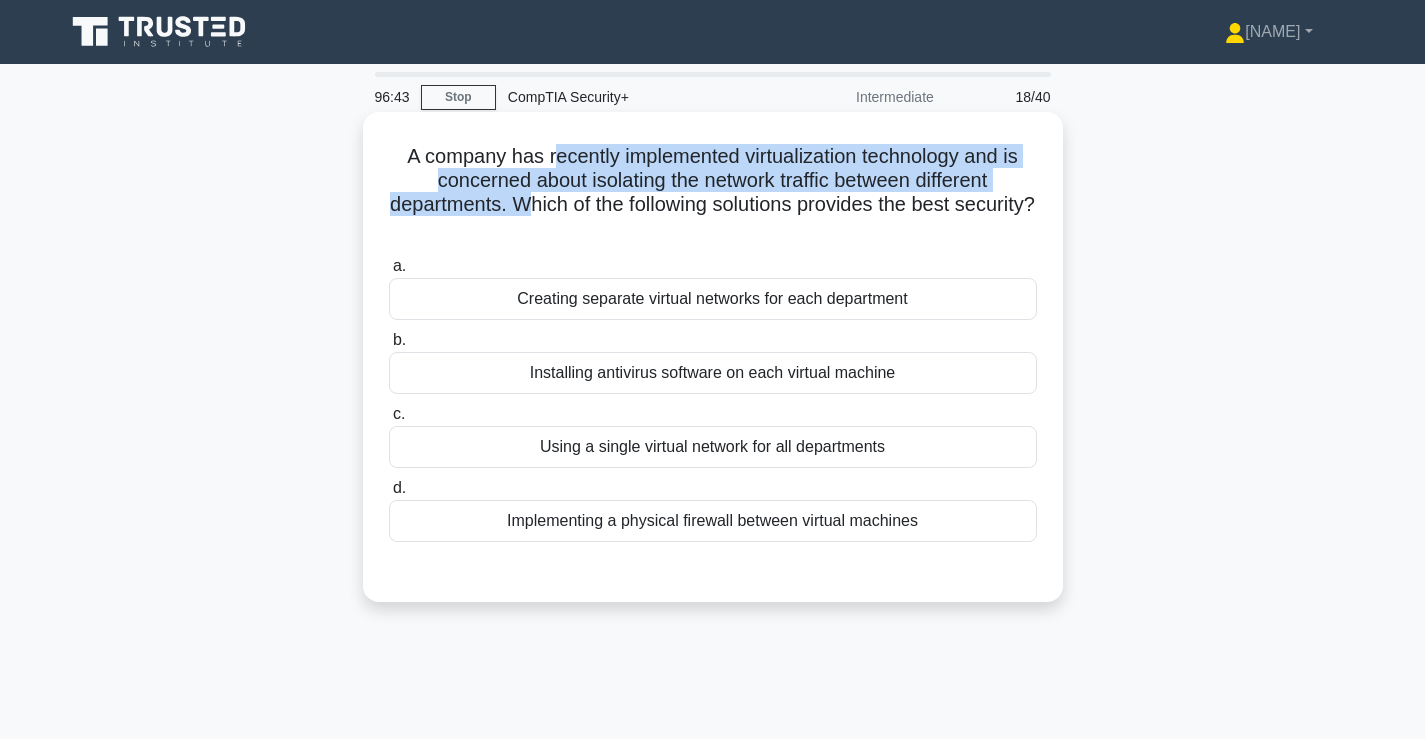 drag, startPoint x: 545, startPoint y: 150, endPoint x: 563, endPoint y: 204, distance: 56.920998 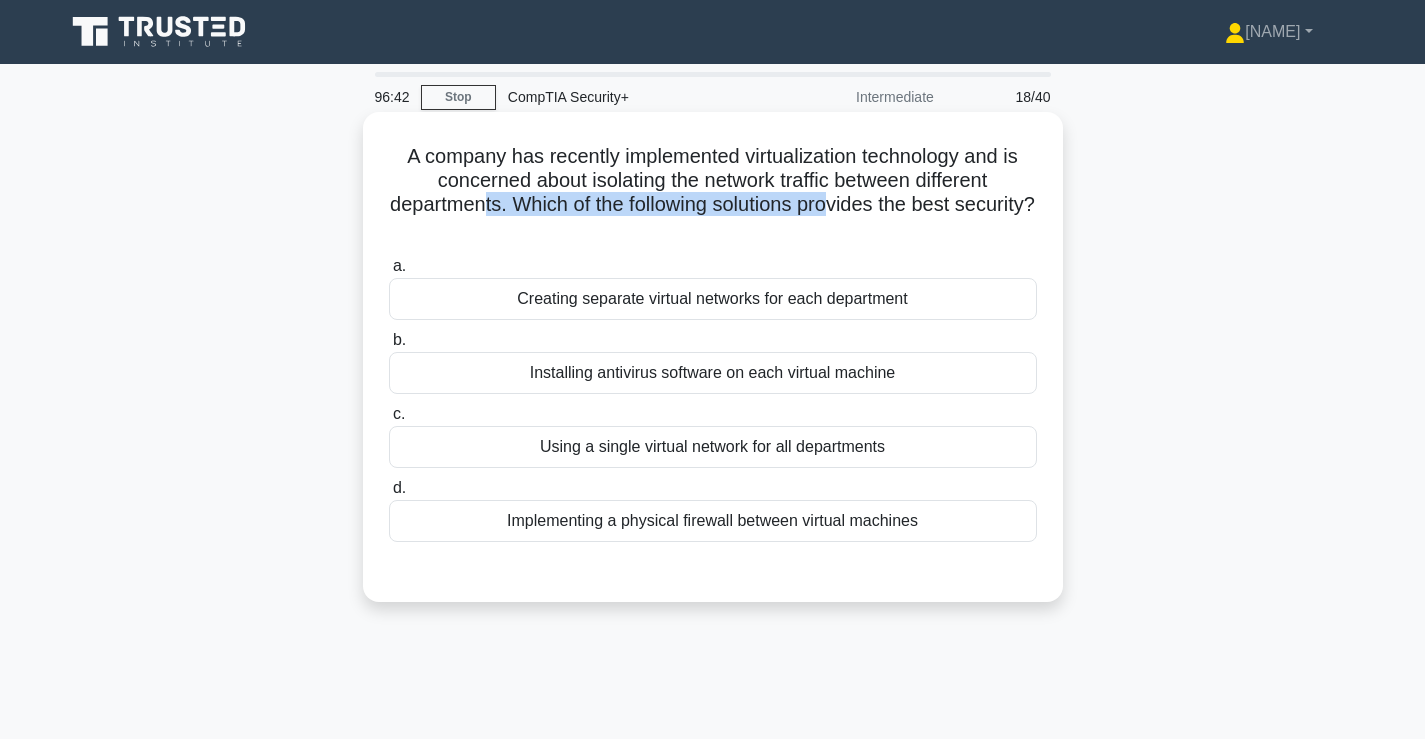 drag, startPoint x: 520, startPoint y: 207, endPoint x: 882, endPoint y: 208, distance: 362.00137 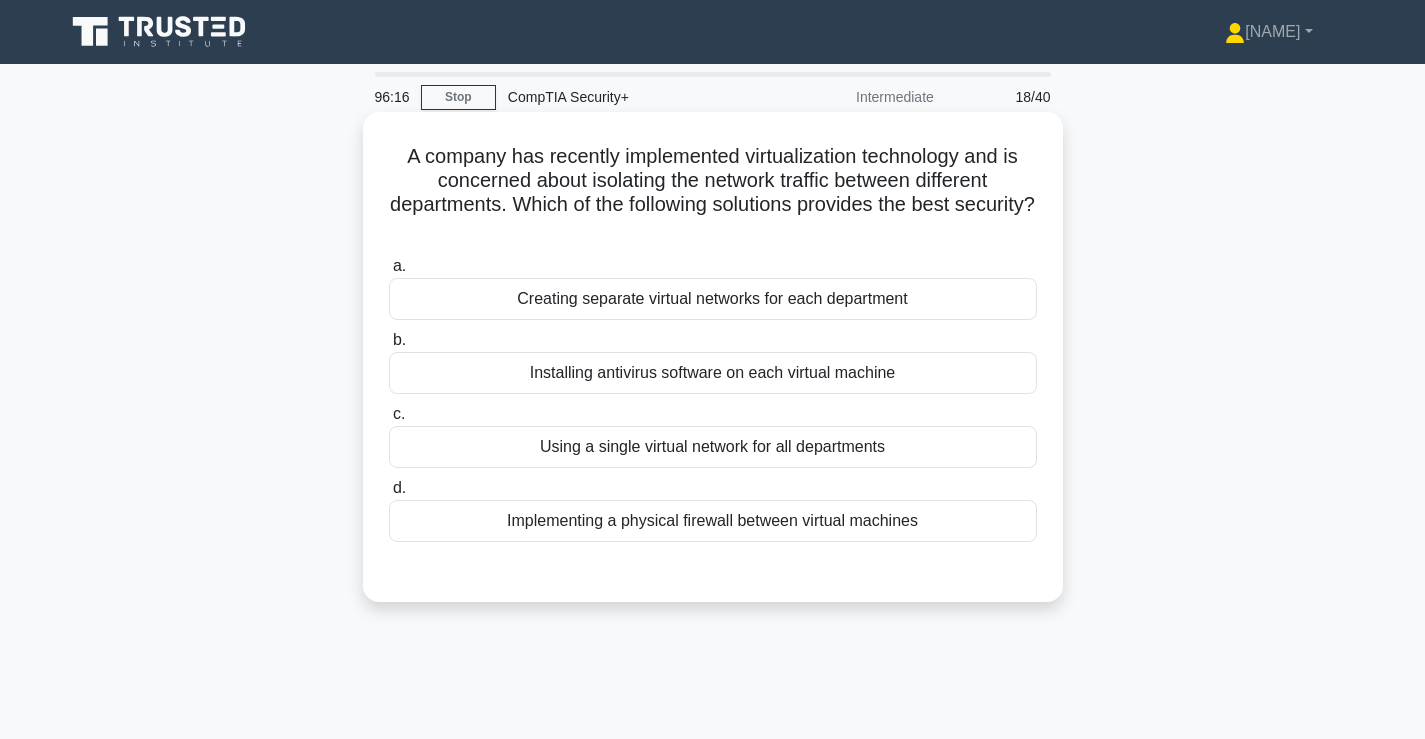 click on "Using a single virtual network for all departments" at bounding box center [713, 447] 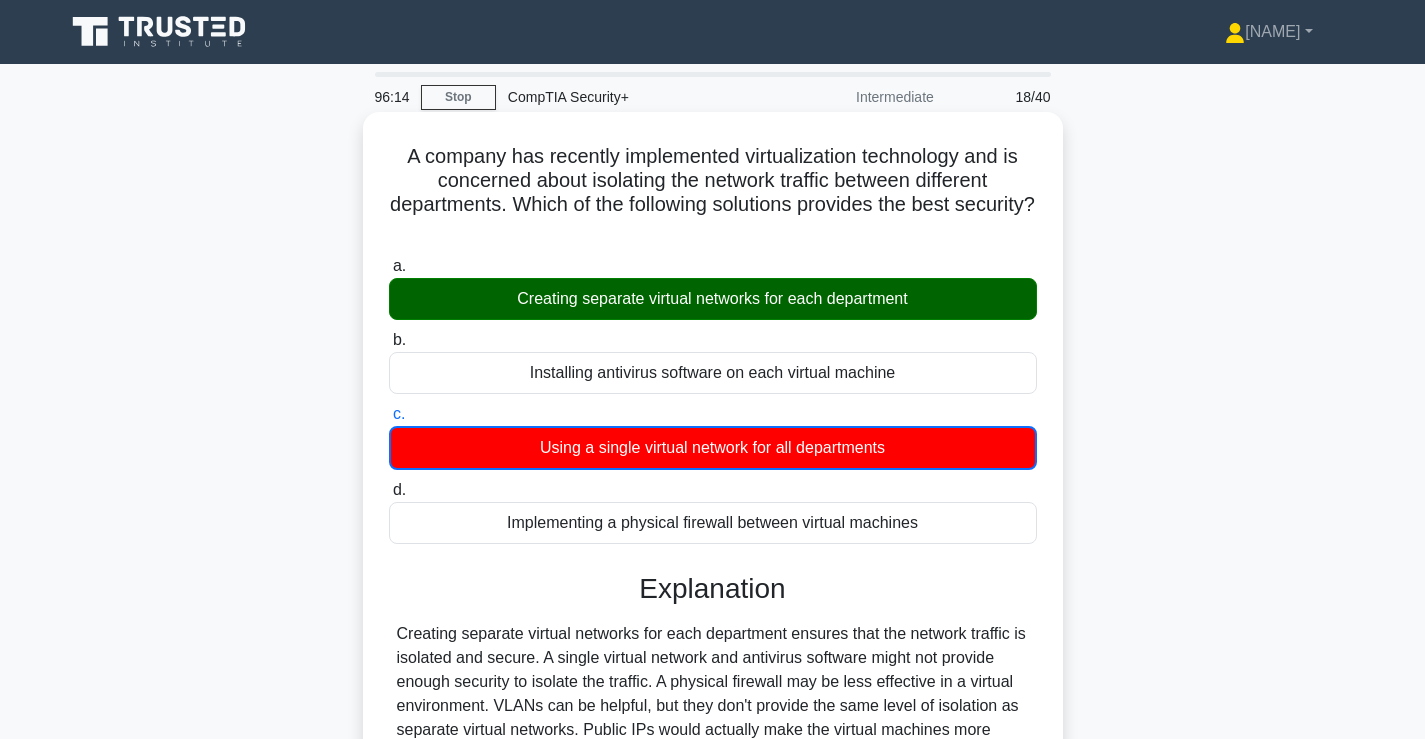 scroll, scrollTop: 333, scrollLeft: 0, axis: vertical 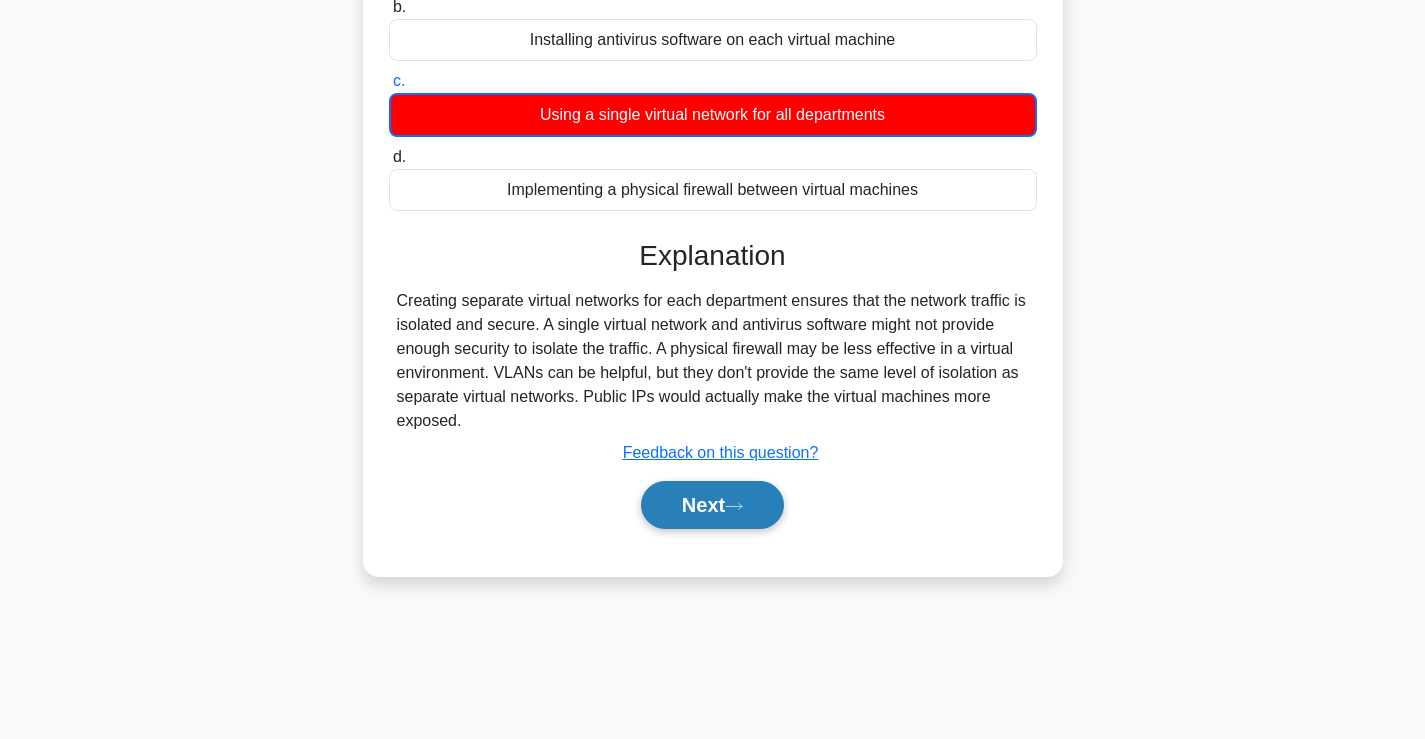 click on "Next" at bounding box center (712, 505) 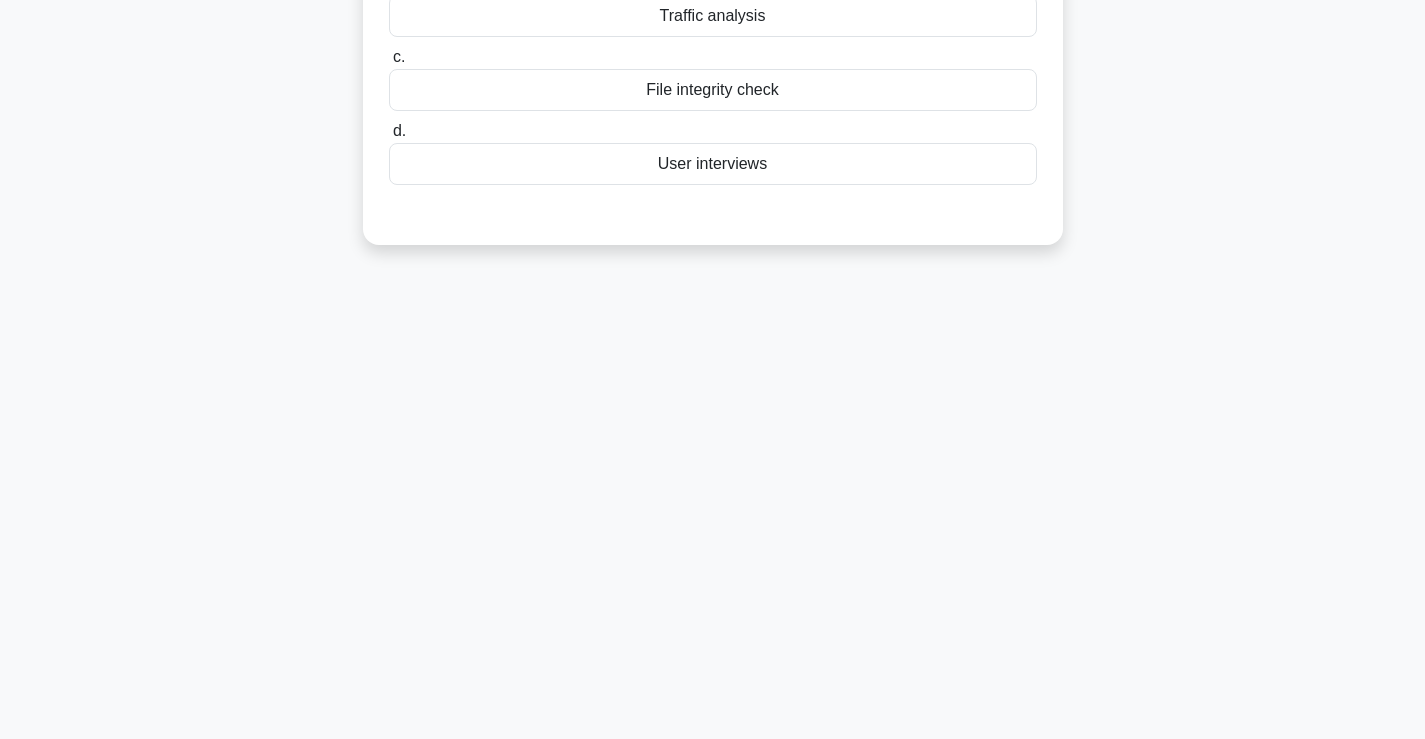 scroll, scrollTop: 0, scrollLeft: 0, axis: both 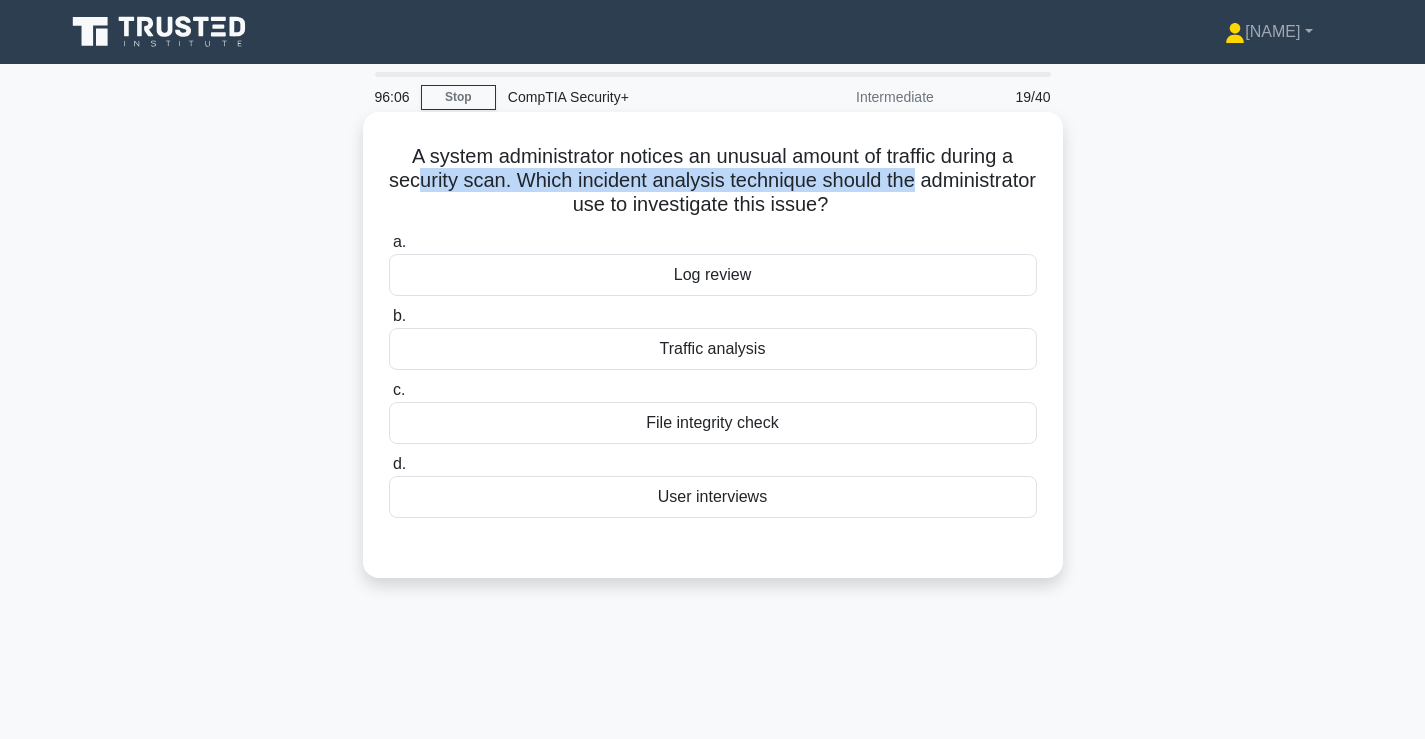 drag, startPoint x: 550, startPoint y: 163, endPoint x: 979, endPoint y: 179, distance: 429.29828 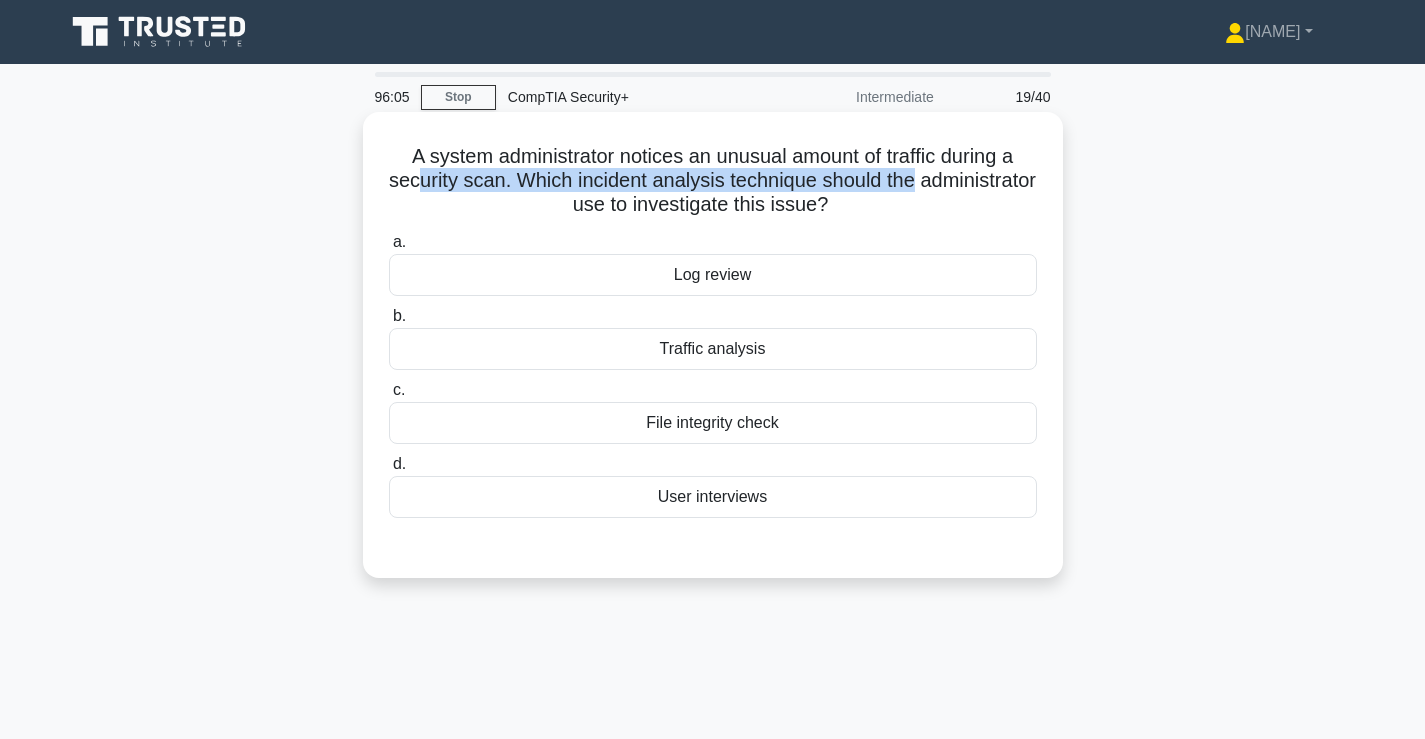 click on "A system administrator notices an unusual amount of traffic during a security scan. Which incident analysis technique should the administrator use to investigate this issue?
.spinner_0XTQ{transform-origin:center;animation:spinner_y6GP .75s linear infinite}@keyframes spinner_y6GP{100%{transform:rotate(360deg)}}" at bounding box center (713, 181) 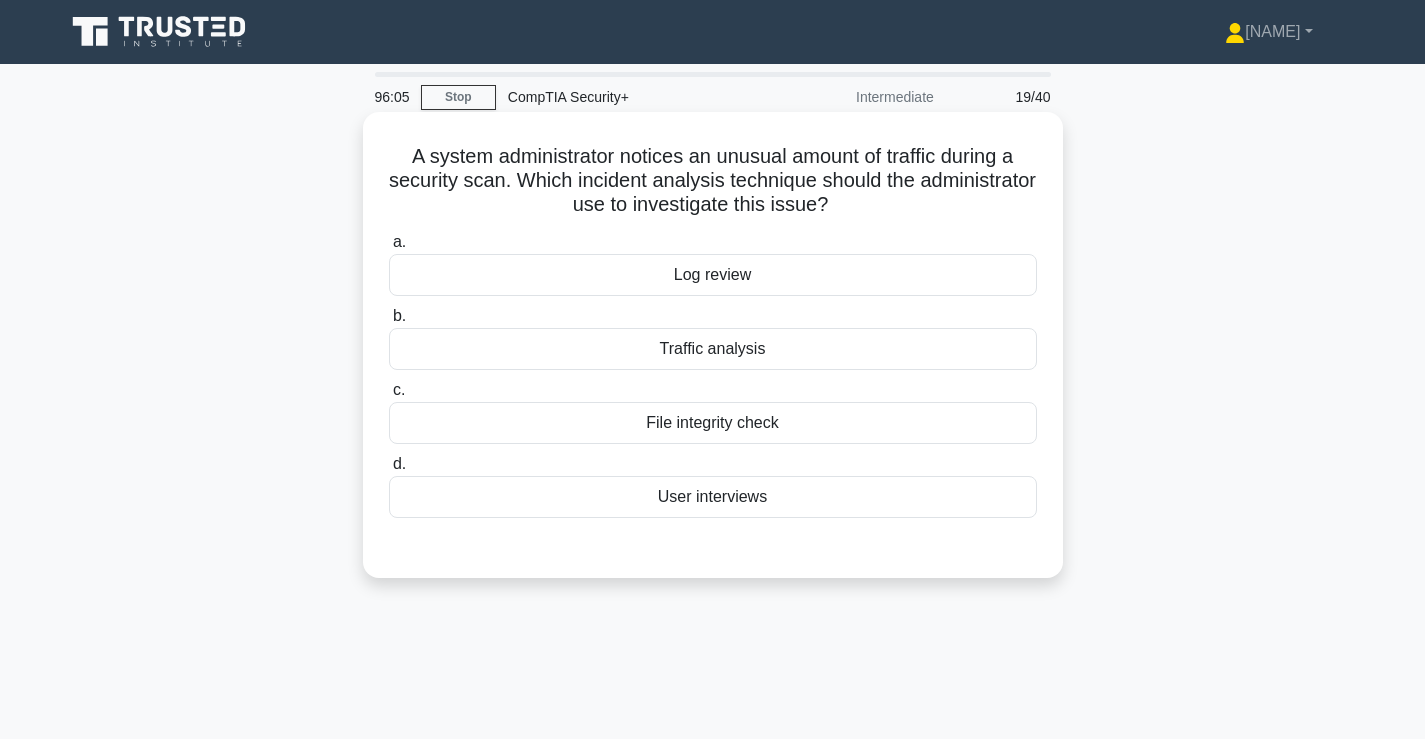 click on "A system administrator notices an unusual amount of traffic during a security scan. Which incident analysis technique should the administrator use to investigate this issue?
.spinner_0XTQ{transform-origin:center;animation:spinner_y6GP .75s linear infinite}@keyframes spinner_y6GP{100%{transform:rotate(360deg)}}" at bounding box center [713, 181] 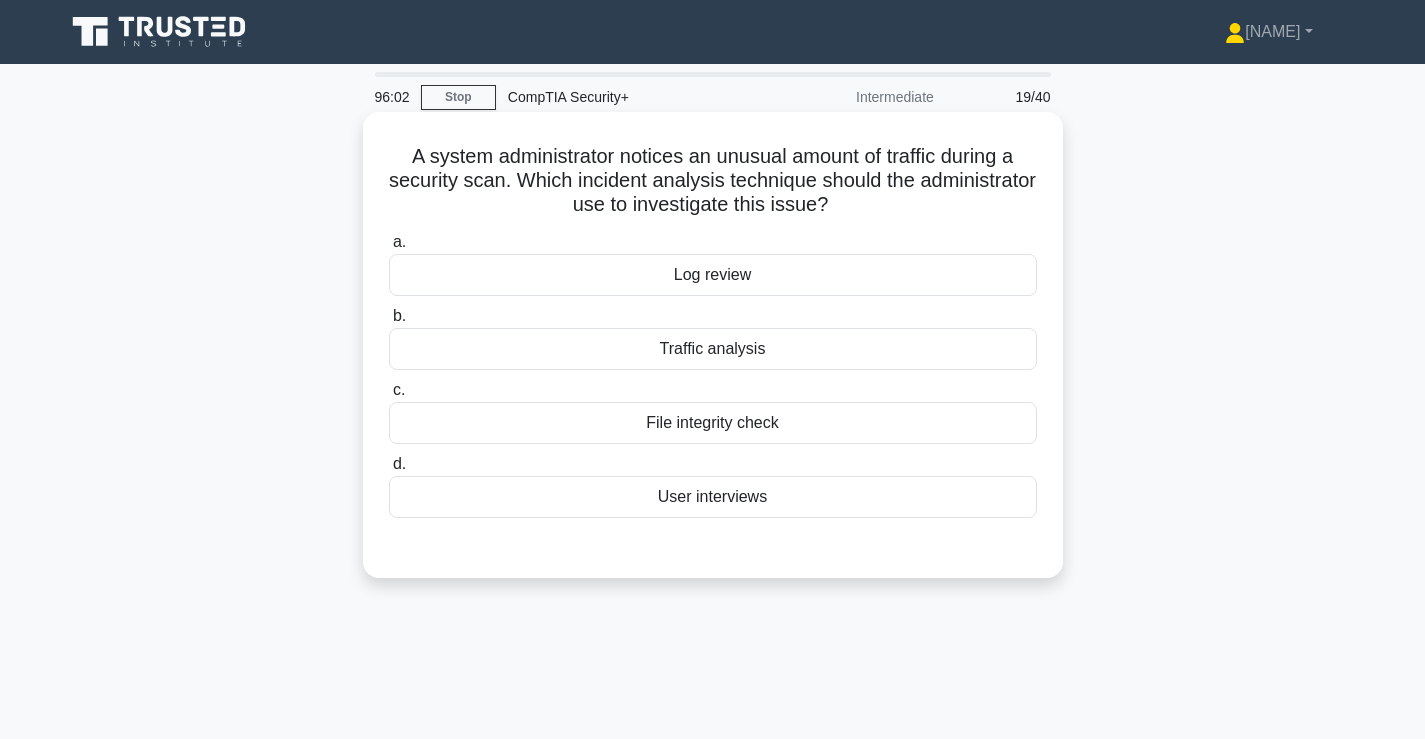 drag, startPoint x: 942, startPoint y: 200, endPoint x: 472, endPoint y: 186, distance: 470.20847 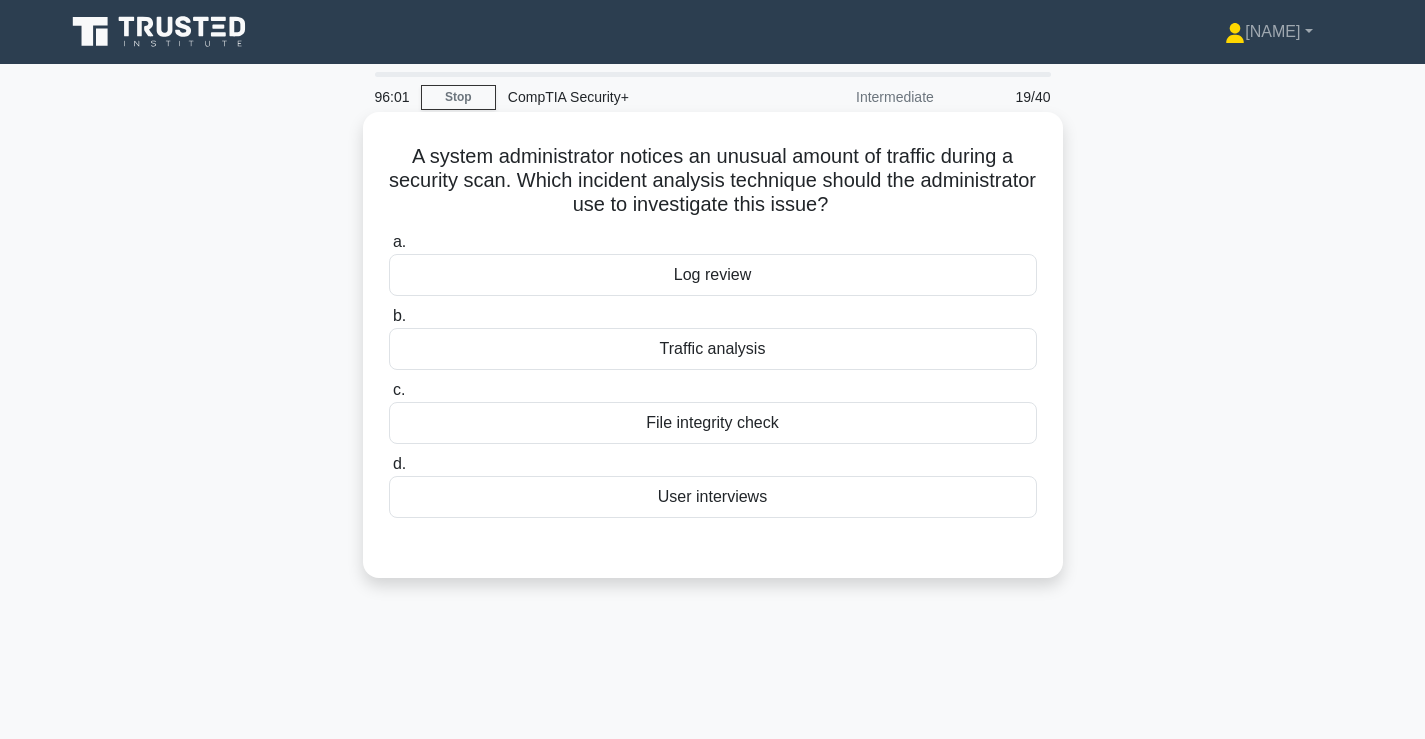 drag, startPoint x: 444, startPoint y: 183, endPoint x: 956, endPoint y: 205, distance: 512.4724 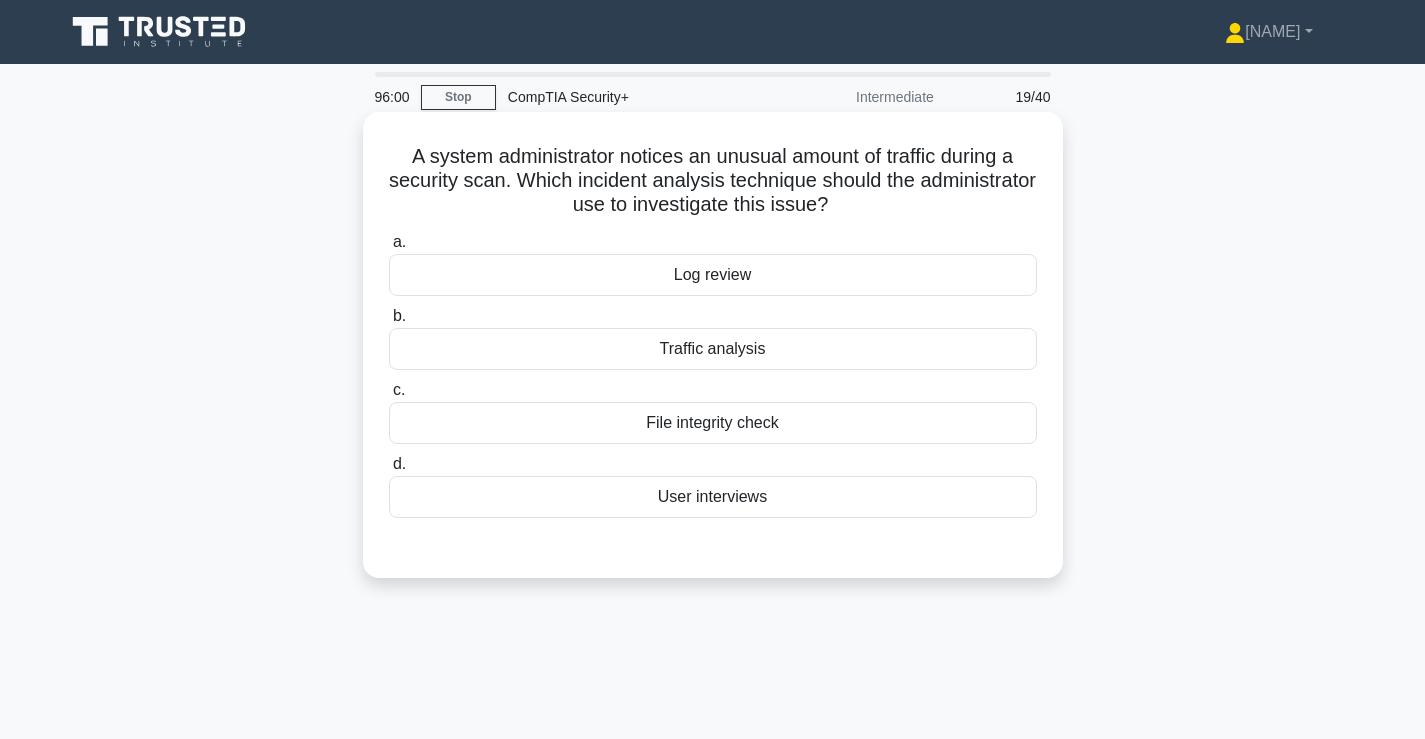 drag, startPoint x: 947, startPoint y: 203, endPoint x: 751, endPoint y: 180, distance: 197.34488 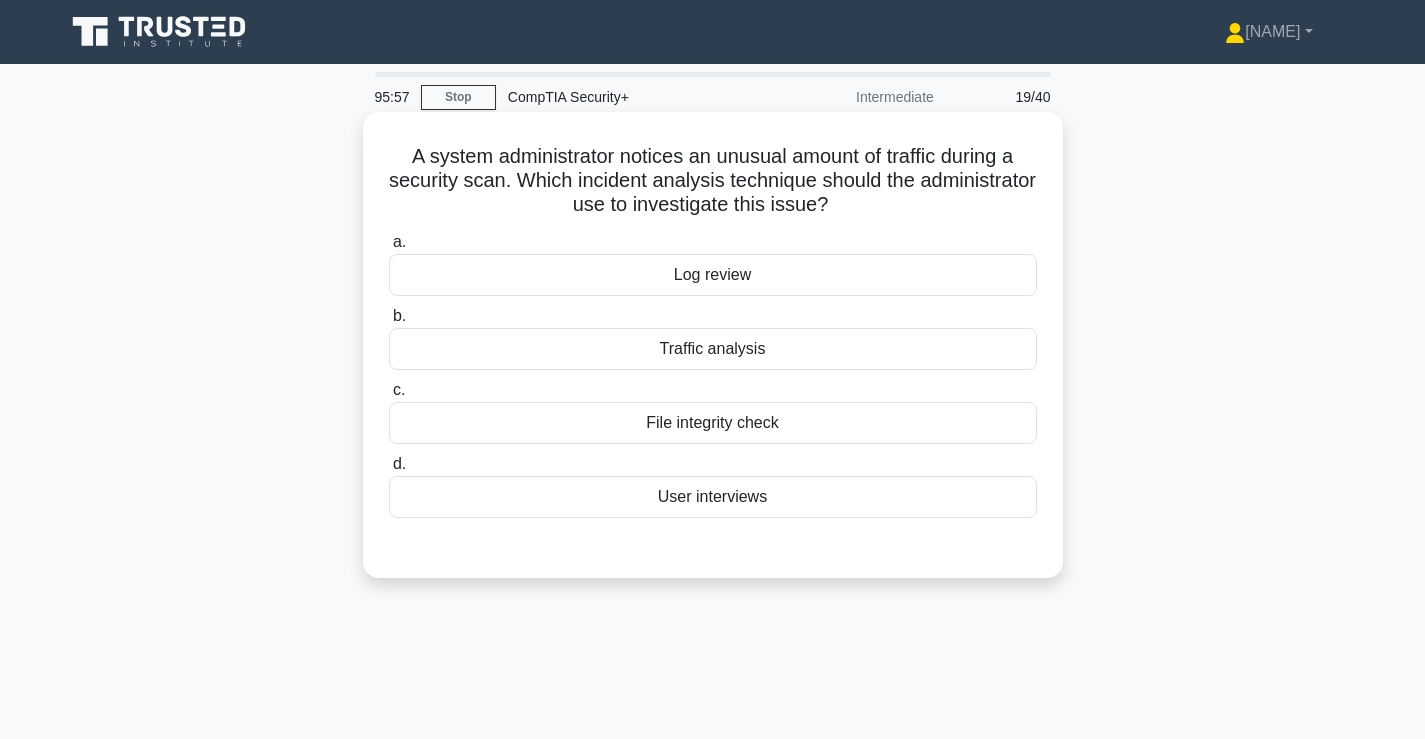 drag, startPoint x: 906, startPoint y: 208, endPoint x: 875, endPoint y: 175, distance: 45.276924 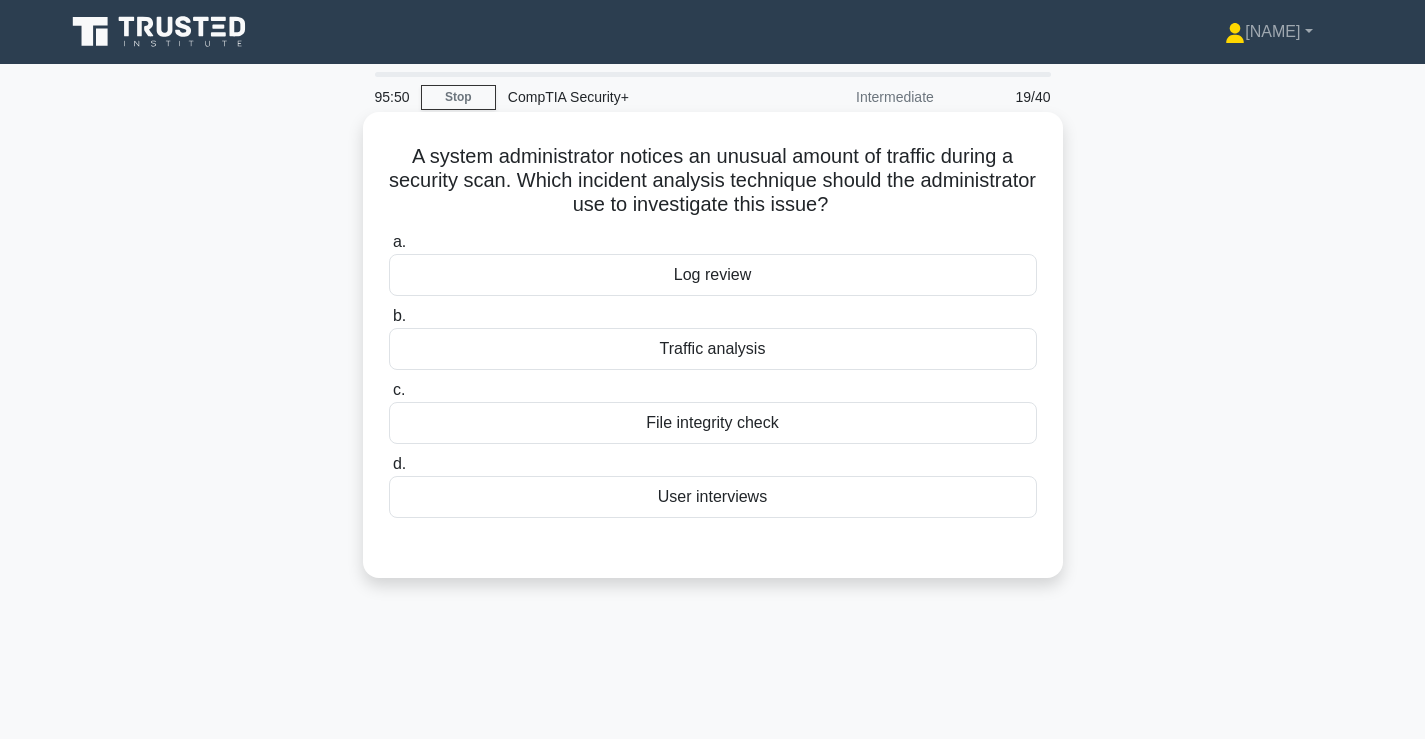 click on "Traffic analysis" at bounding box center [713, 349] 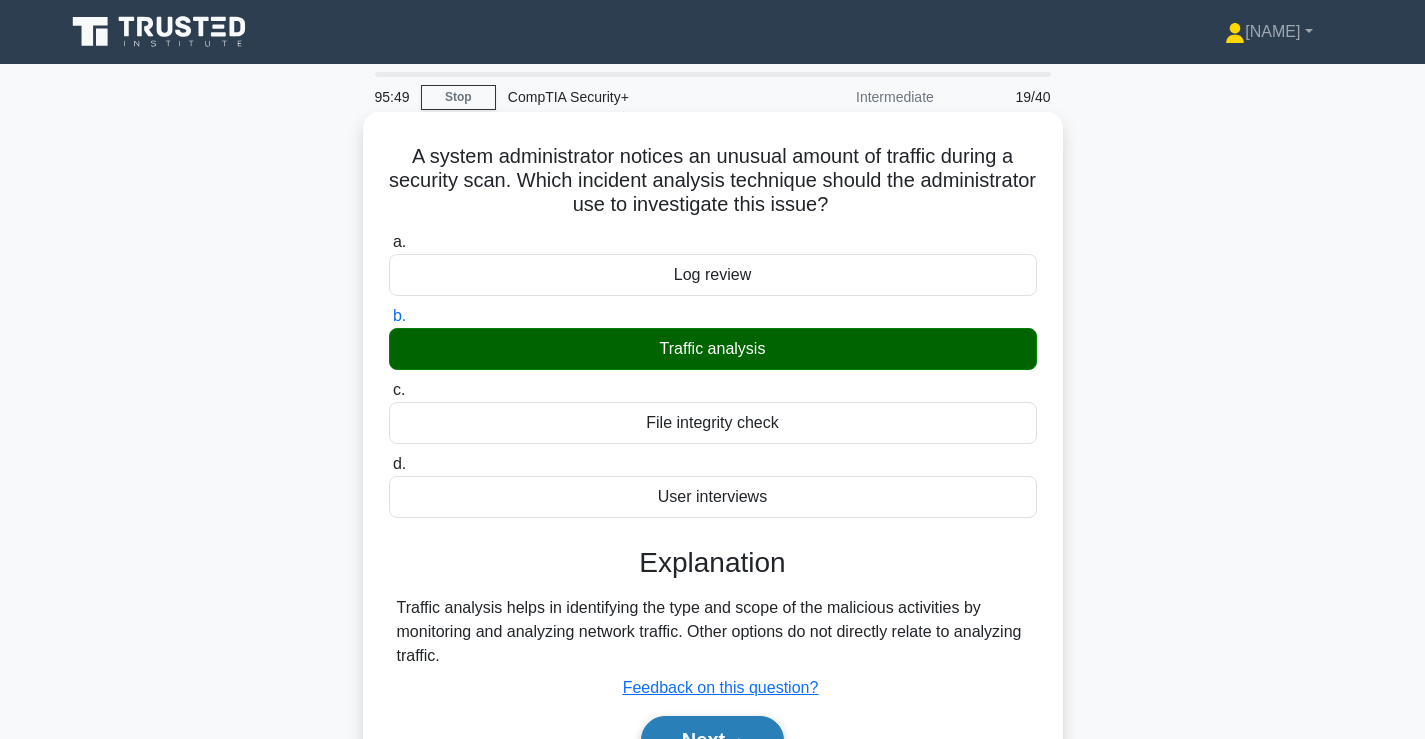 scroll, scrollTop: 341, scrollLeft: 0, axis: vertical 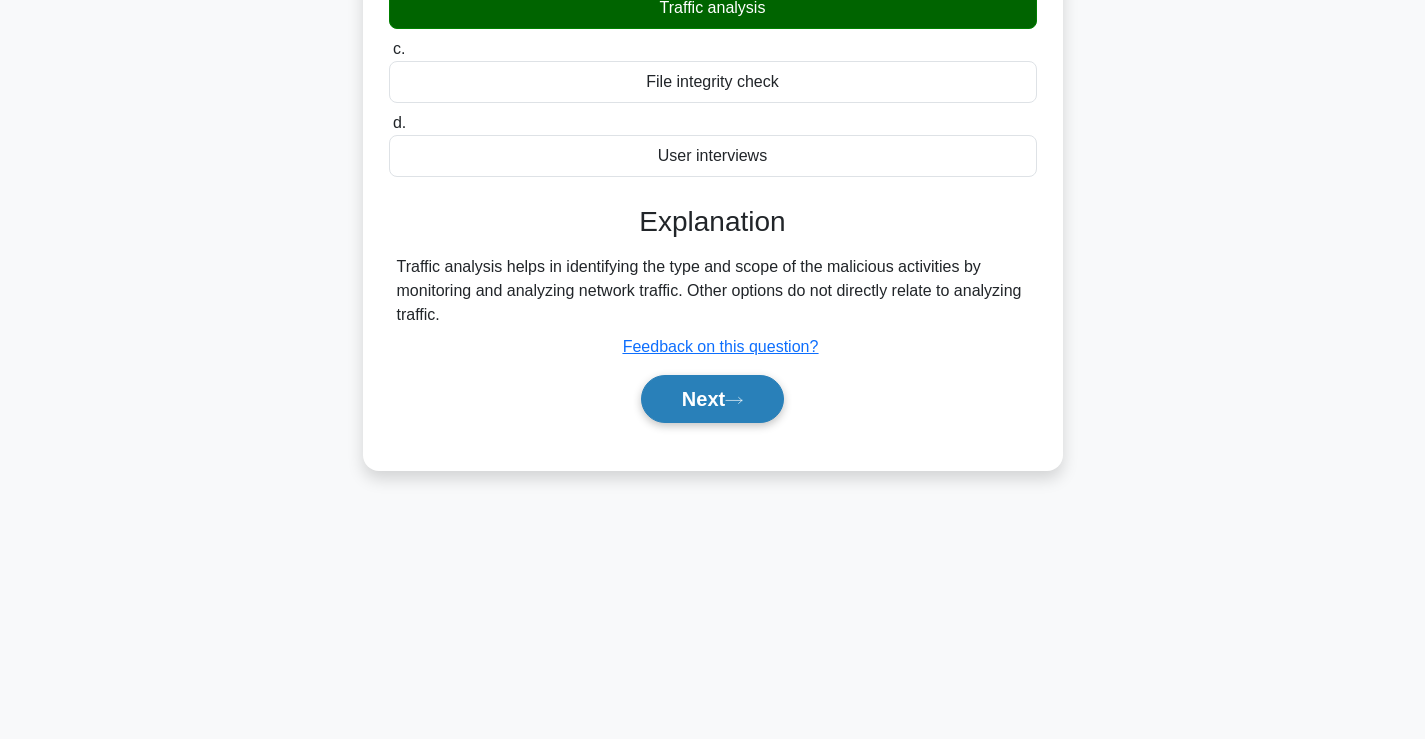 click at bounding box center (734, 400) 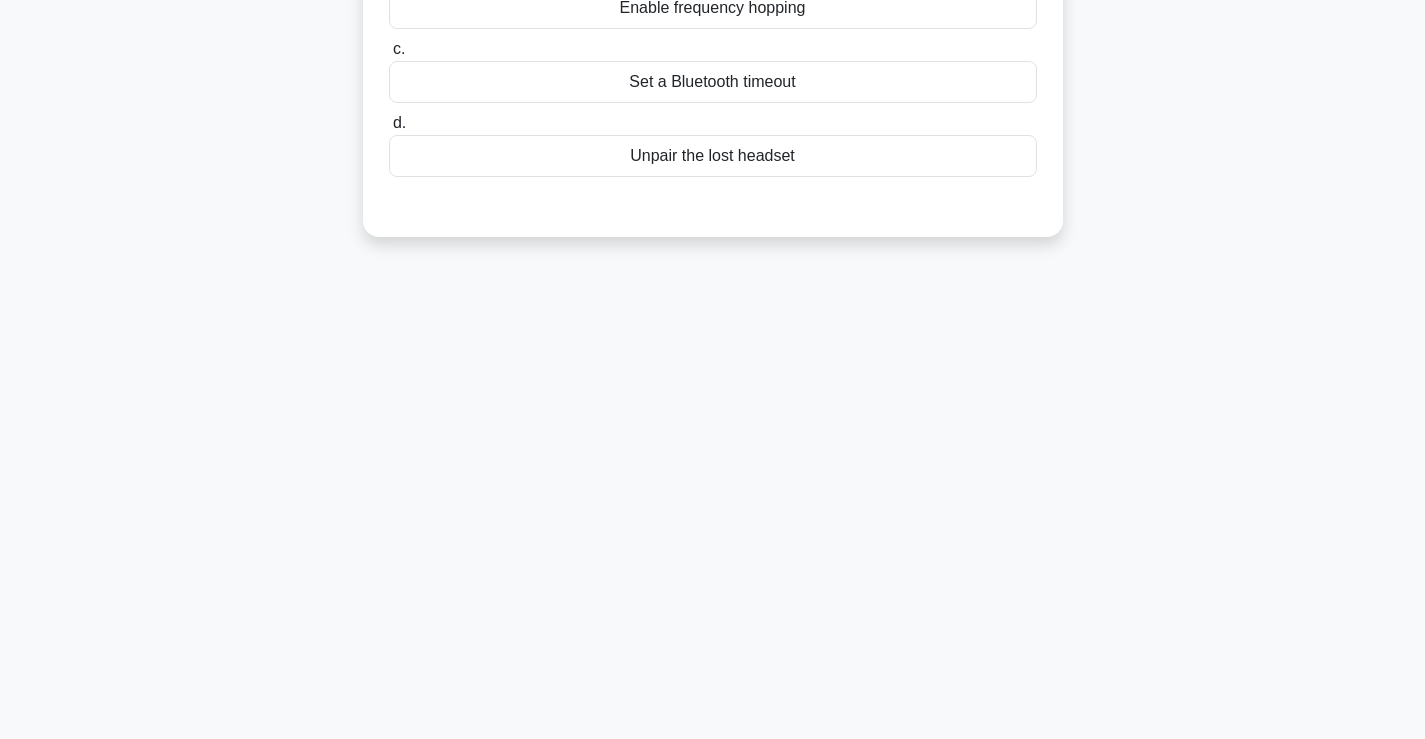 scroll, scrollTop: 0, scrollLeft: 0, axis: both 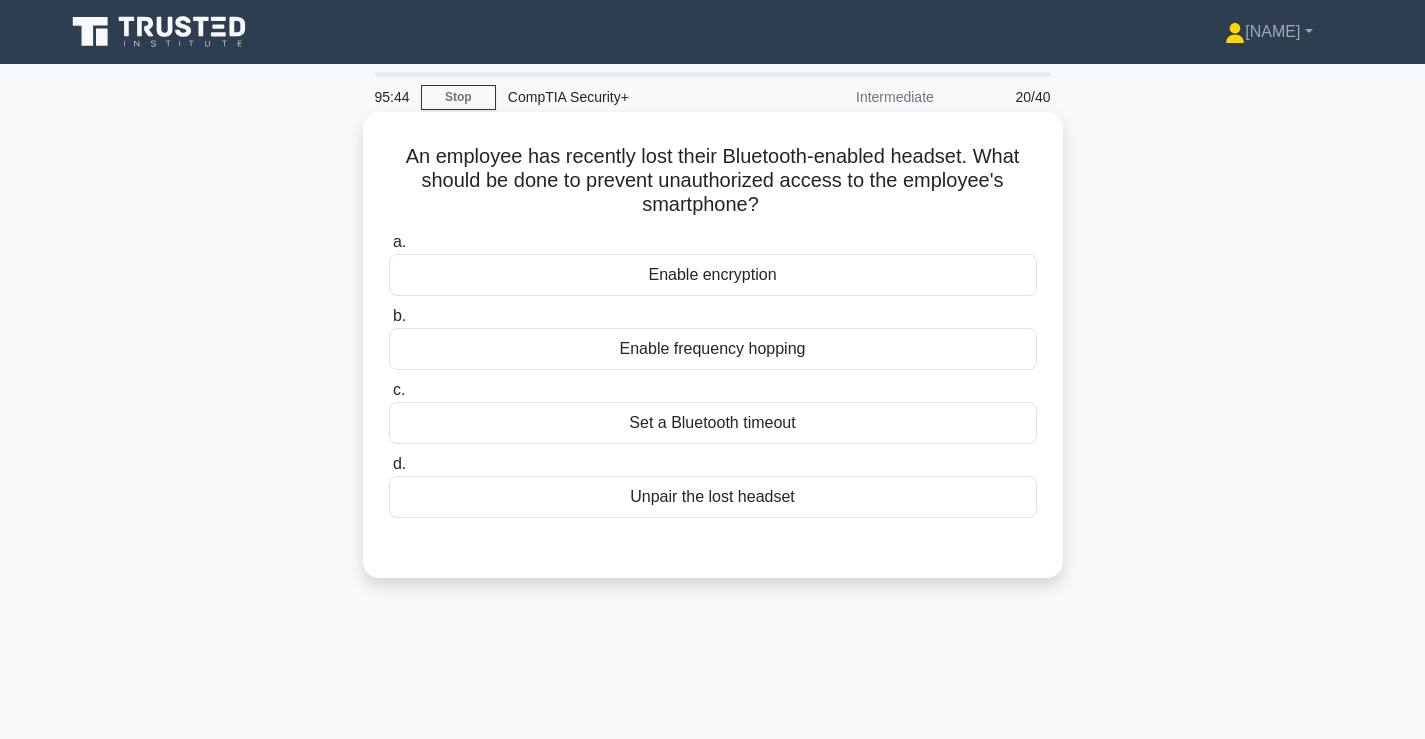 drag, startPoint x: 463, startPoint y: 163, endPoint x: 808, endPoint y: 199, distance: 346.87317 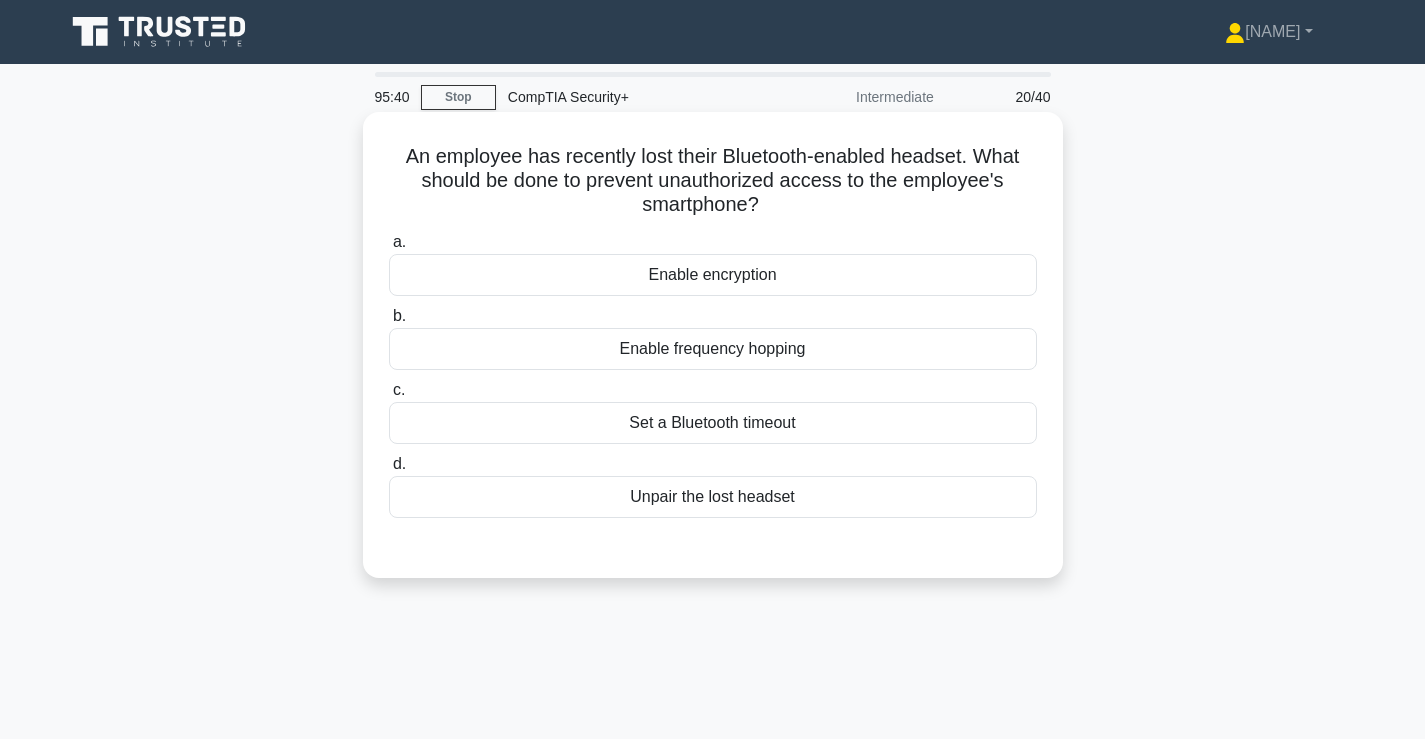 drag, startPoint x: 807, startPoint y: 200, endPoint x: 862, endPoint y: 198, distance: 55.03635 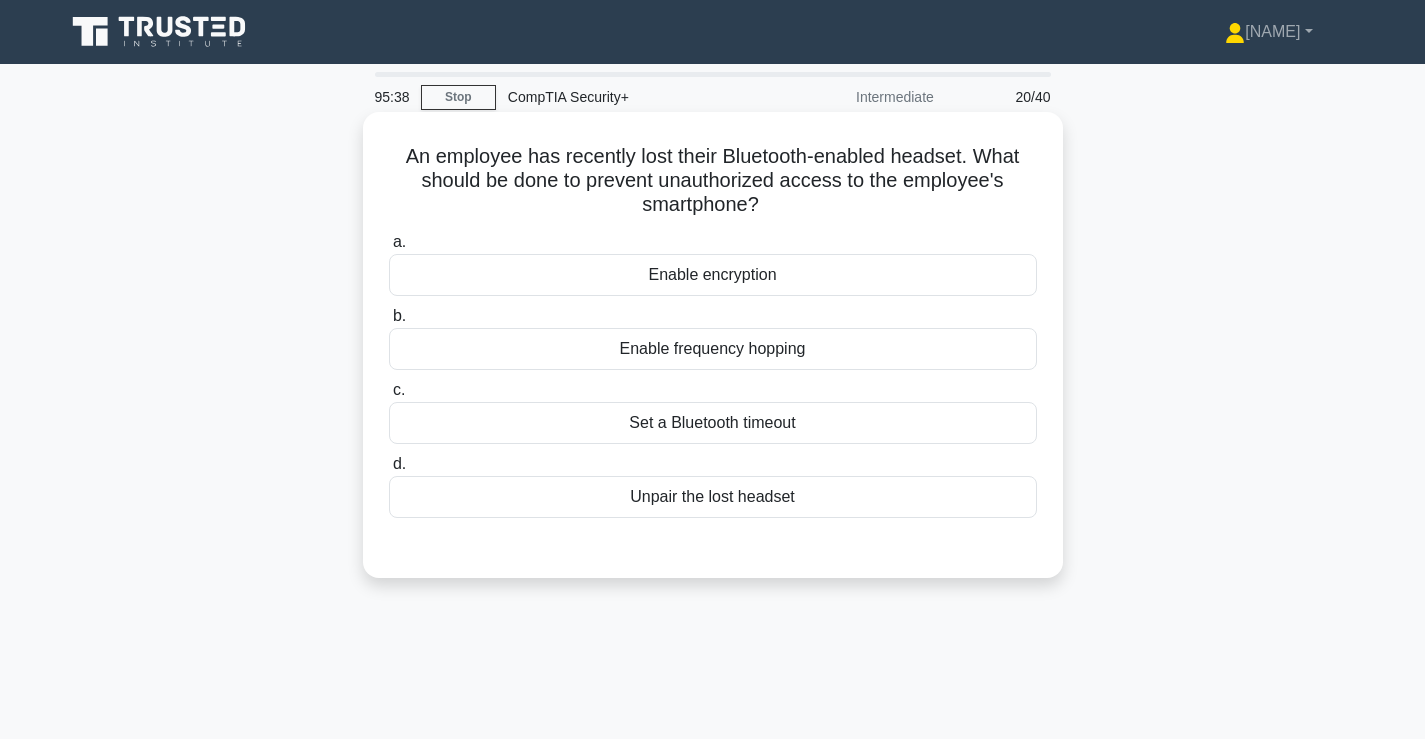 drag, startPoint x: 802, startPoint y: 170, endPoint x: 858, endPoint y: 221, distance: 75.74299 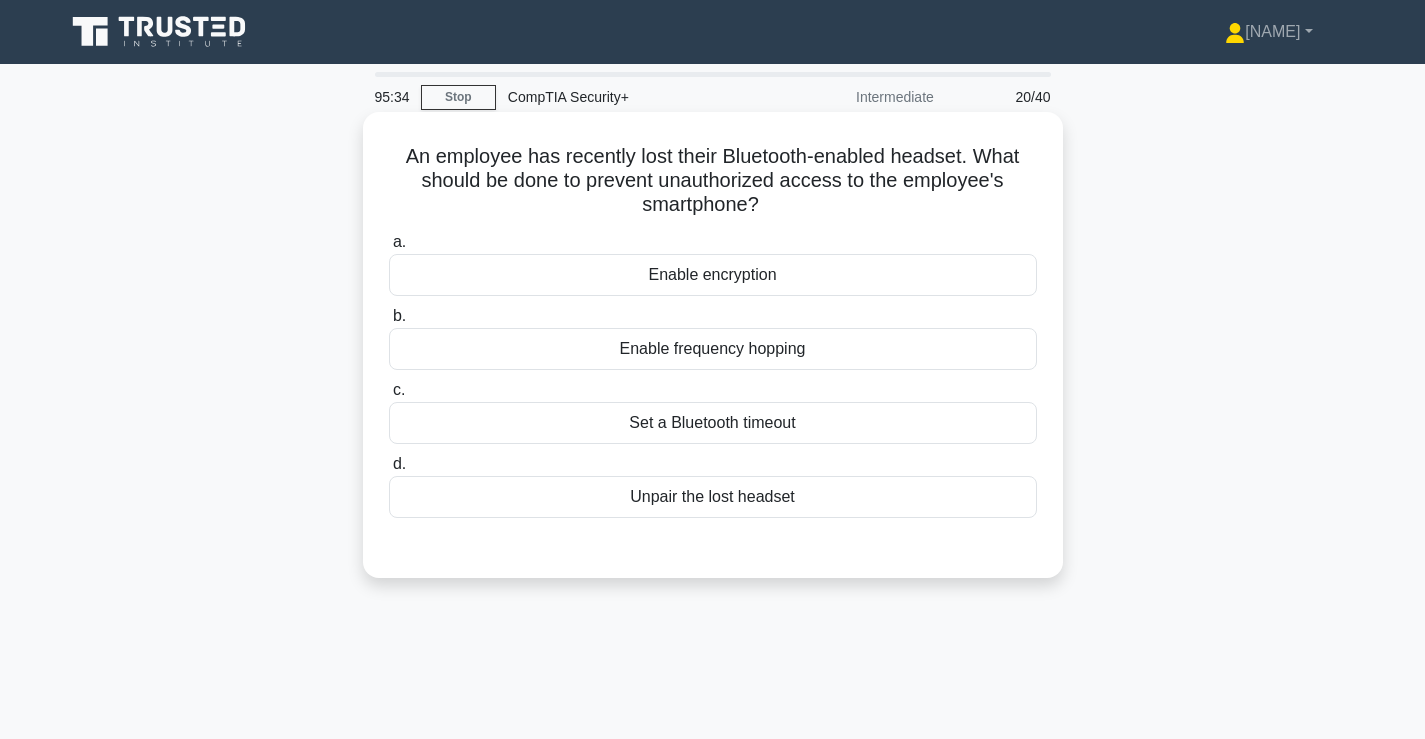 click on "Set a Bluetooth timeout" at bounding box center (713, 423) 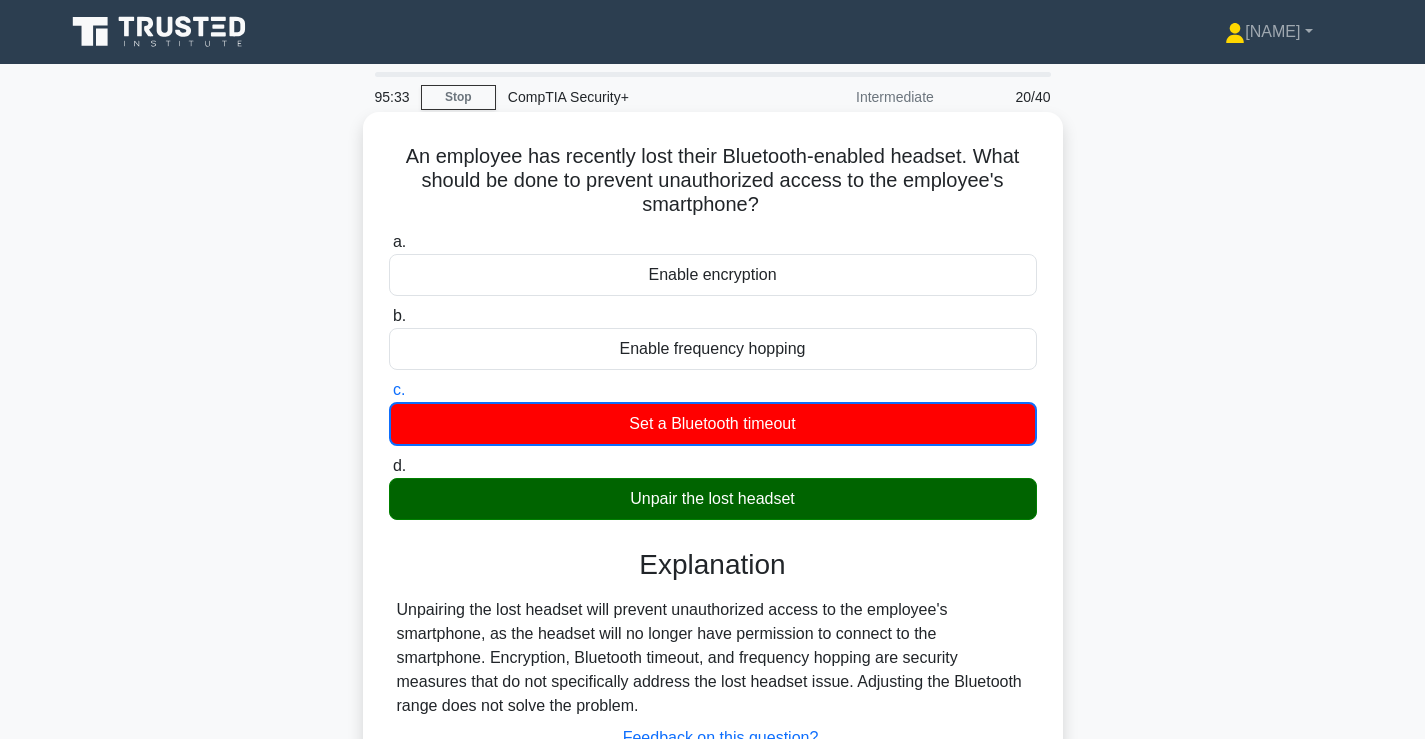 click on "Unpair the lost headset" at bounding box center (713, 499) 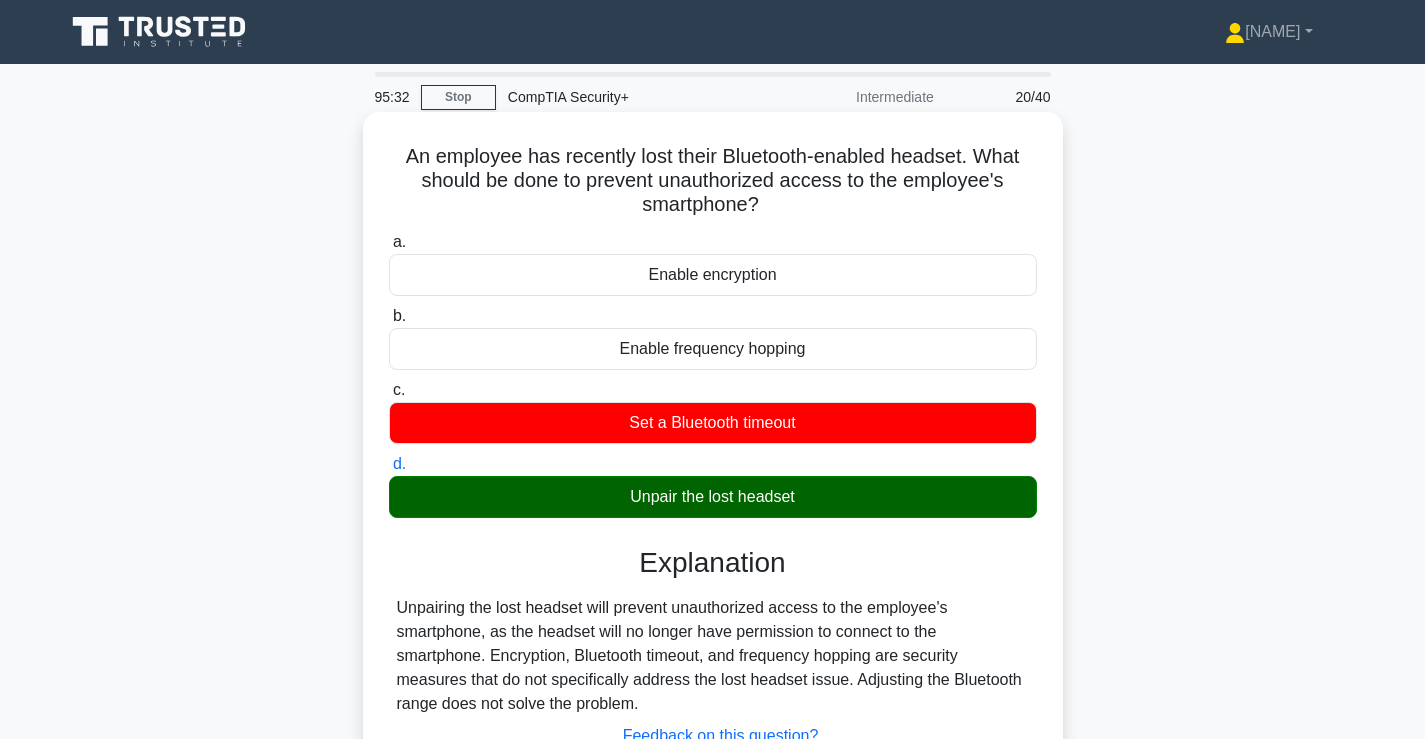 scroll, scrollTop: 333, scrollLeft: 0, axis: vertical 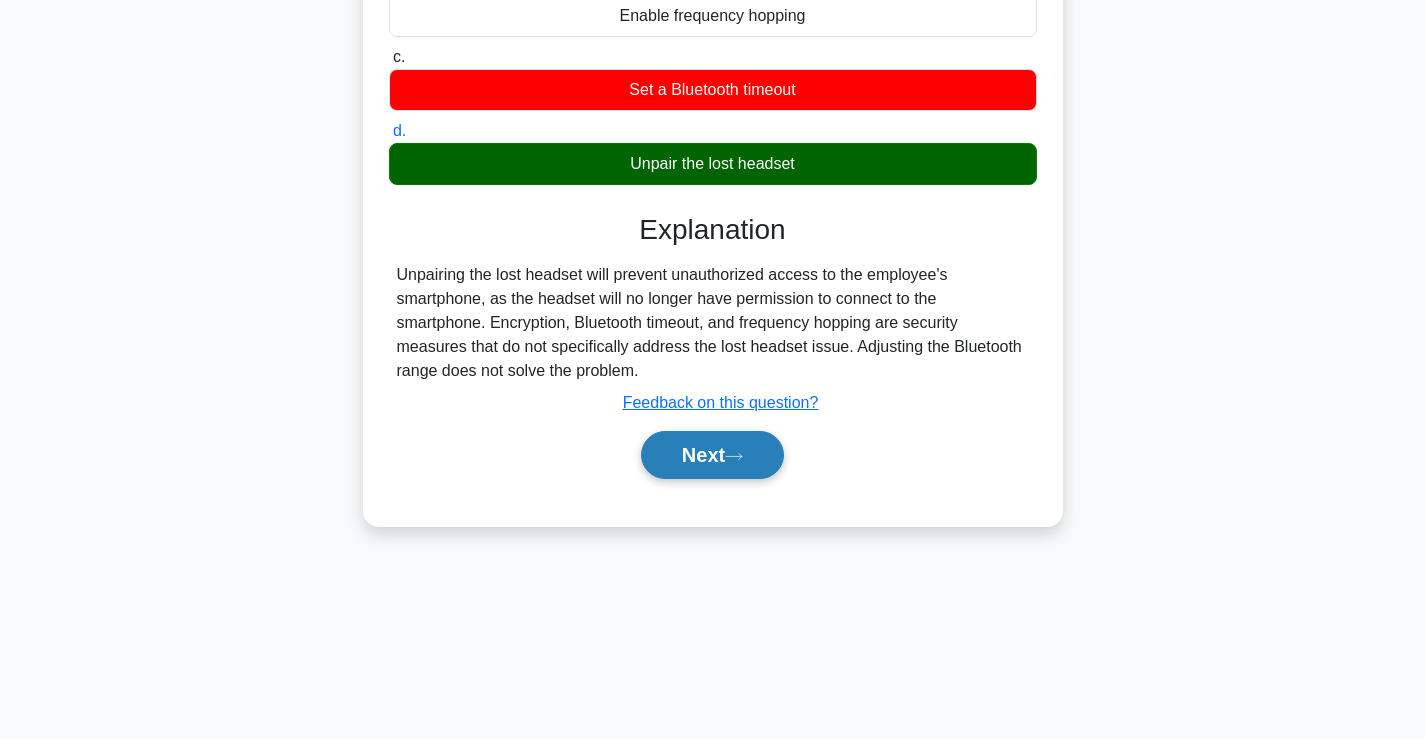 click on "Next" at bounding box center [712, 455] 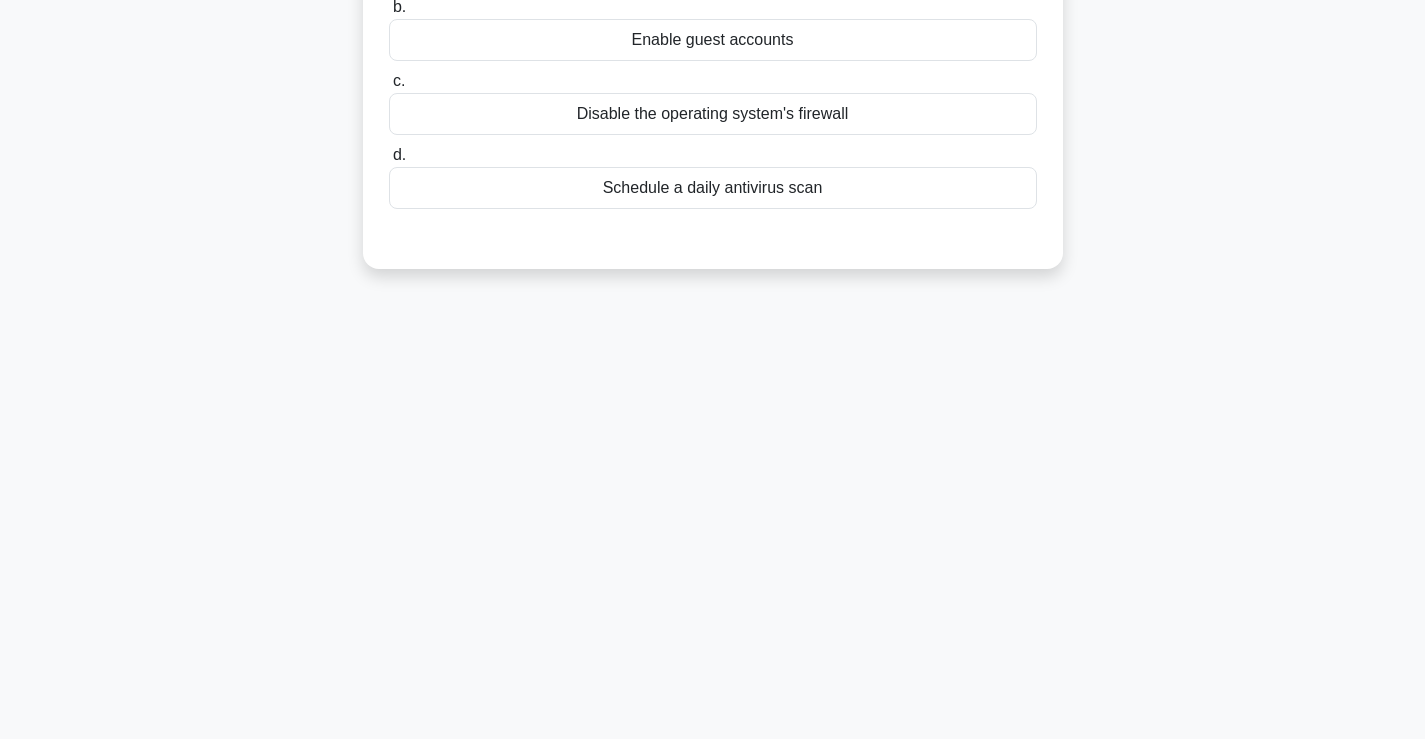 scroll, scrollTop: 0, scrollLeft: 0, axis: both 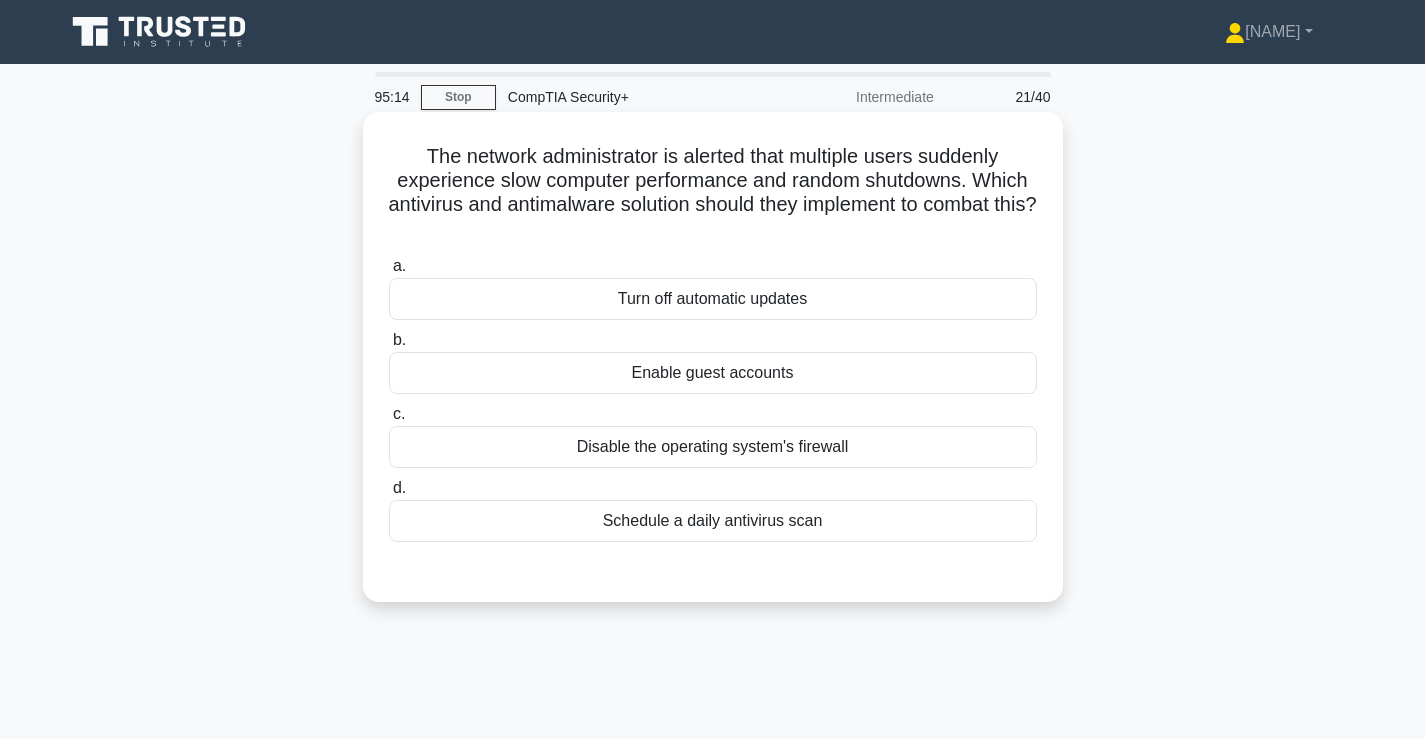 drag, startPoint x: 475, startPoint y: 158, endPoint x: 790, endPoint y: 229, distance: 322.90247 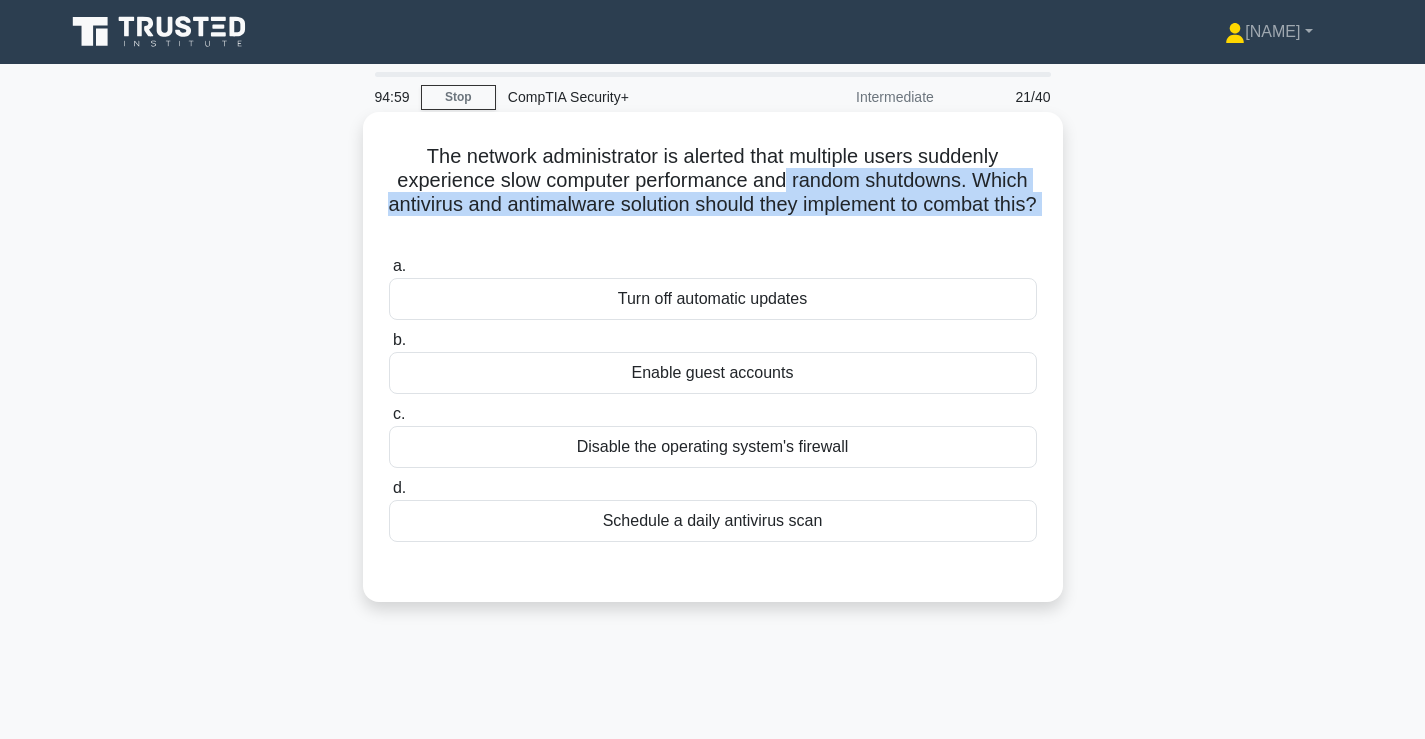 drag, startPoint x: 790, startPoint y: 229, endPoint x: 772, endPoint y: 190, distance: 42.953465 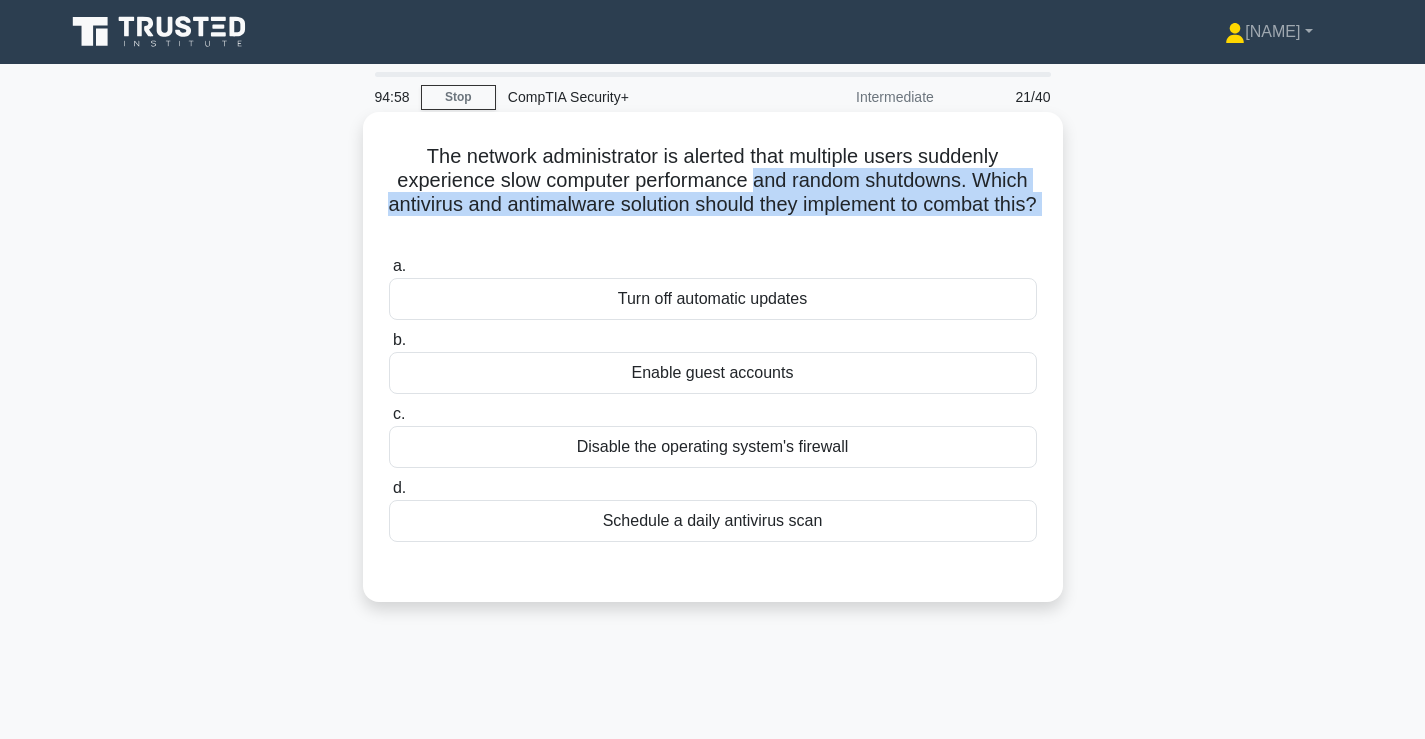 click on "The network administrator is alerted that multiple users suddenly experience slow computer performance and random shutdowns. Which antivirus and antimalware solution should they implement to combat this?
.spinner_0XTQ{transform-origin:center;animation:spinner_y6GP .75s linear infinite}@keyframes spinner_y6GP{100%{transform:rotate(360deg)}}" at bounding box center (713, 193) 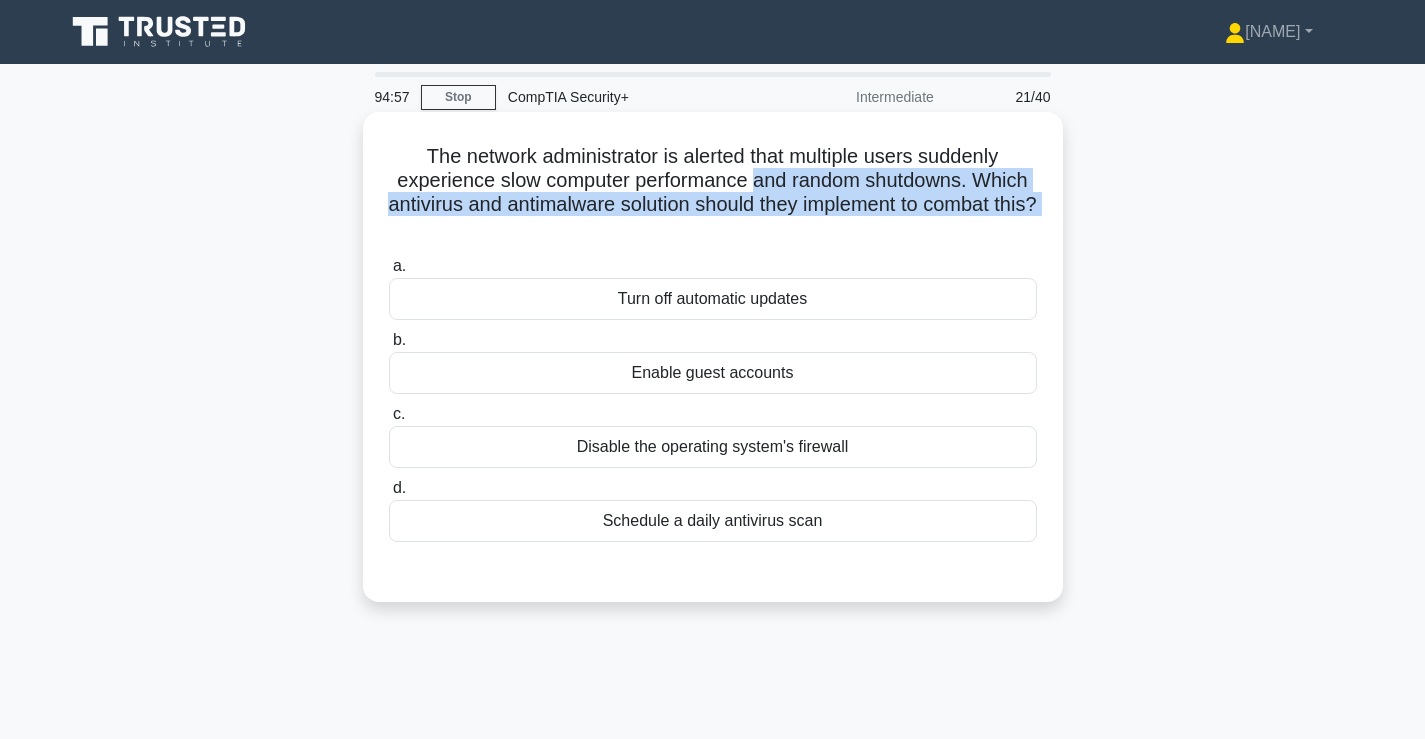 click on ".spinner_0XTQ{transform-origin:center;animation:spinner_y6GP .75s linear infinite}@keyframes spinner_y6GP{100%{transform:rotate(360deg)}}" at bounding box center (713, 230) 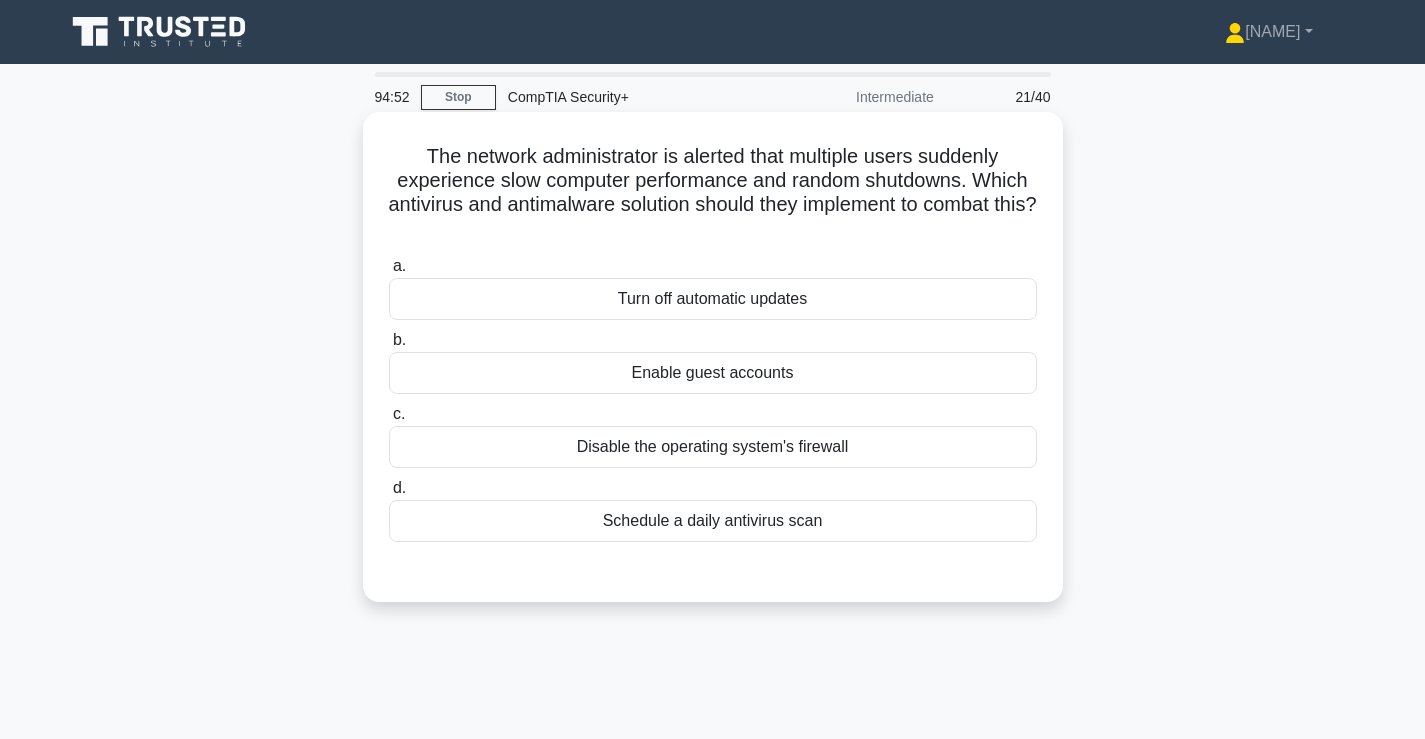 click on "Schedule a daily antivirus scan" at bounding box center (713, 521) 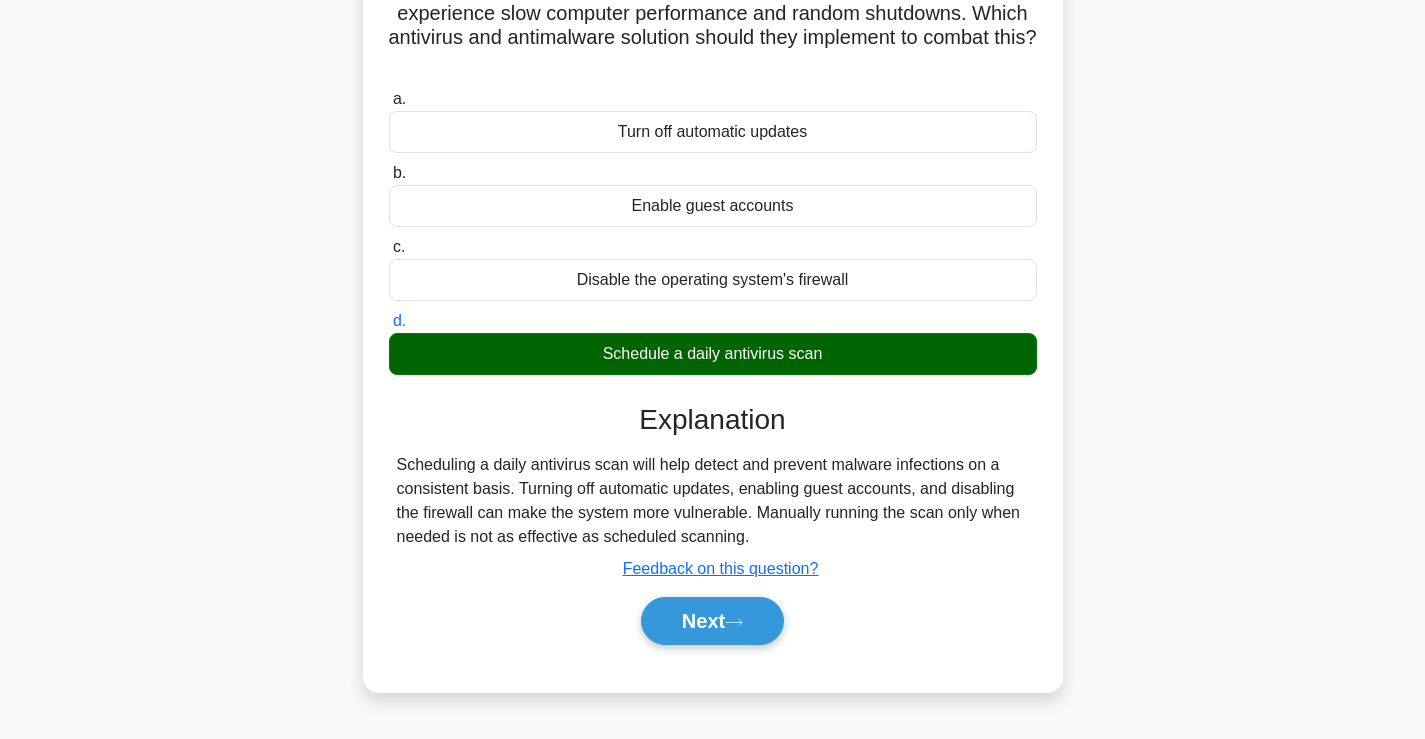 scroll, scrollTop: 333, scrollLeft: 0, axis: vertical 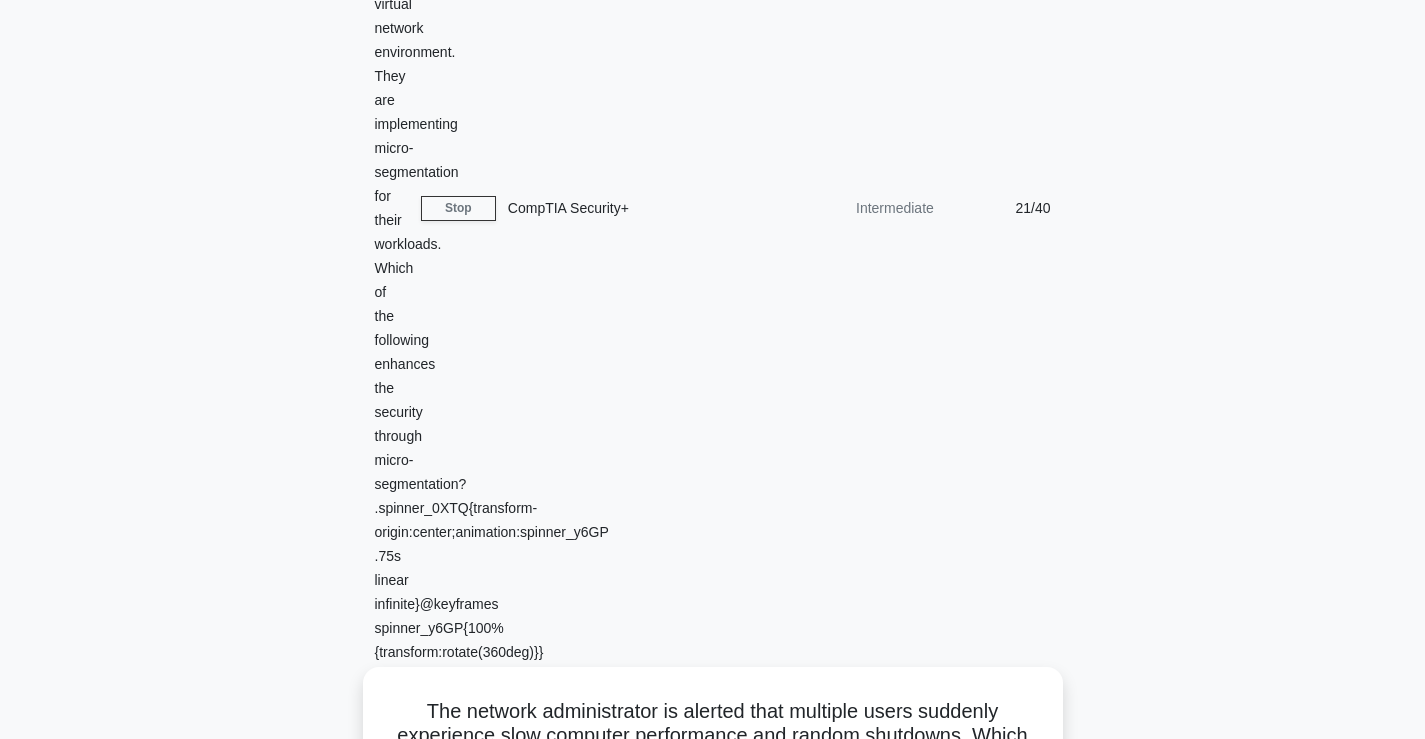 click on "The network administrator is alerted that multiple users suddenly experience slow computer performance and random shutdowns. Which antivirus and antimalware solution should they implement to combat this?
.spinner_0XTQ{transform-origin:center;animation:spinner_y6GP .75s linear infinite}@keyframes spinner_y6GP{100%{transform:rotate(360deg)}}
a.
Turn off automatic updates
b. c. d." at bounding box center [713, 1040] 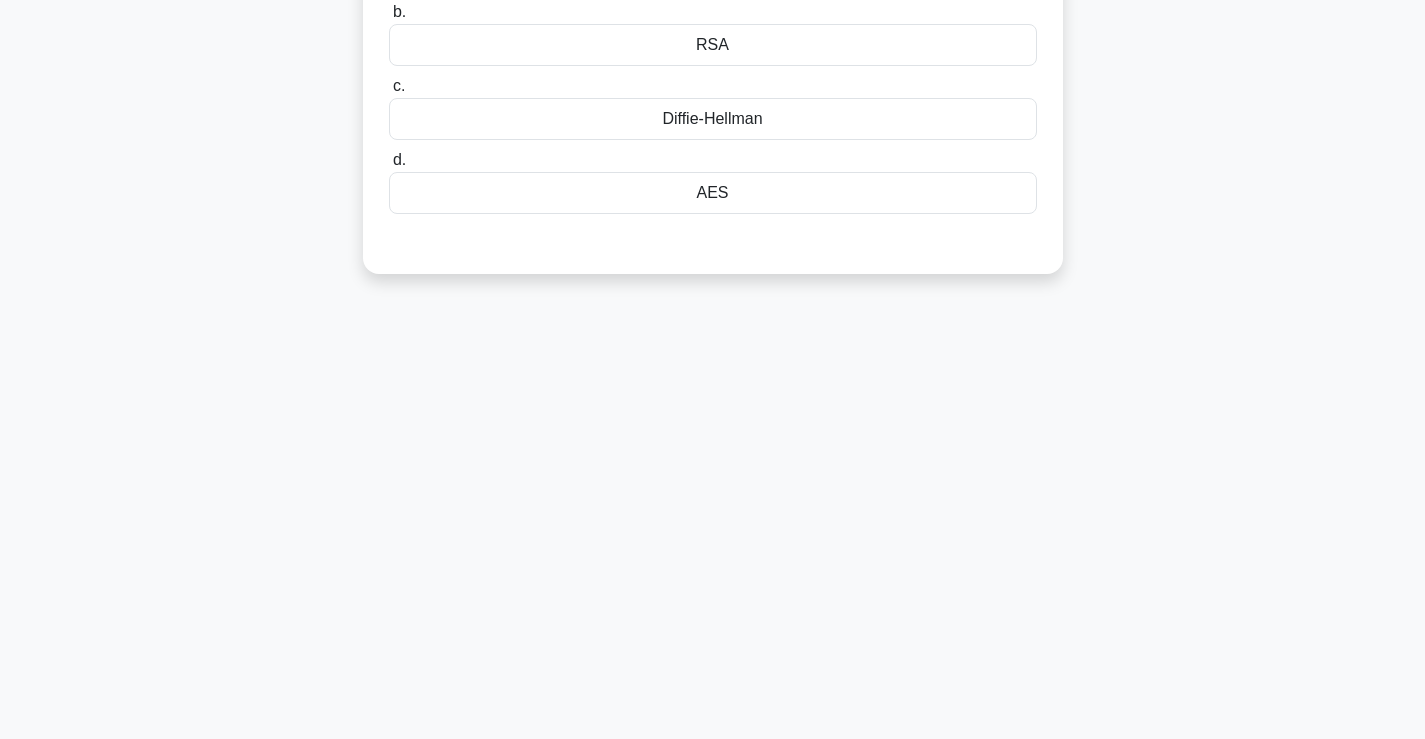 scroll, scrollTop: 0, scrollLeft: 0, axis: both 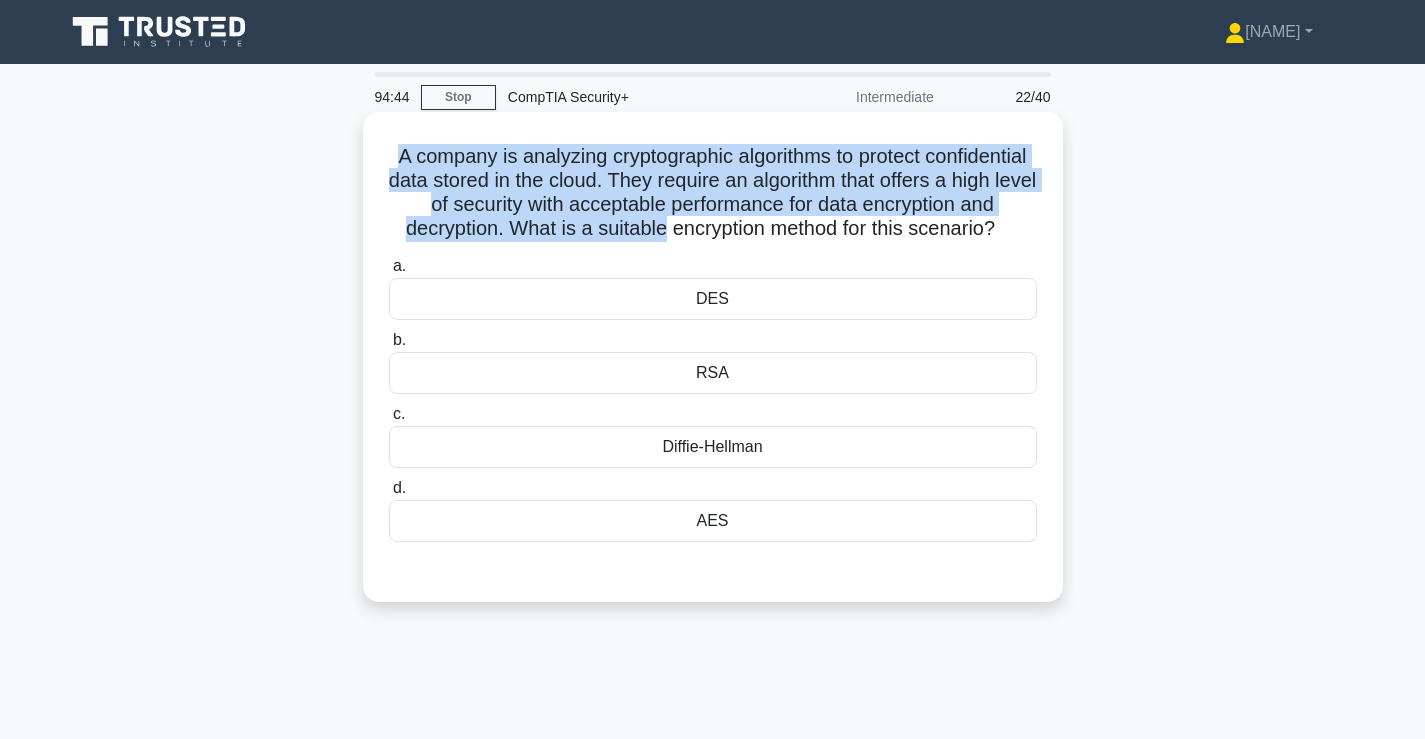 drag, startPoint x: 435, startPoint y: 152, endPoint x: 800, endPoint y: 239, distance: 375.22528 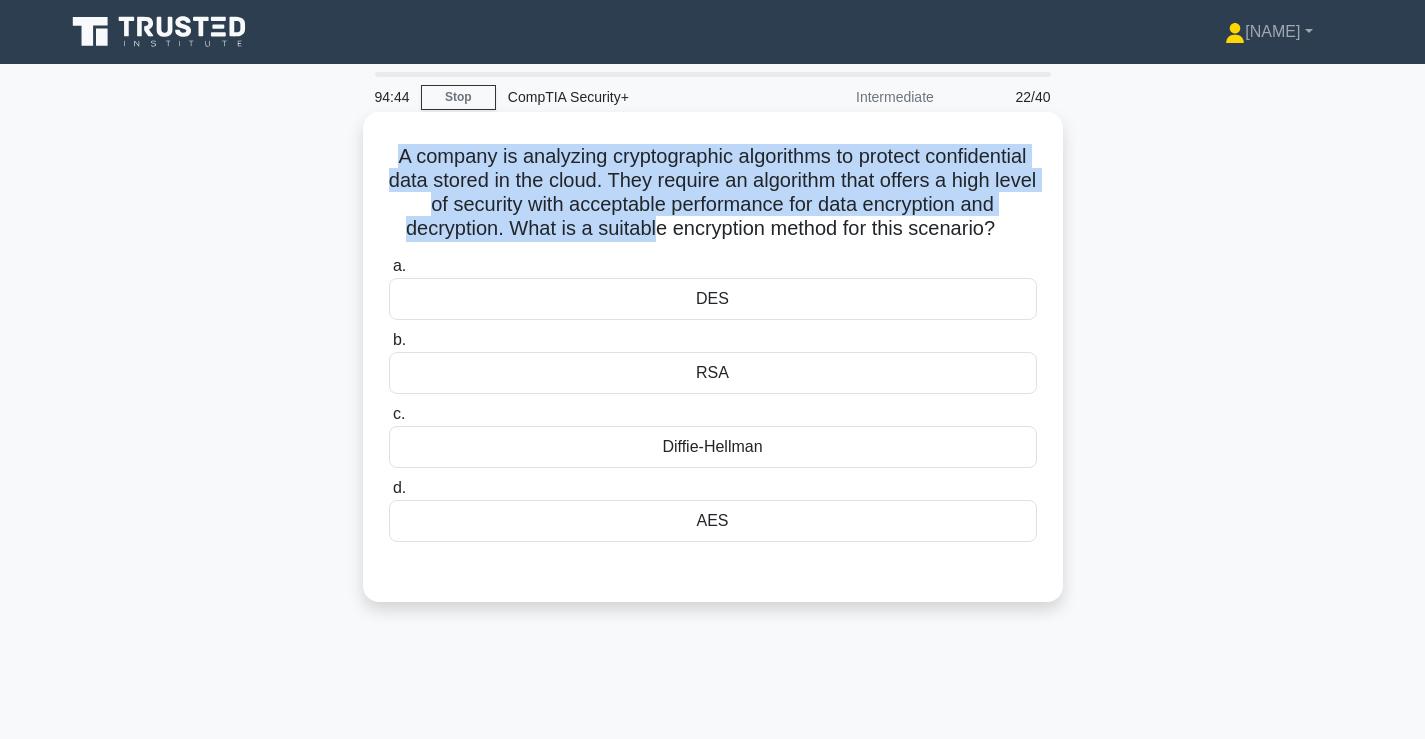 click on "A company is analyzing cryptographic algorithms to protect confidential data stored in the cloud. They require an algorithm that offers a high level of security with acceptable performance for data encryption and decryption. What is a suitable encryption method for this scenario?
.spinner_0XTQ{transform-origin:center;animation:spinner_y6GP .75s linear infinite}@keyframes spinner_y6GP{100%{transform:rotate(360deg)}}" at bounding box center [713, 193] 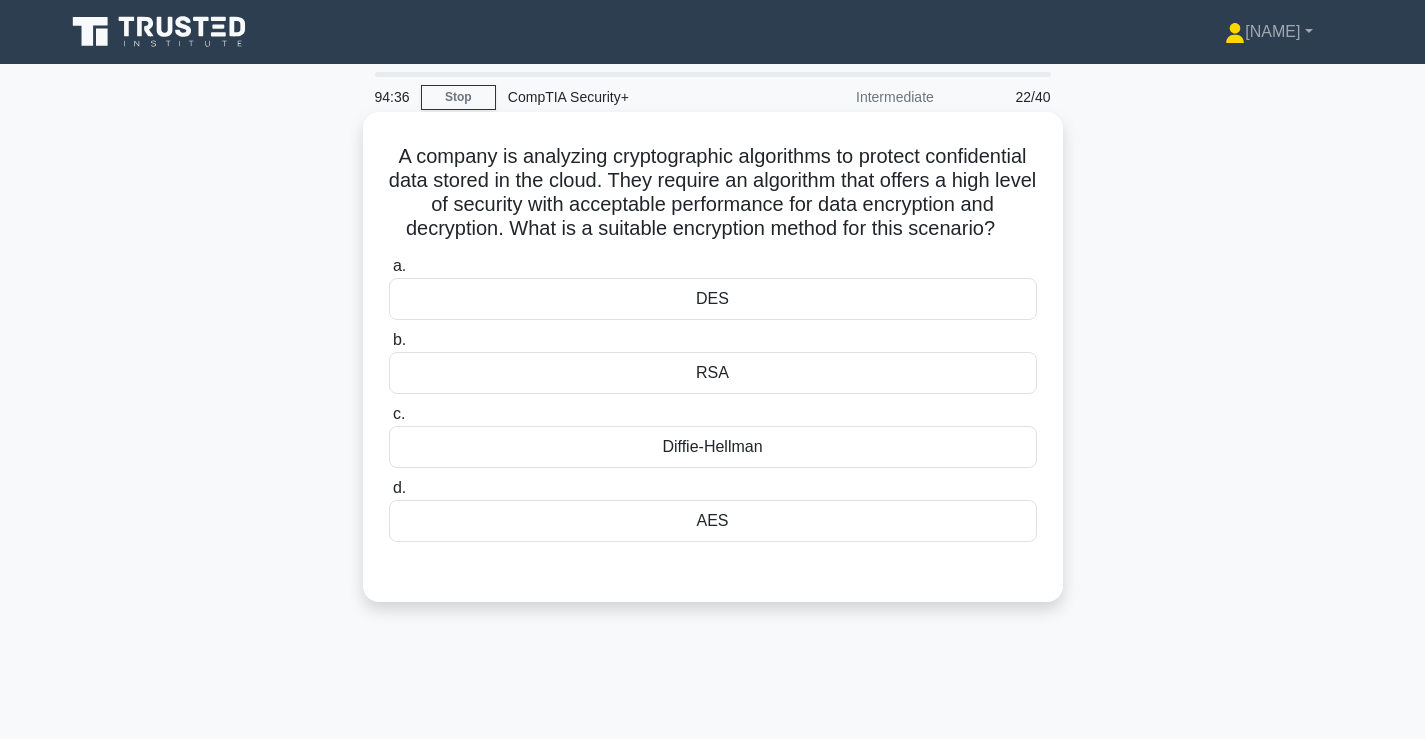 drag, startPoint x: 502, startPoint y: 164, endPoint x: 824, endPoint y: 261, distance: 336.29303 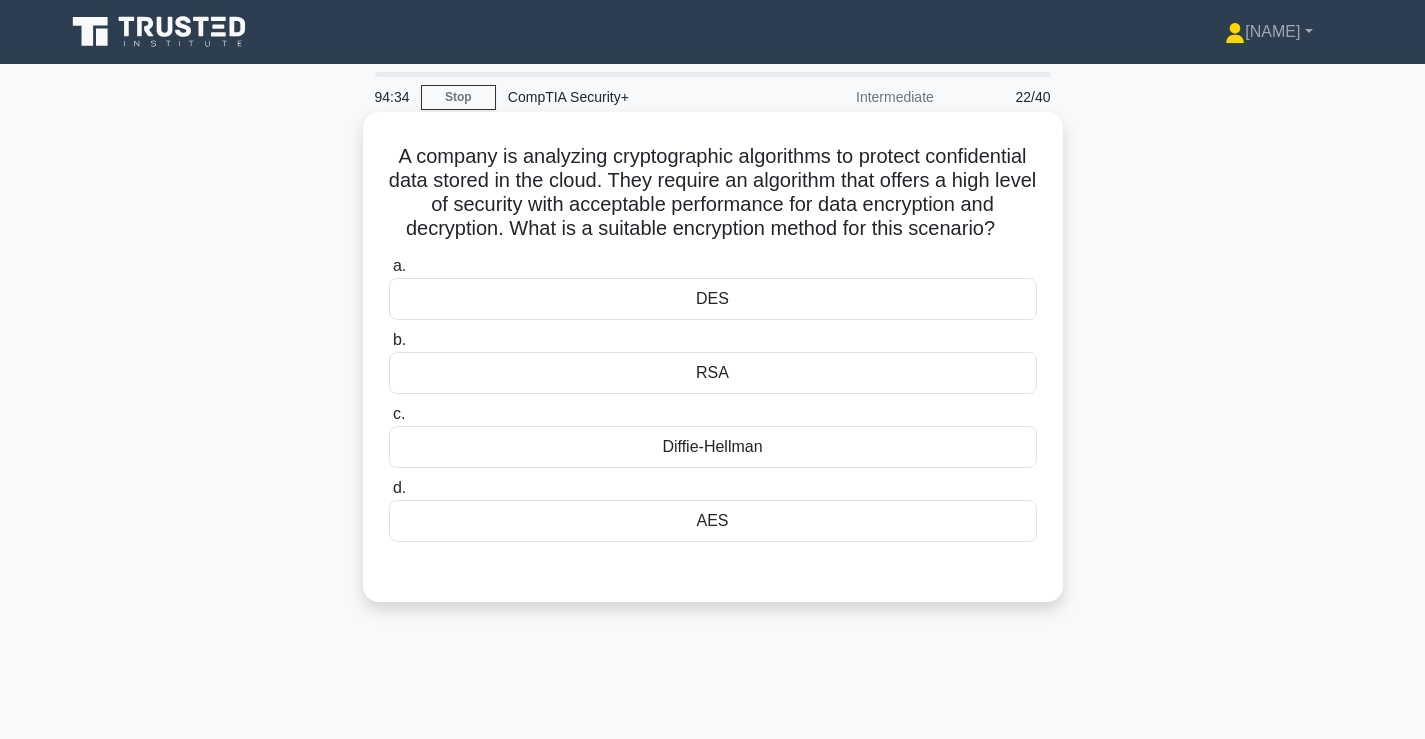 drag, startPoint x: 457, startPoint y: 174, endPoint x: 443, endPoint y: 180, distance: 15.231546 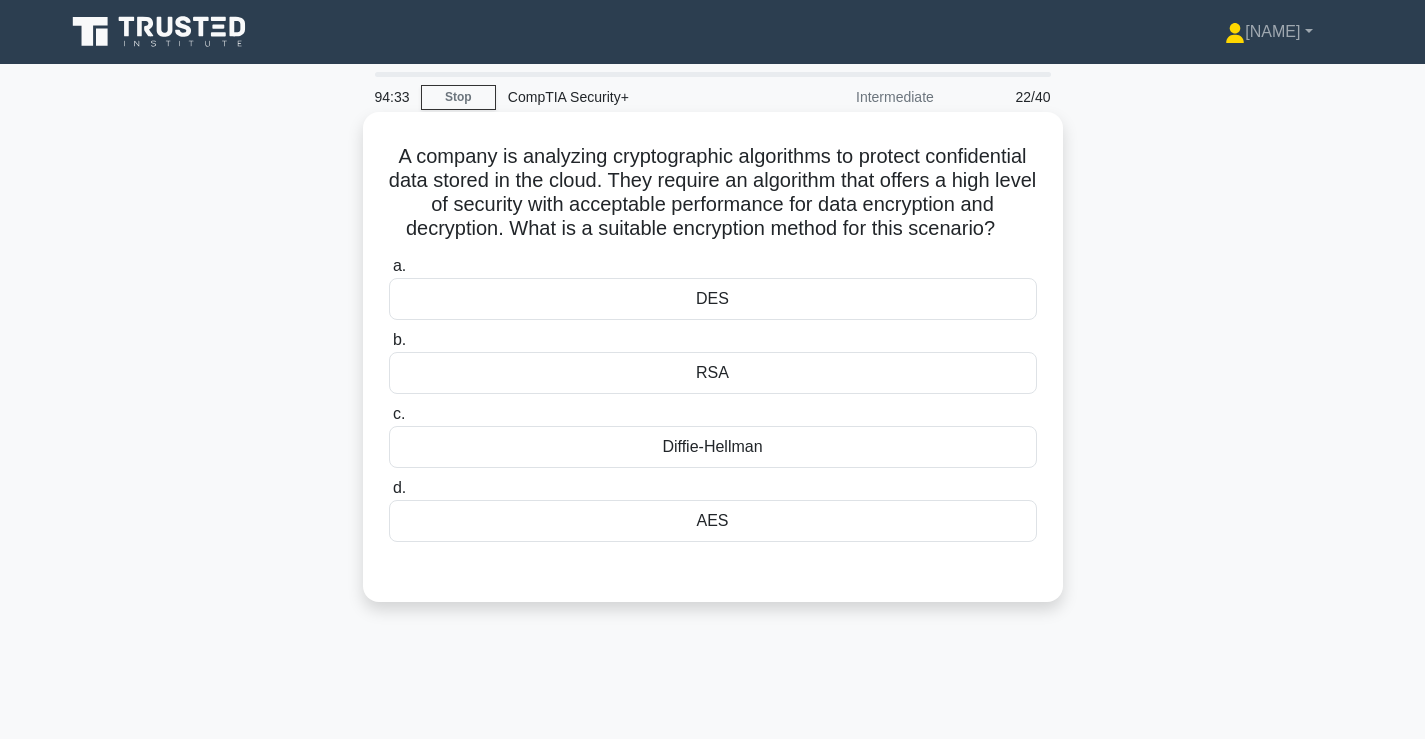 drag, startPoint x: 454, startPoint y: 168, endPoint x: 837, endPoint y: 252, distance: 392.1033 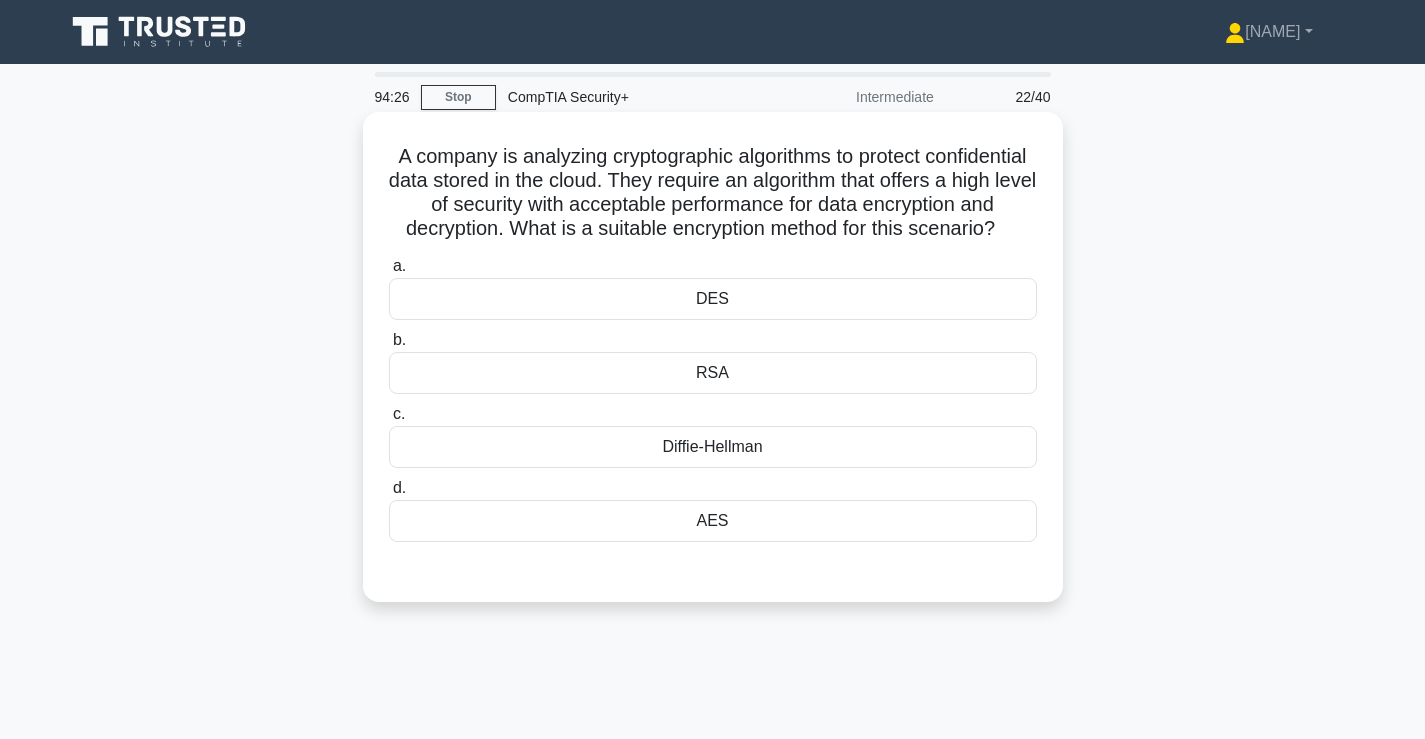 drag, startPoint x: 828, startPoint y: 250, endPoint x: 529, endPoint y: 232, distance: 299.54132 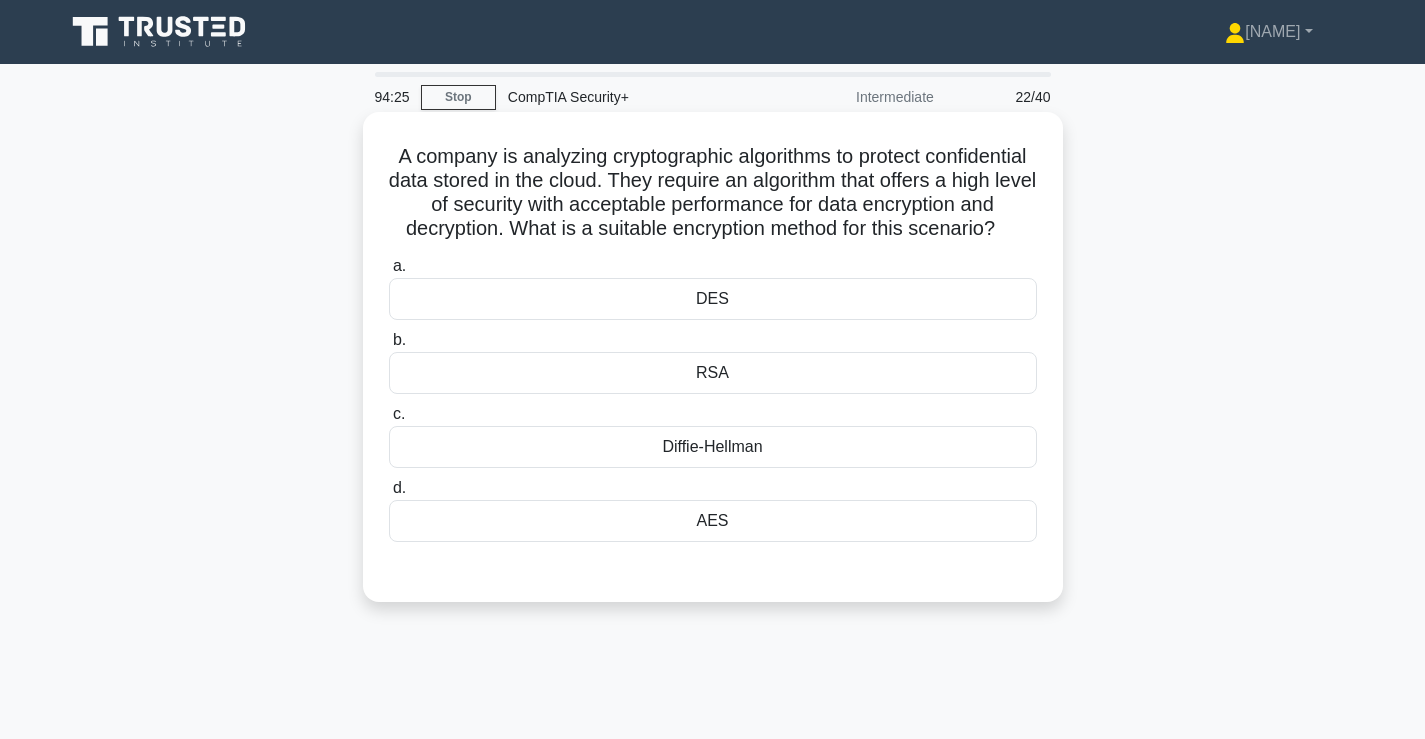 click on ".spinner_0XTQ{transform-origin:center;animation:spinner_y6GP .75s linear infinite}@keyframes spinner_y6GP{100%{transform:rotate(360deg)}}" at bounding box center (1007, 230) 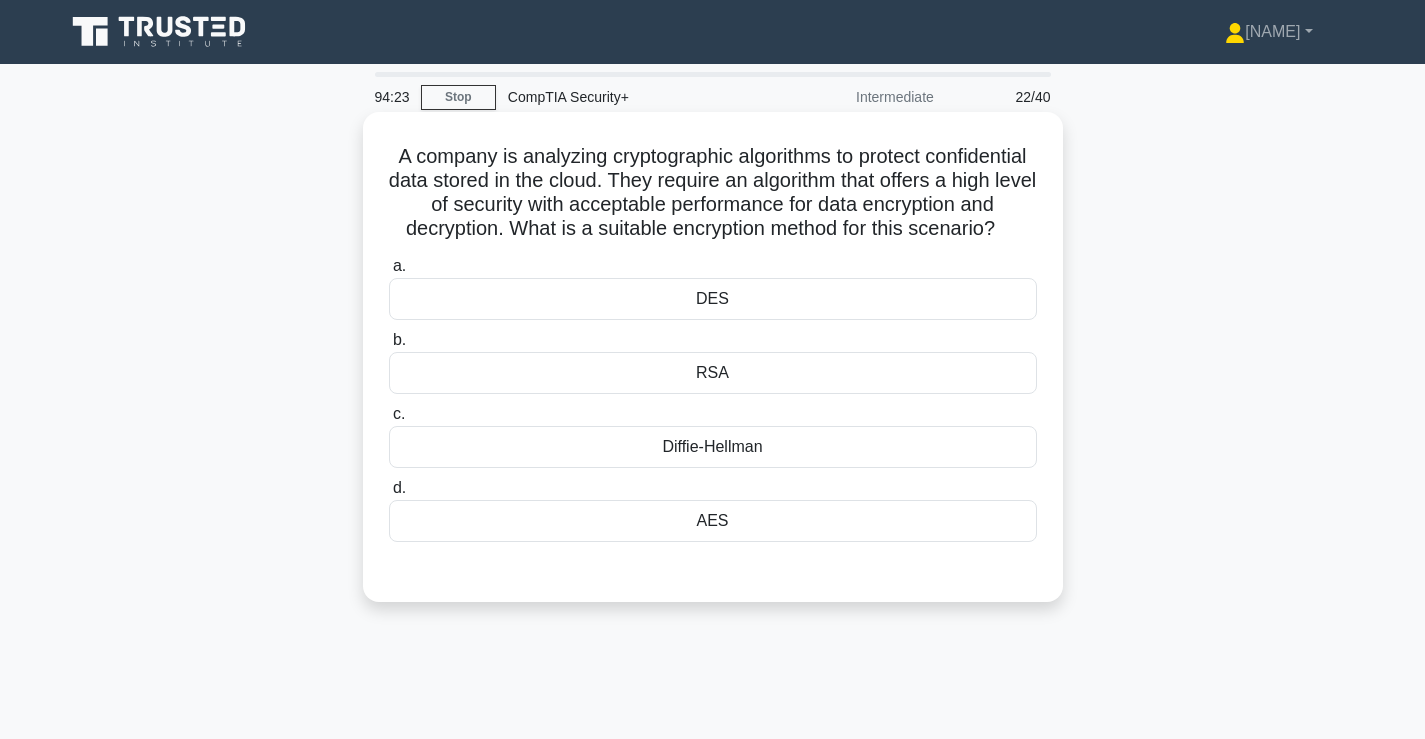 drag, startPoint x: 783, startPoint y: 254, endPoint x: 664, endPoint y: 228, distance: 121.80723 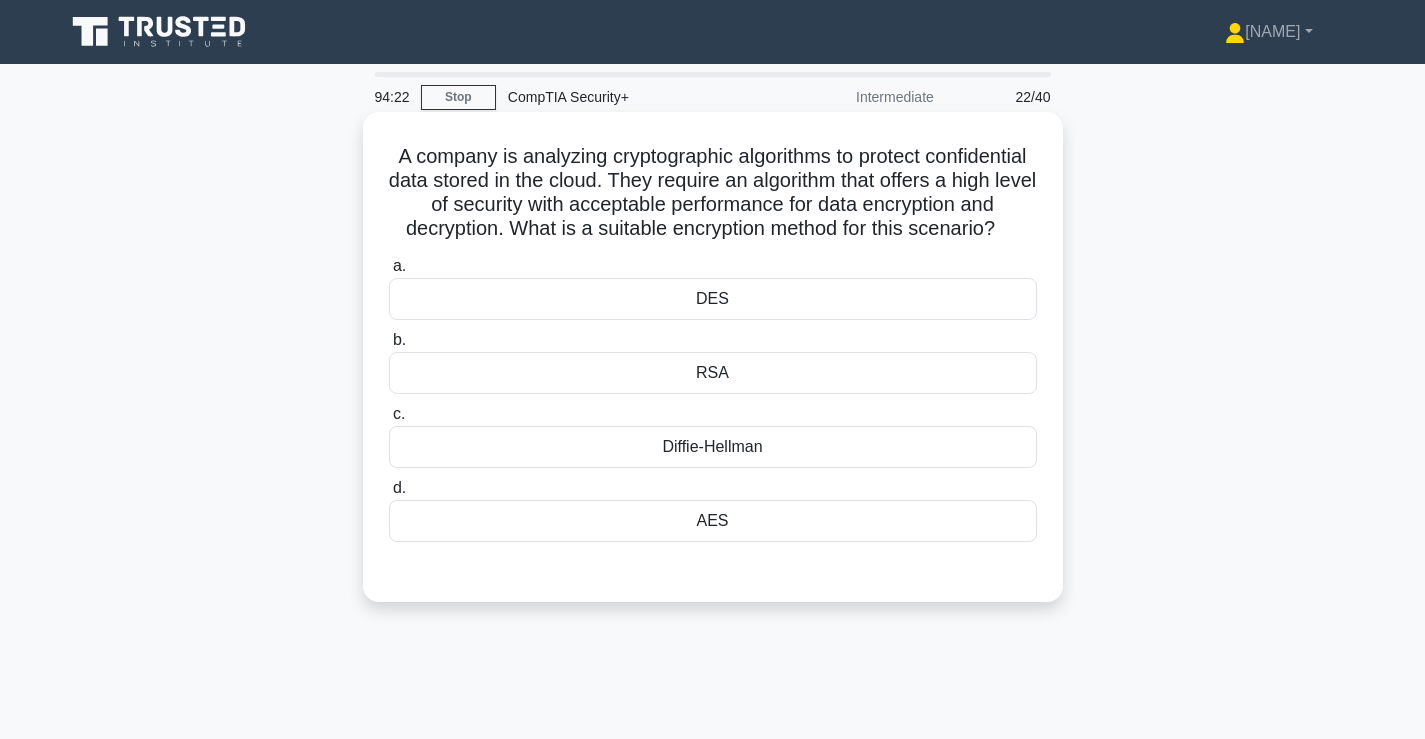 click on "A company is analyzing cryptographic algorithms to protect confidential data stored in the cloud. They require an algorithm that offers a high level of security with acceptable performance for data encryption and decryption. What is a suitable encryption method for this scenario?
.spinner_0XTQ{transform-origin:center;animation:spinner_y6GP .75s linear infinite}@keyframes spinner_y6GP{100%{transform:rotate(360deg)}}" at bounding box center [713, 193] 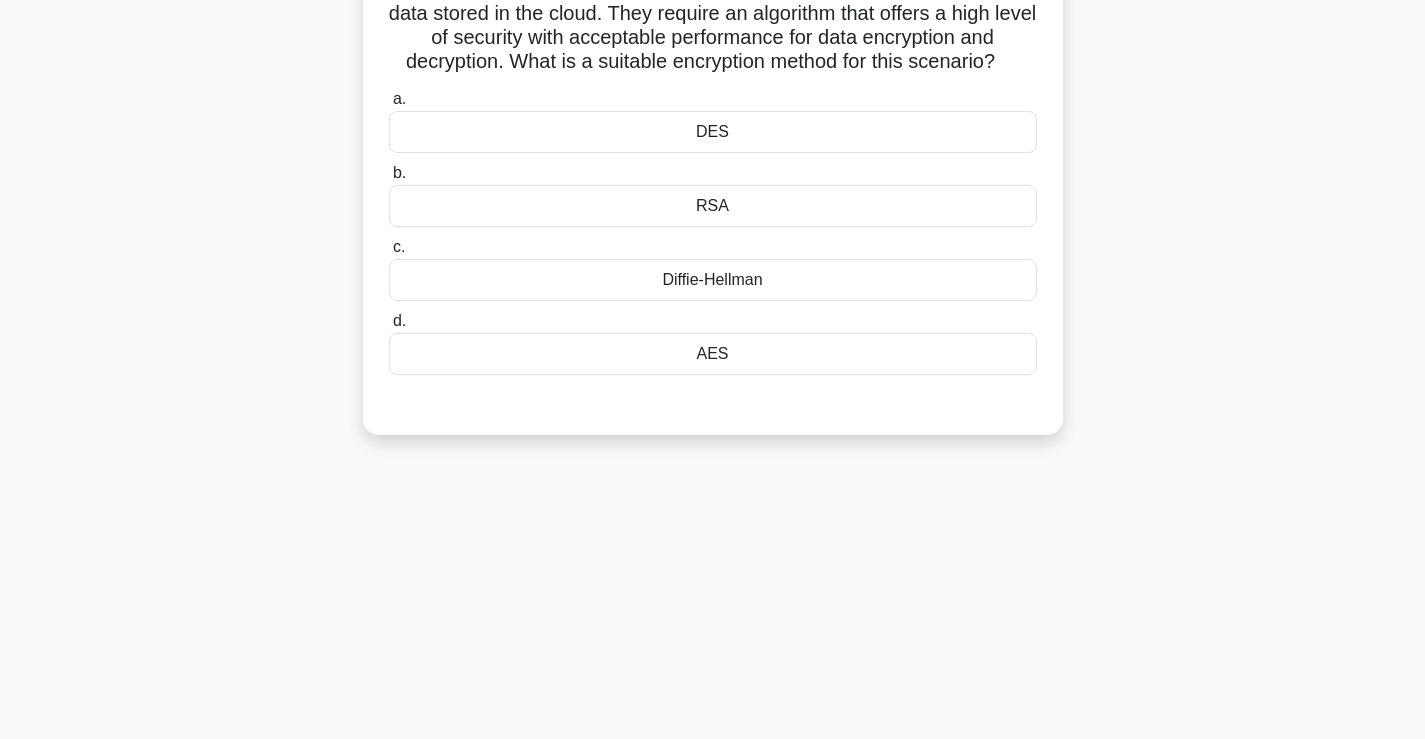 scroll, scrollTop: 0, scrollLeft: 0, axis: both 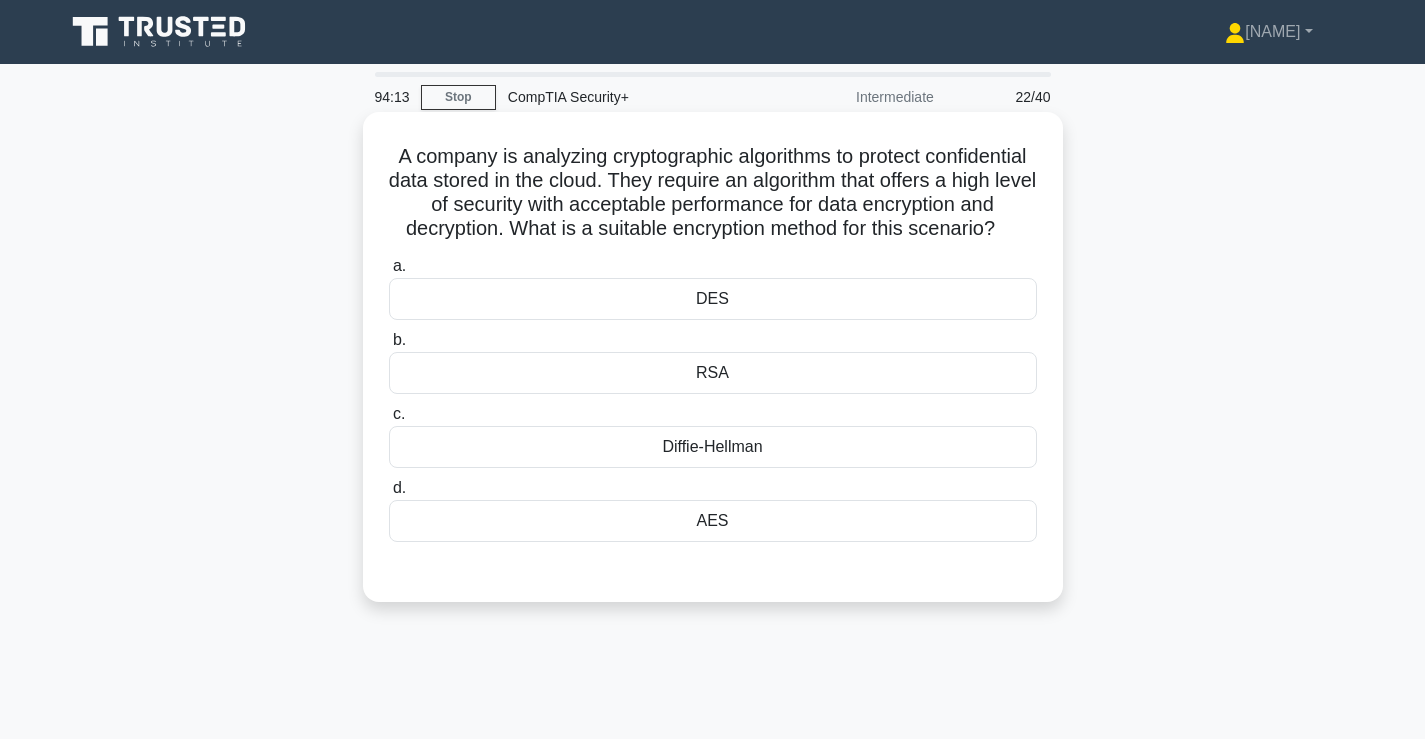 drag, startPoint x: 790, startPoint y: 254, endPoint x: 742, endPoint y: 197, distance: 74.518456 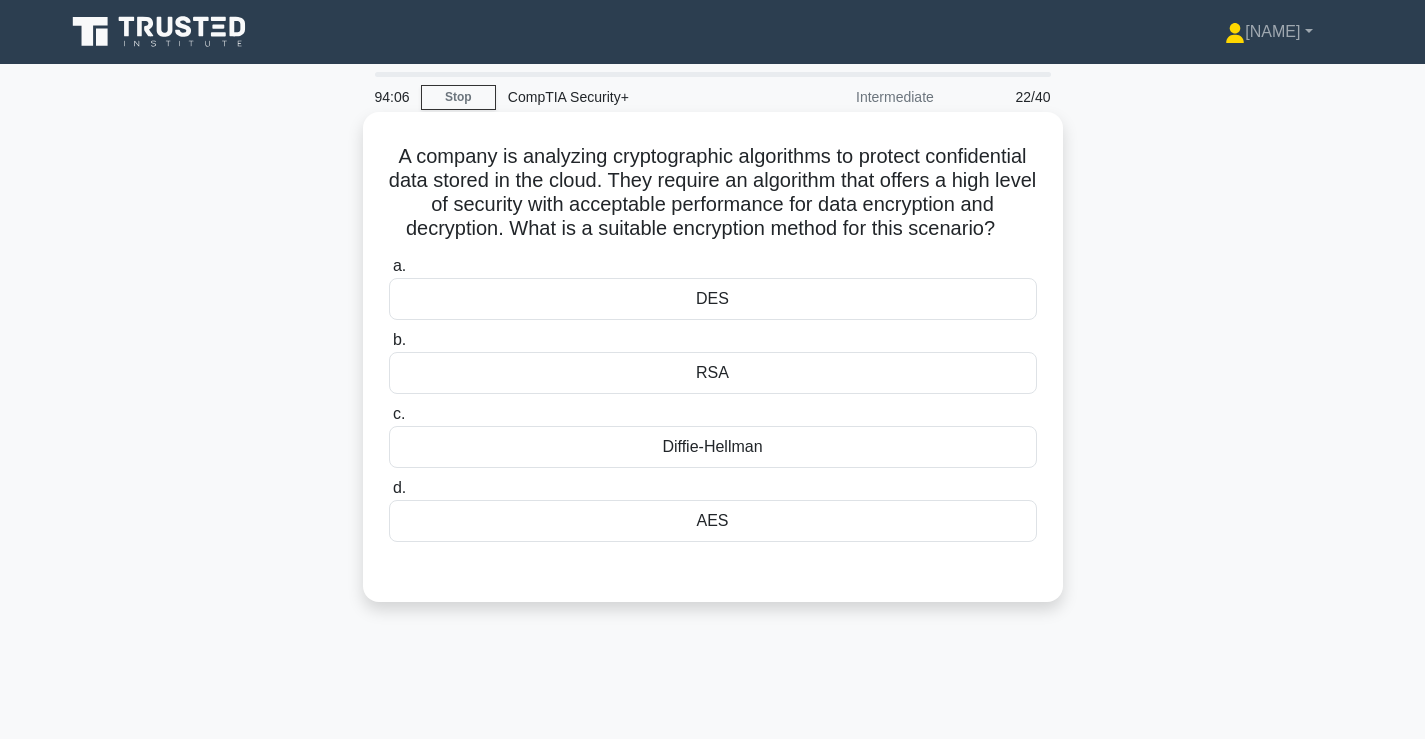click on "AES" at bounding box center [713, 521] 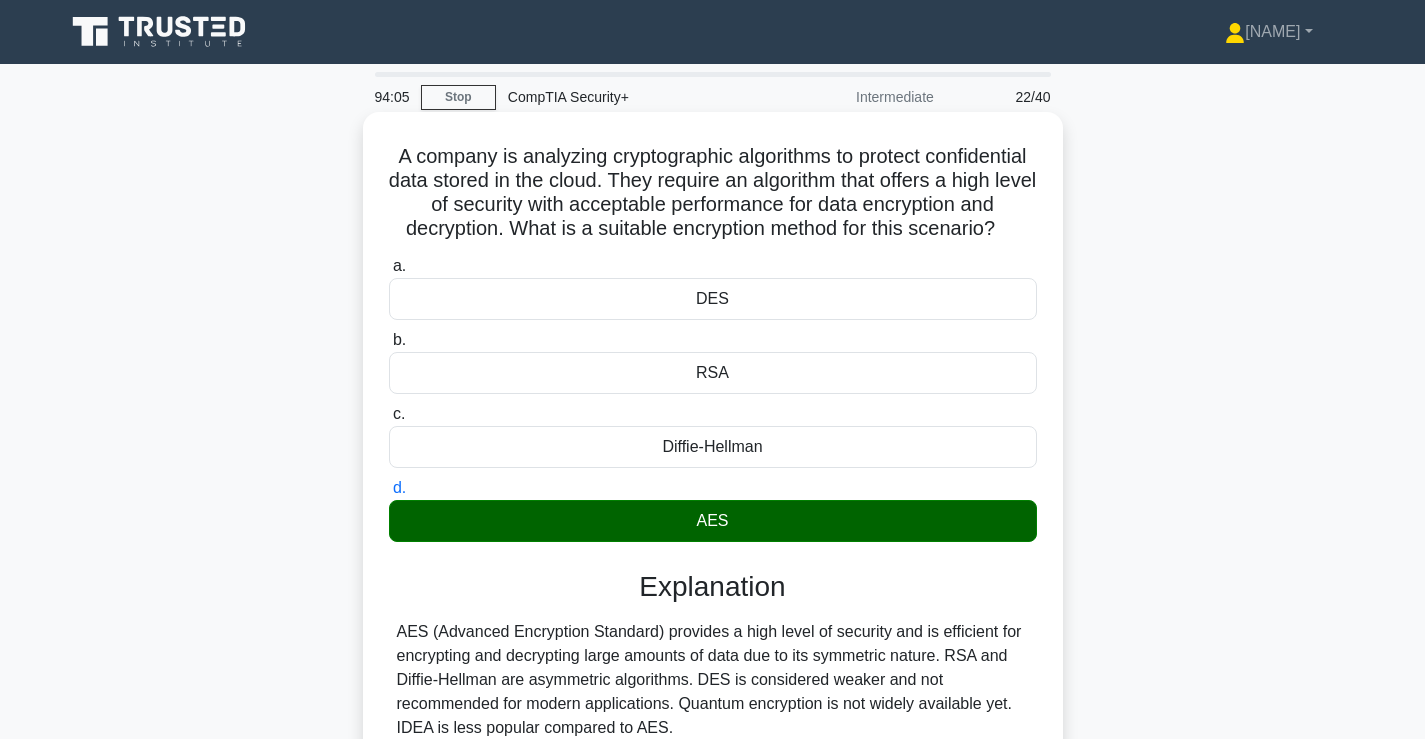 scroll, scrollTop: 341, scrollLeft: 0, axis: vertical 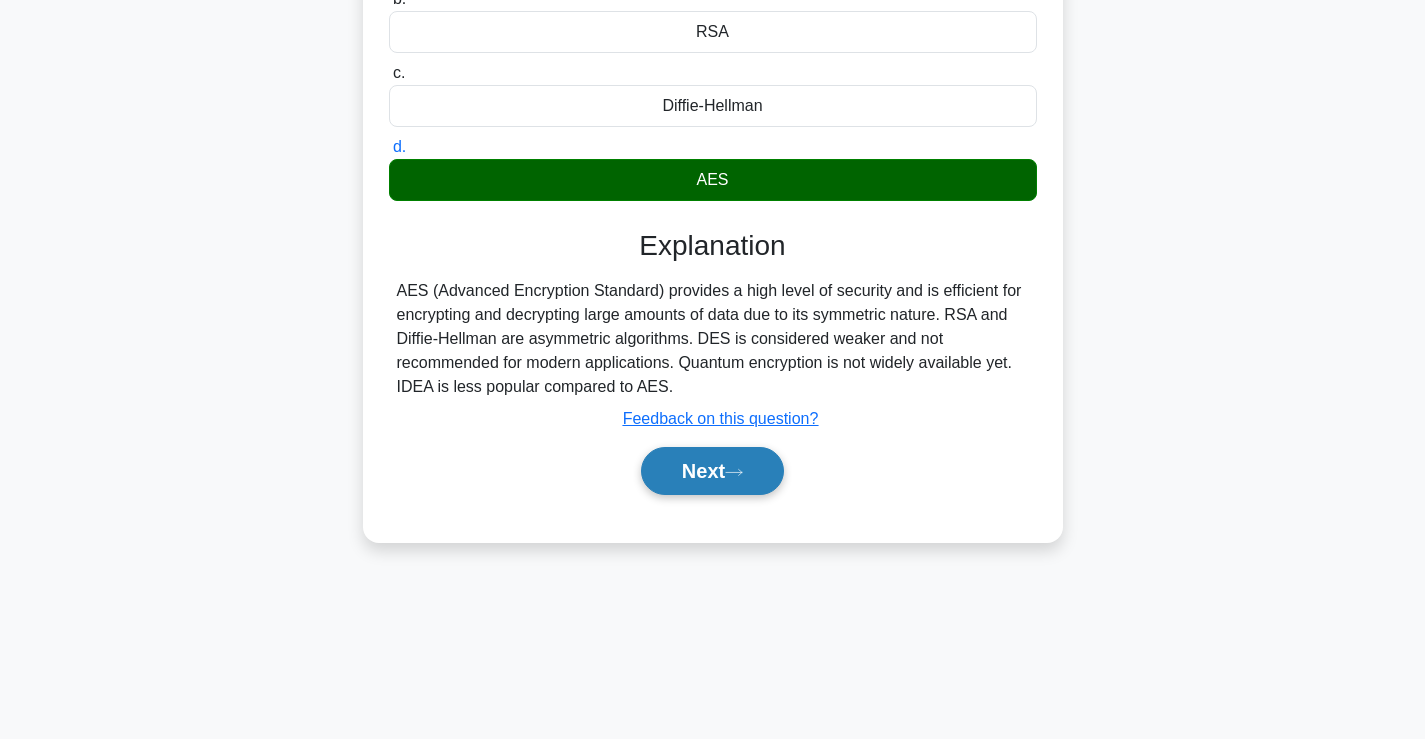 click on "Next" at bounding box center (712, 471) 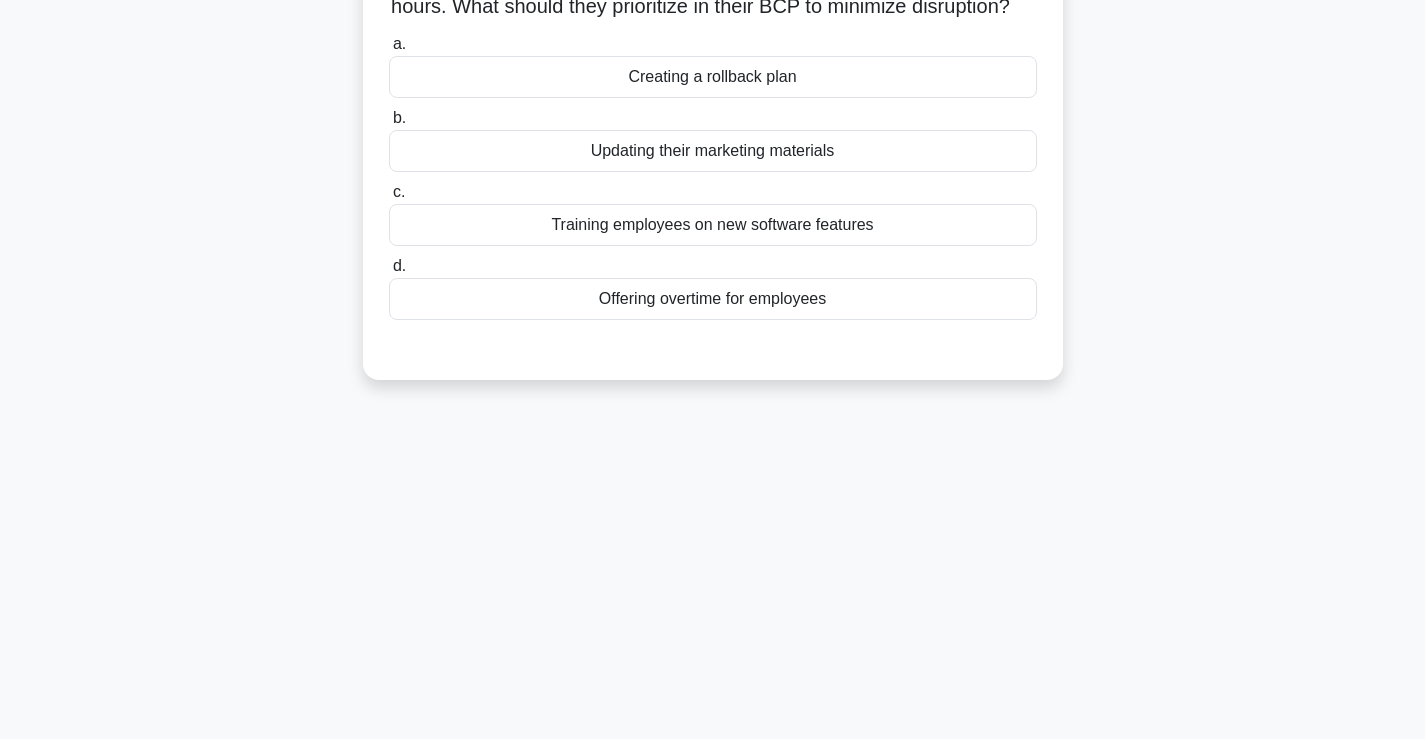 scroll, scrollTop: 0, scrollLeft: 0, axis: both 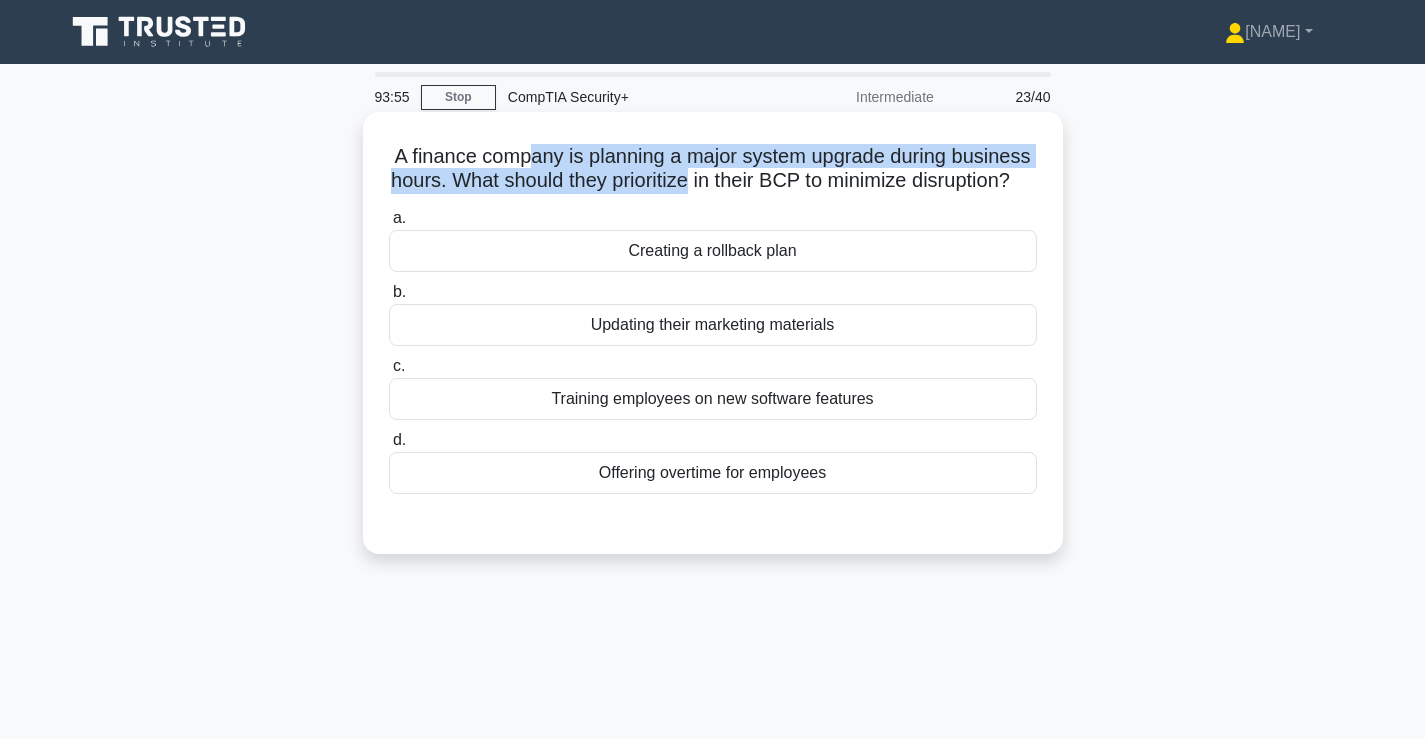 drag, startPoint x: 534, startPoint y: 160, endPoint x: 749, endPoint y: 172, distance: 215.33463 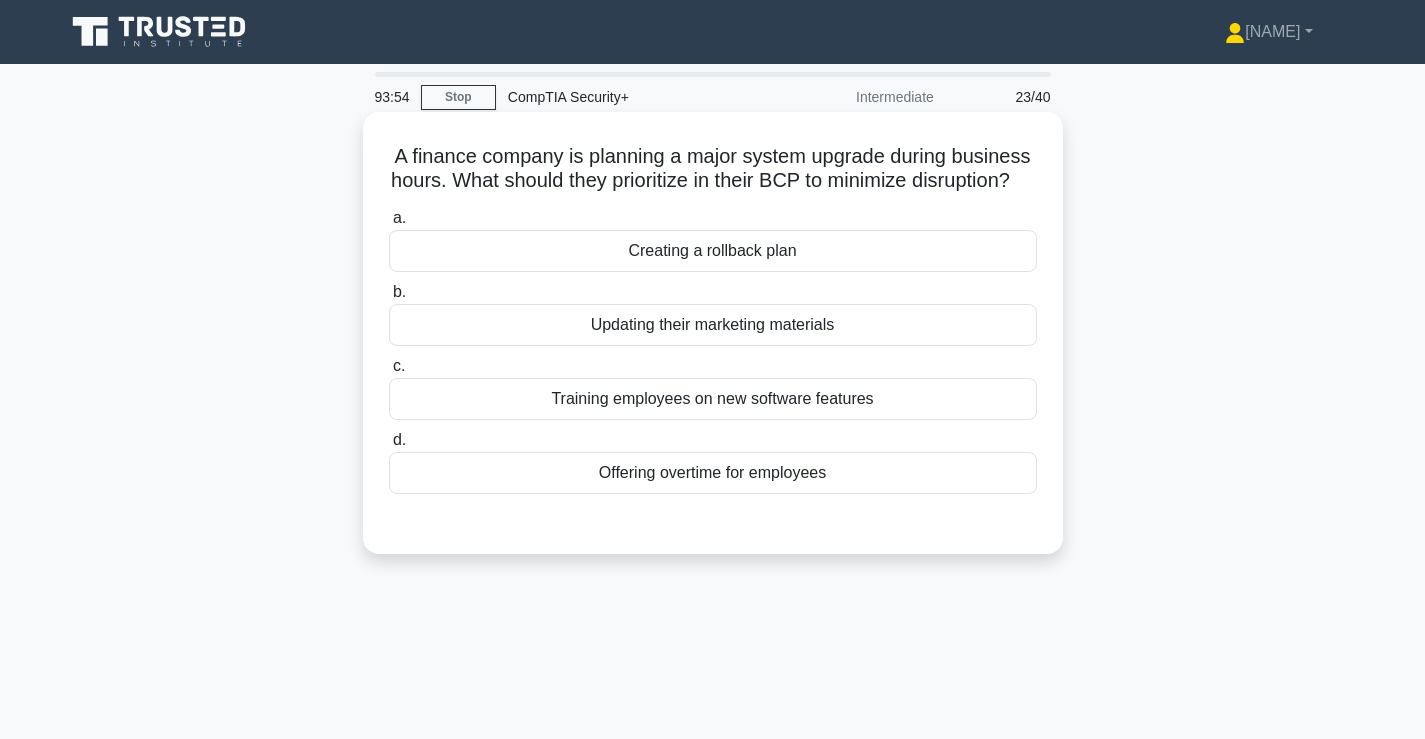 drag, startPoint x: 757, startPoint y: 173, endPoint x: 778, endPoint y: 170, distance: 21.213203 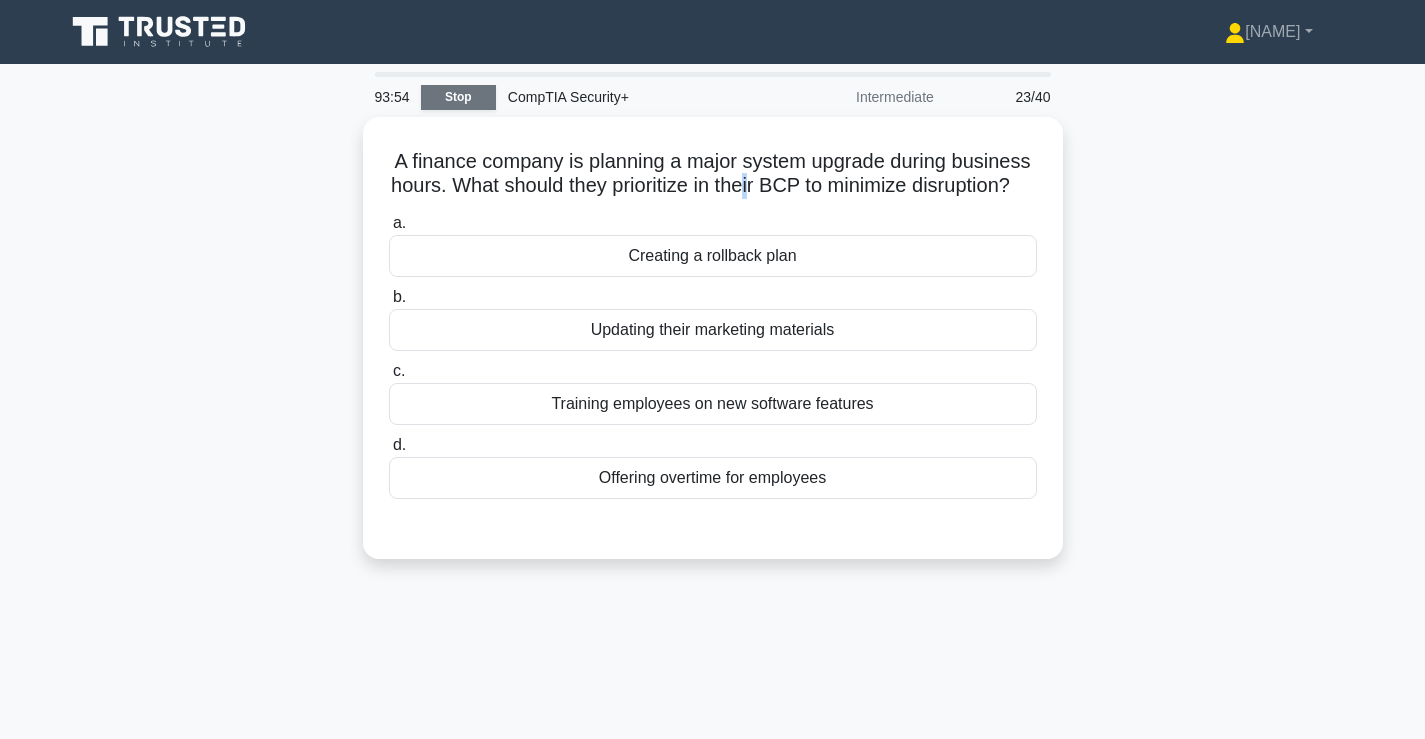 click on "Stop" at bounding box center (458, 97) 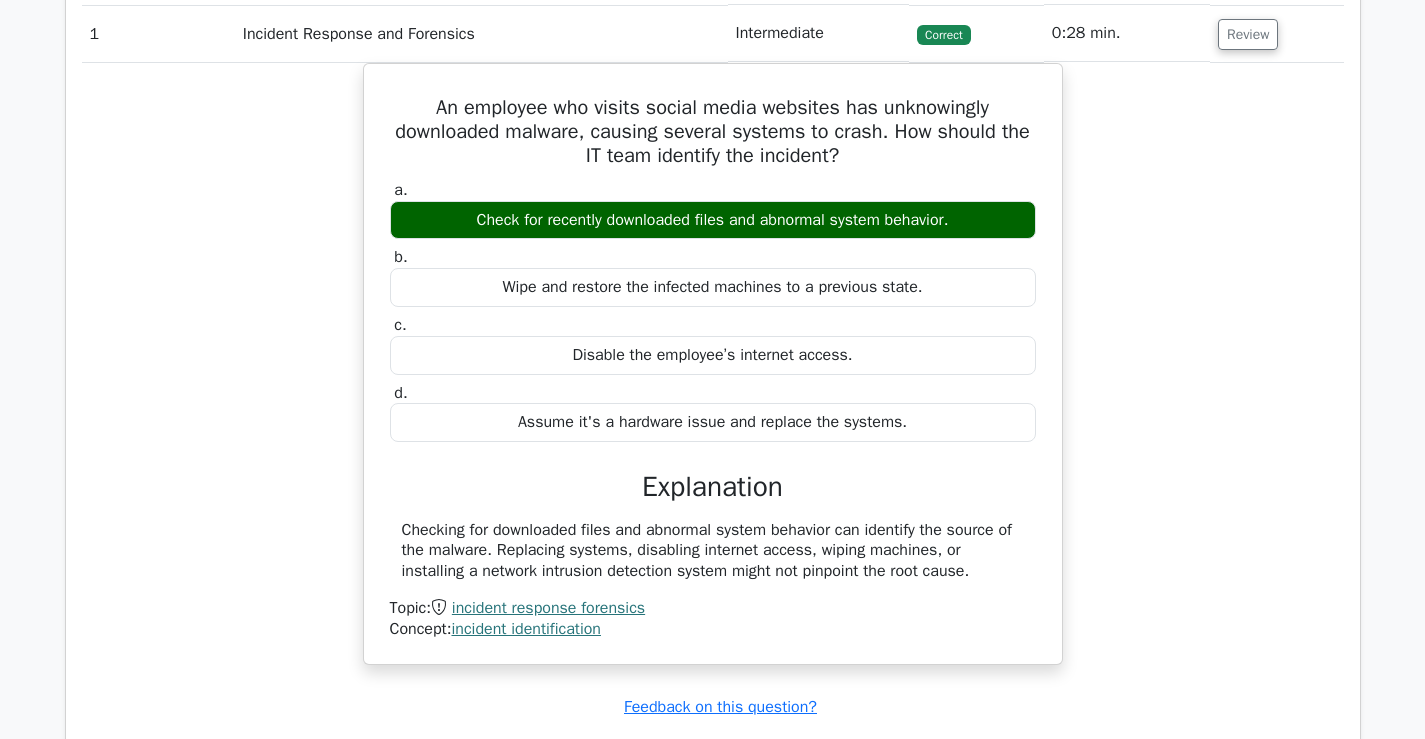 scroll, scrollTop: 667, scrollLeft: 0, axis: vertical 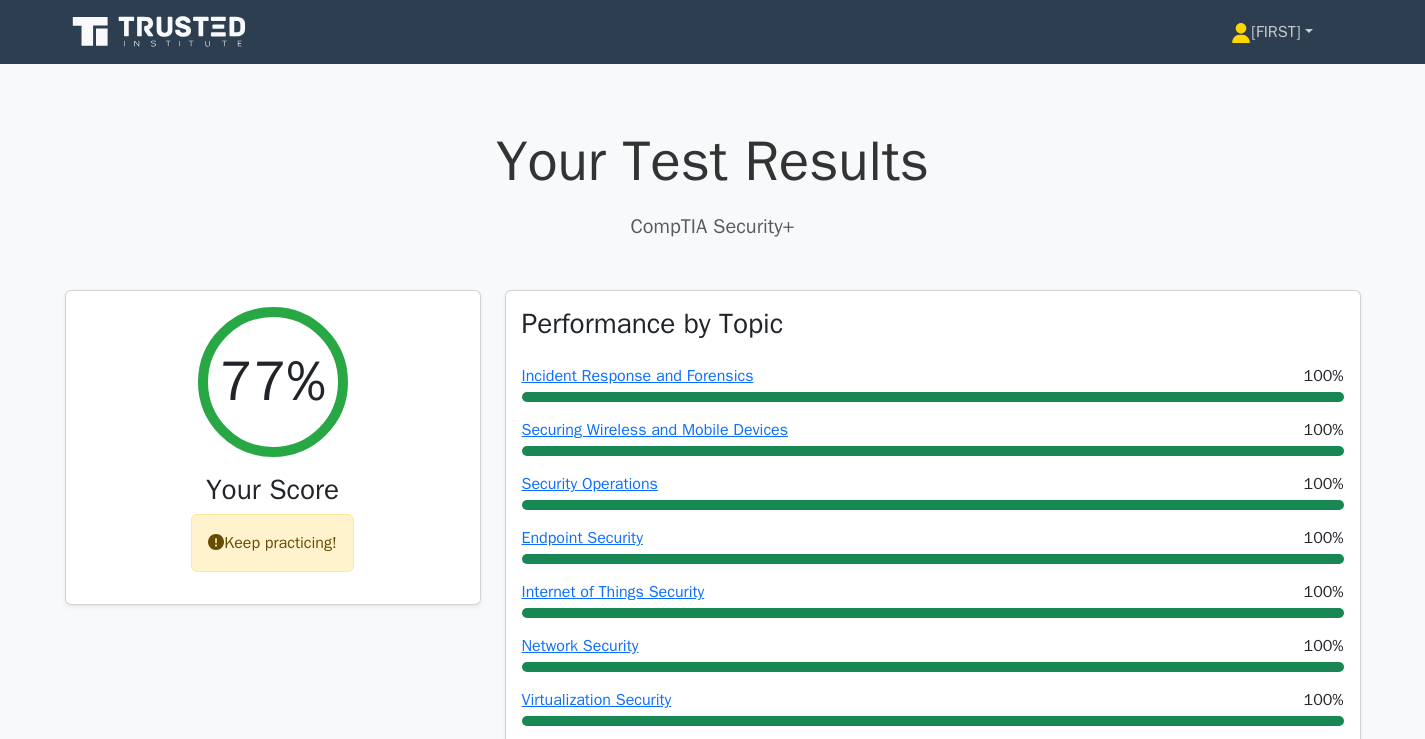 click on "[FIRST]" at bounding box center [1271, 32] 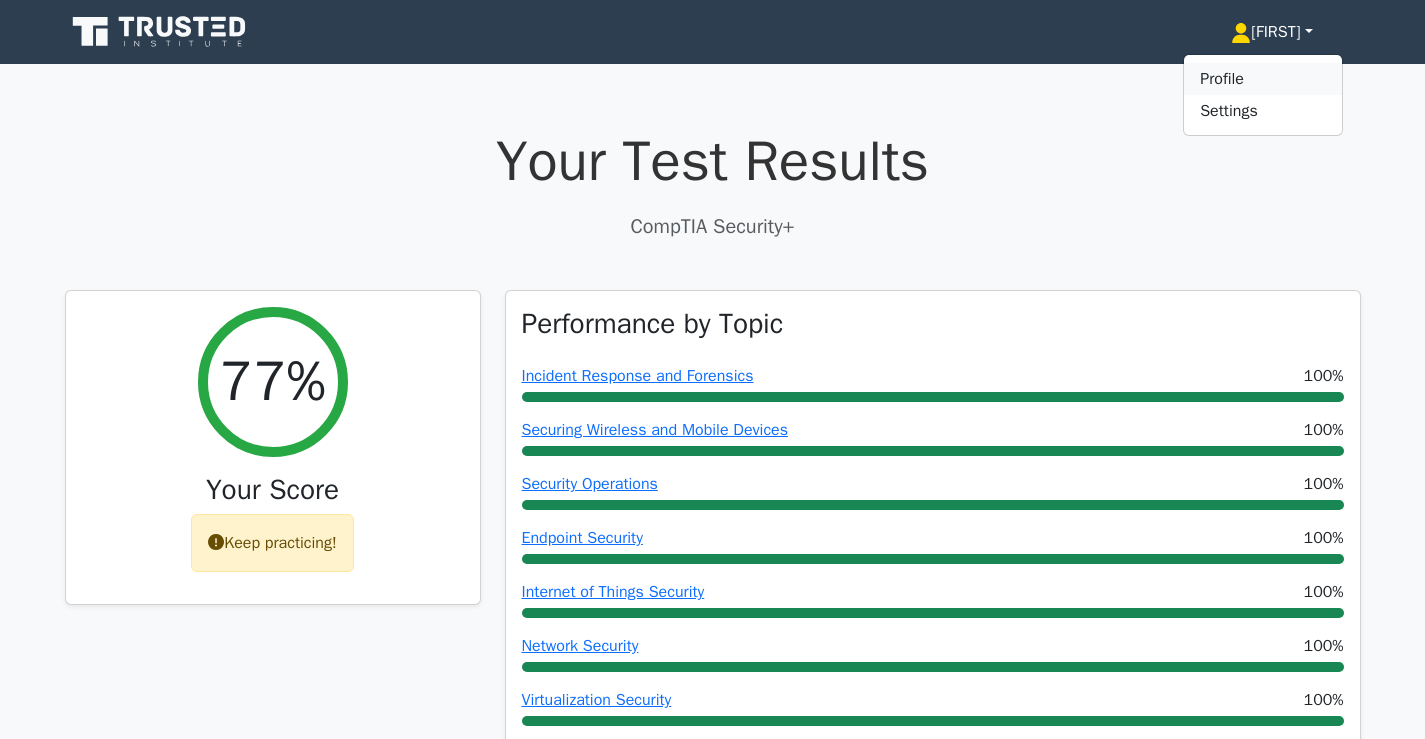 click on "Profile" at bounding box center [1263, 79] 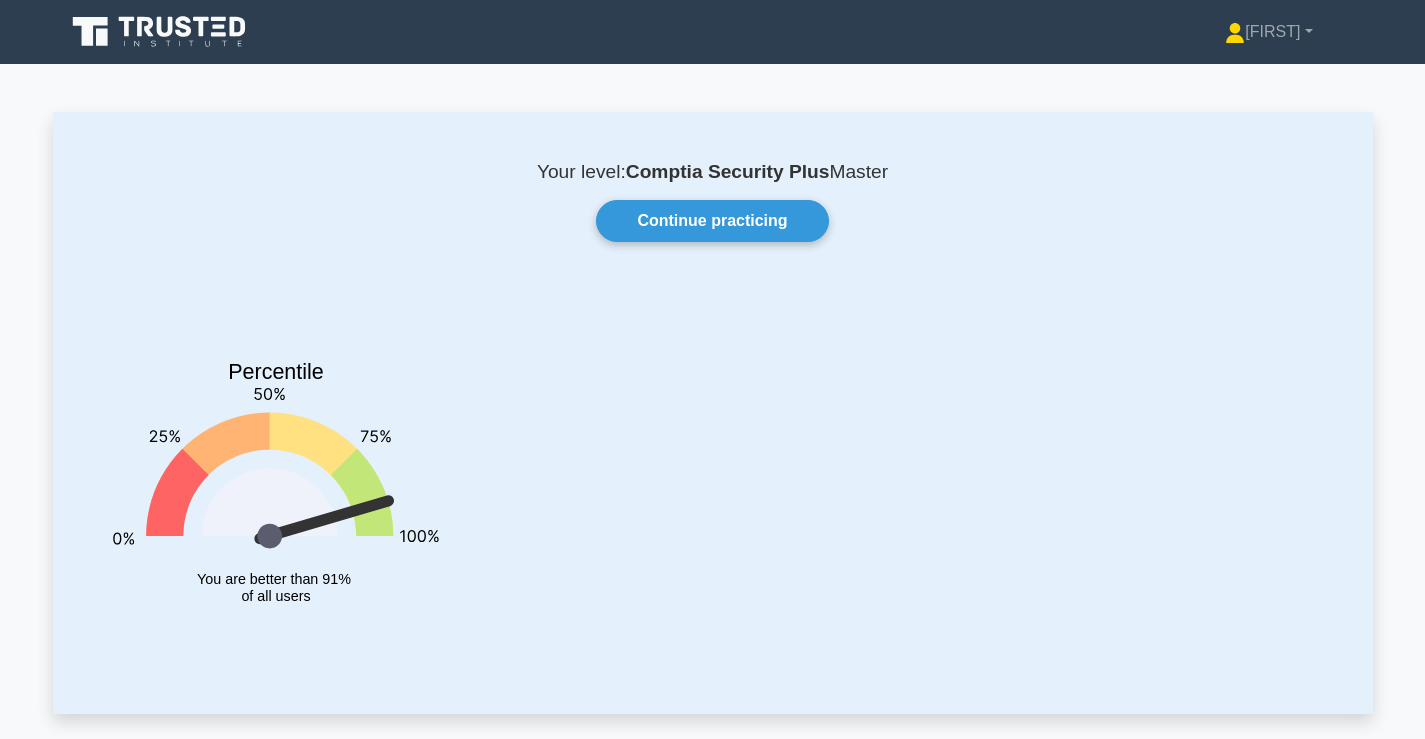 scroll, scrollTop: 0, scrollLeft: 0, axis: both 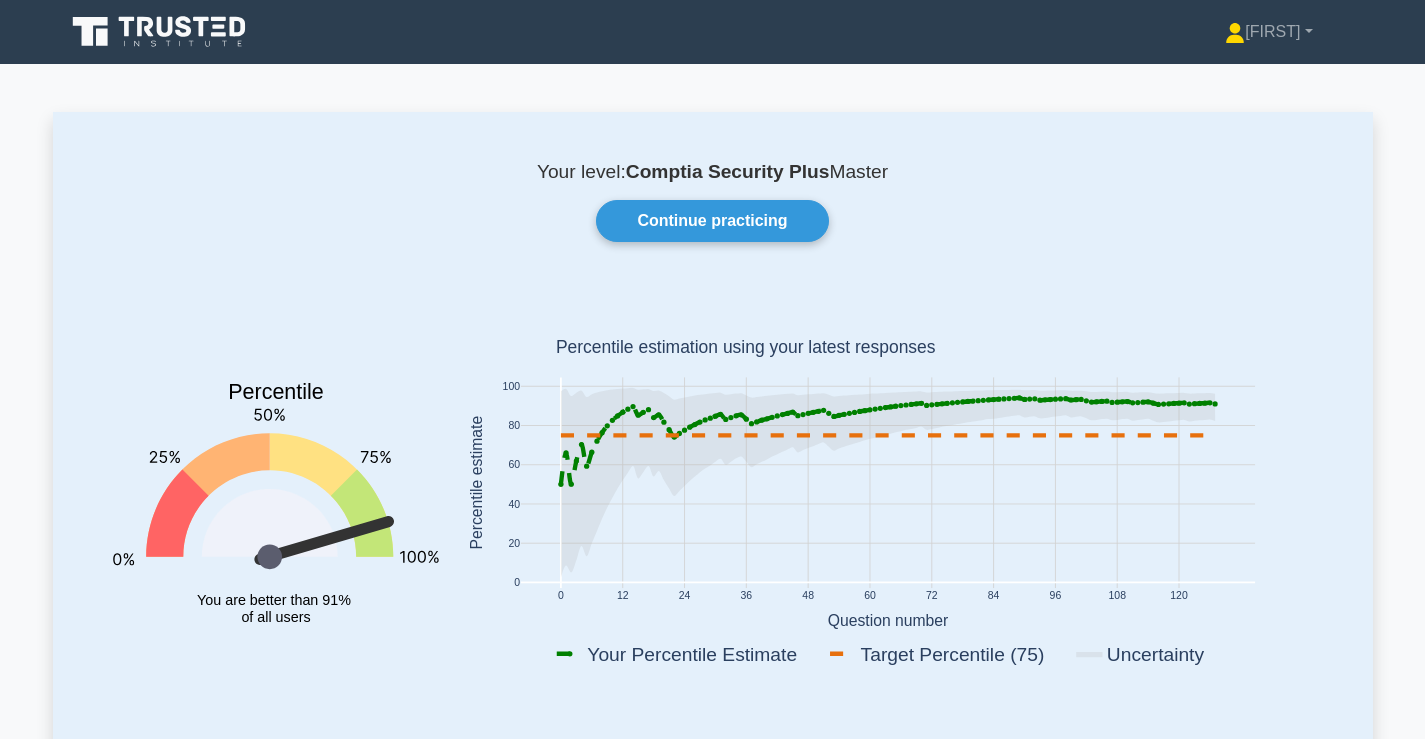 click on "[FIRST]
Profile
Settings" at bounding box center (712, 32) 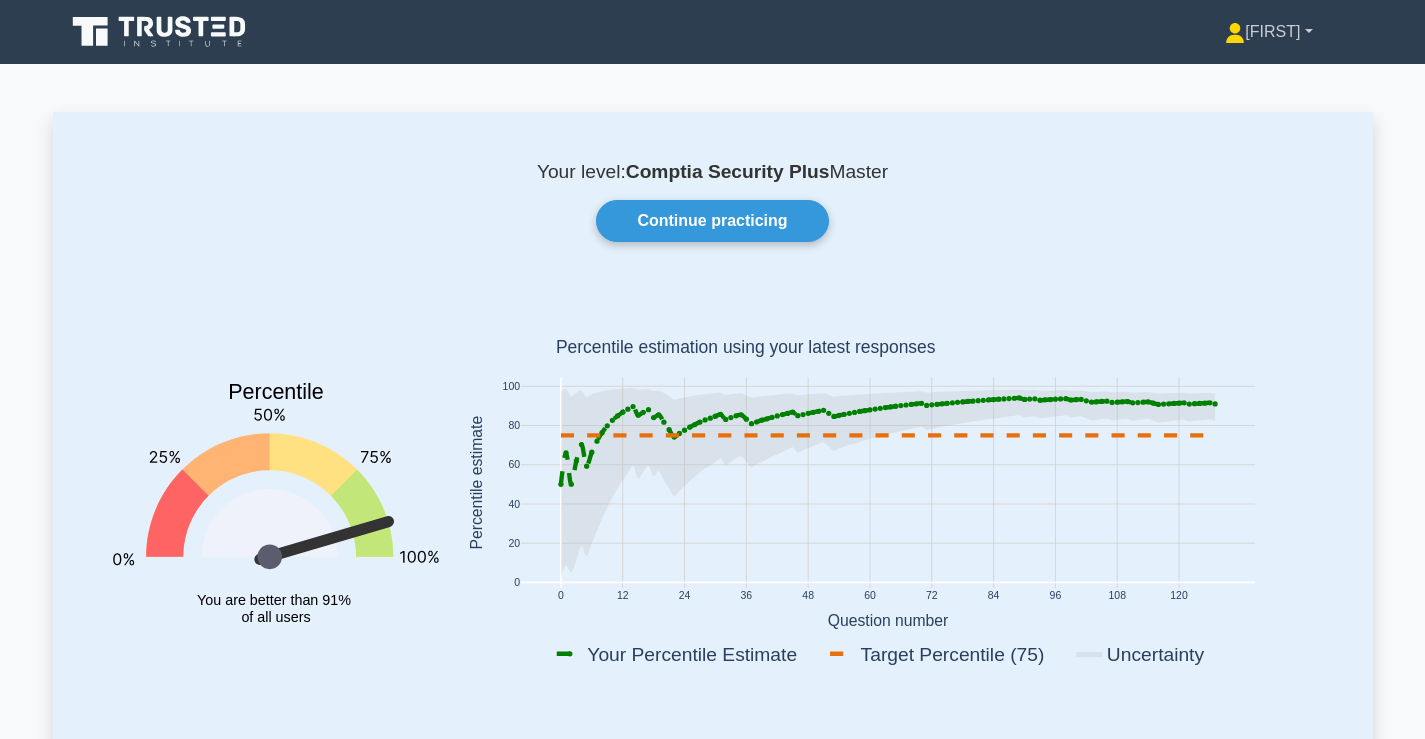 click on "[FIRST]" at bounding box center [1268, 32] 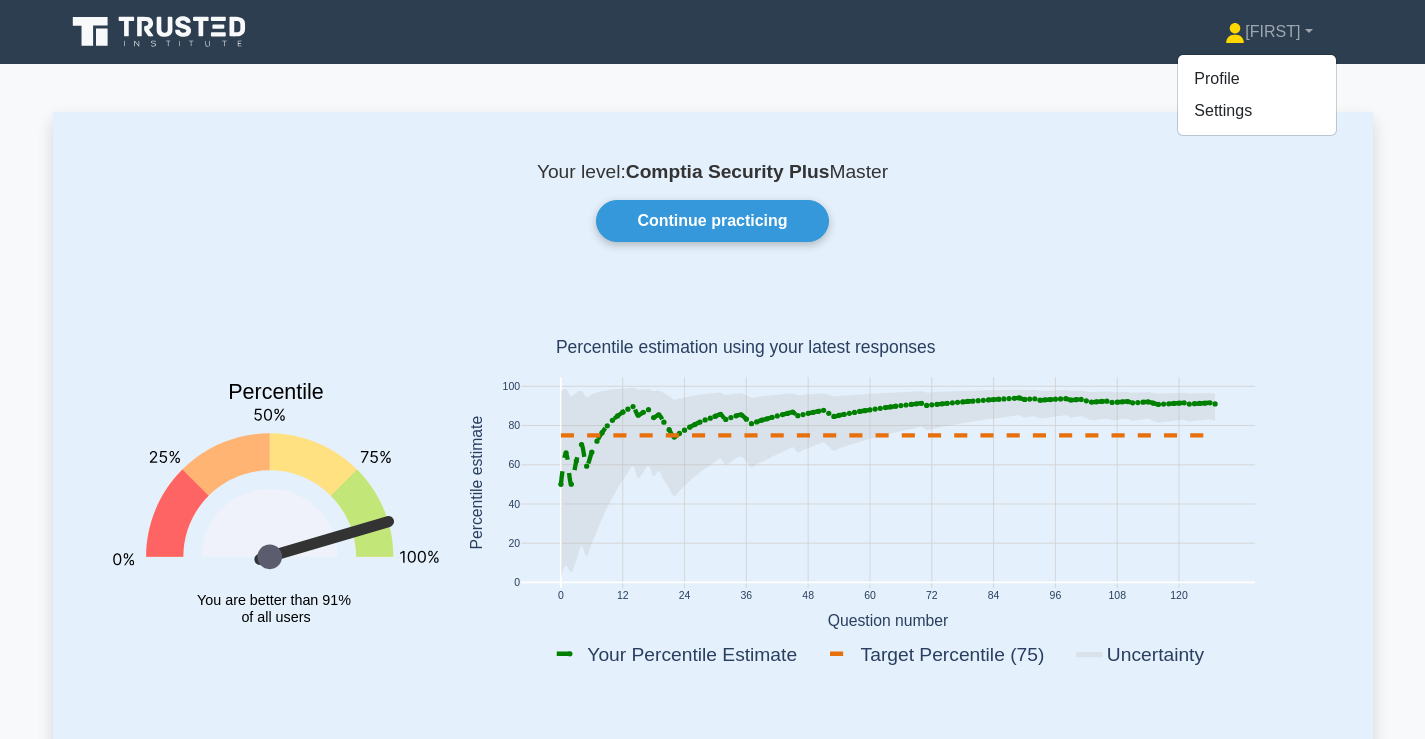 click on "Your level:
Comptia Security Plus  Master
Continue practicing
Percentile
You are better than 91%
of all  users
0 12 24 36 48 60 72 84 96 108 120 0 20 40 60 80 100" at bounding box center (713, 433) 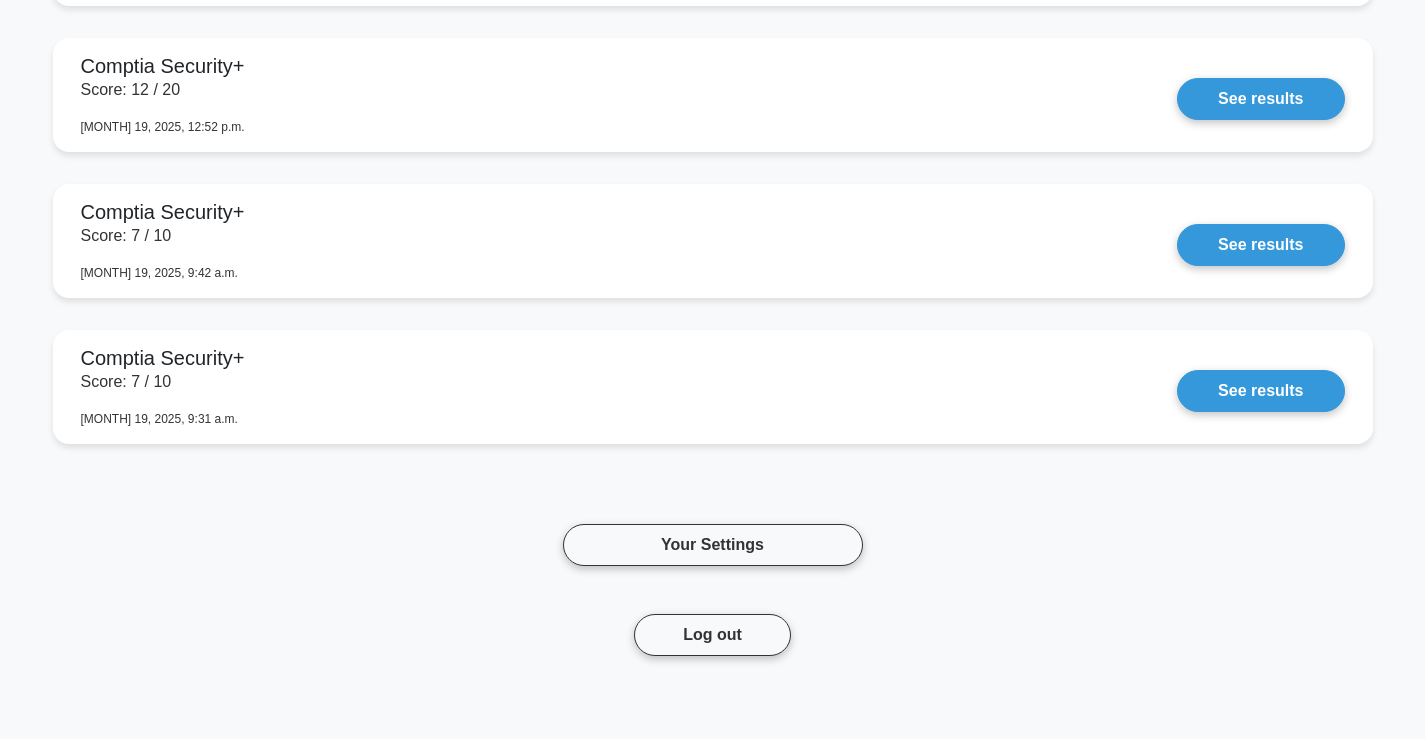 scroll, scrollTop: 0, scrollLeft: 0, axis: both 